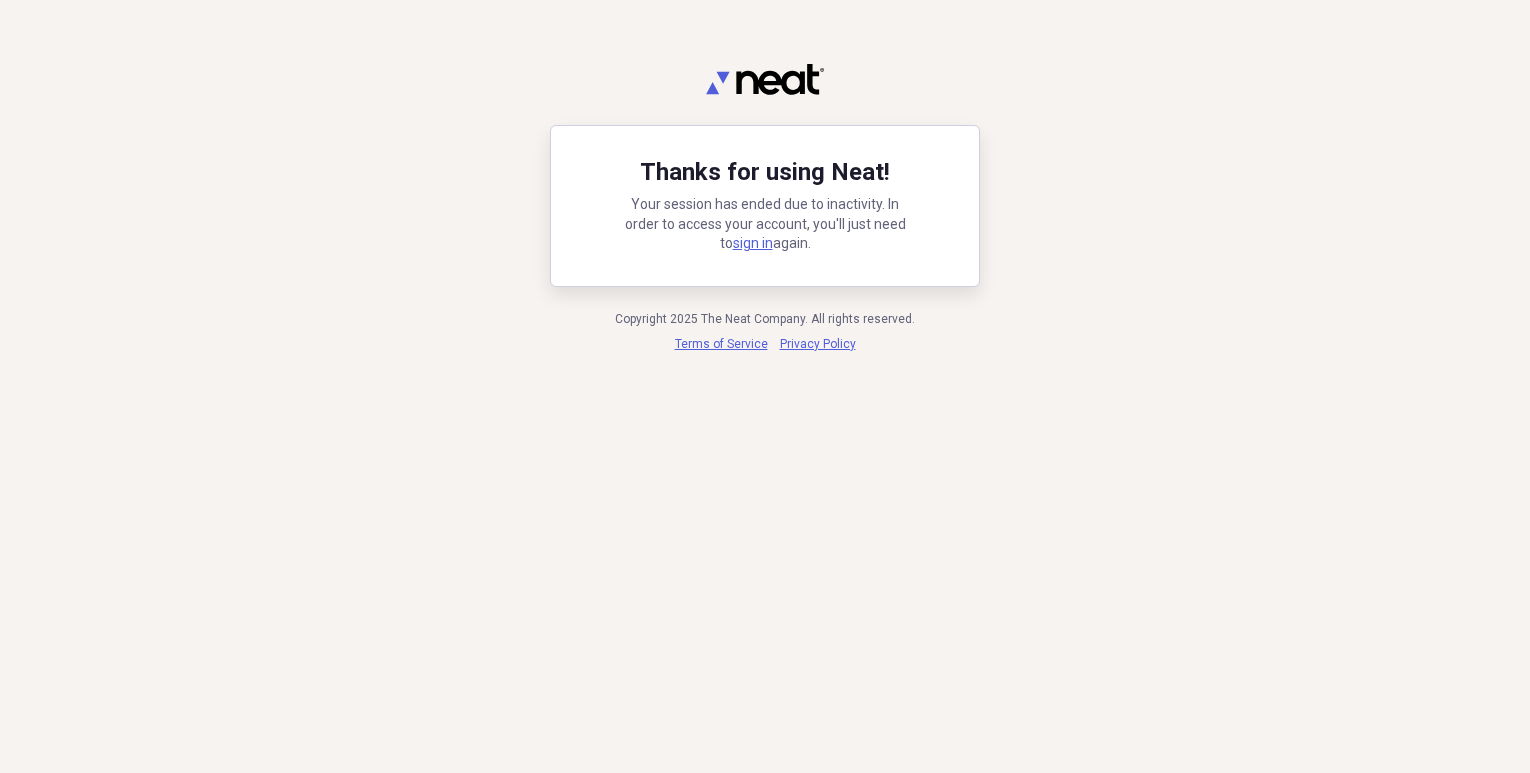scroll, scrollTop: 0, scrollLeft: 0, axis: both 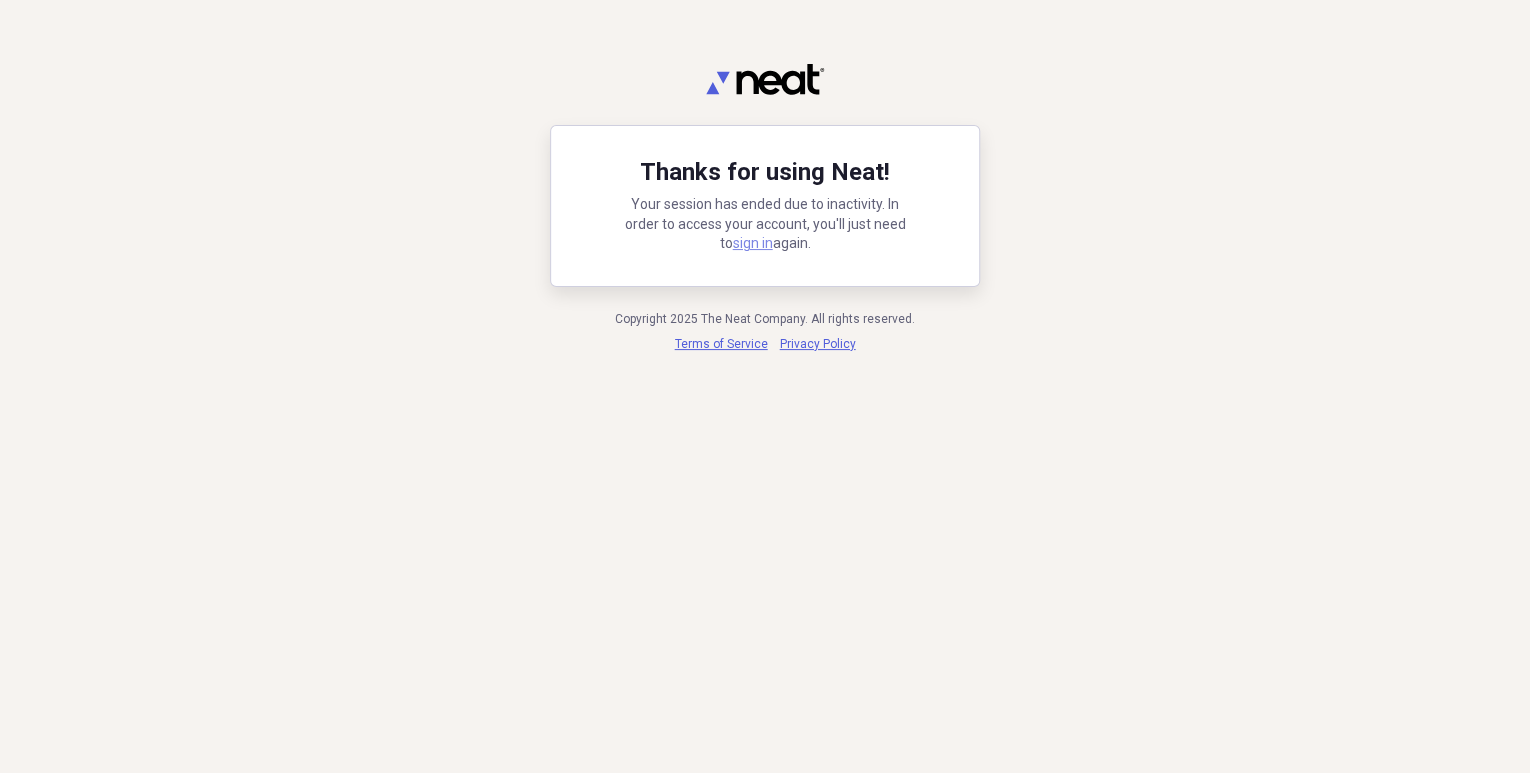 click on "sign in" at bounding box center [753, 243] 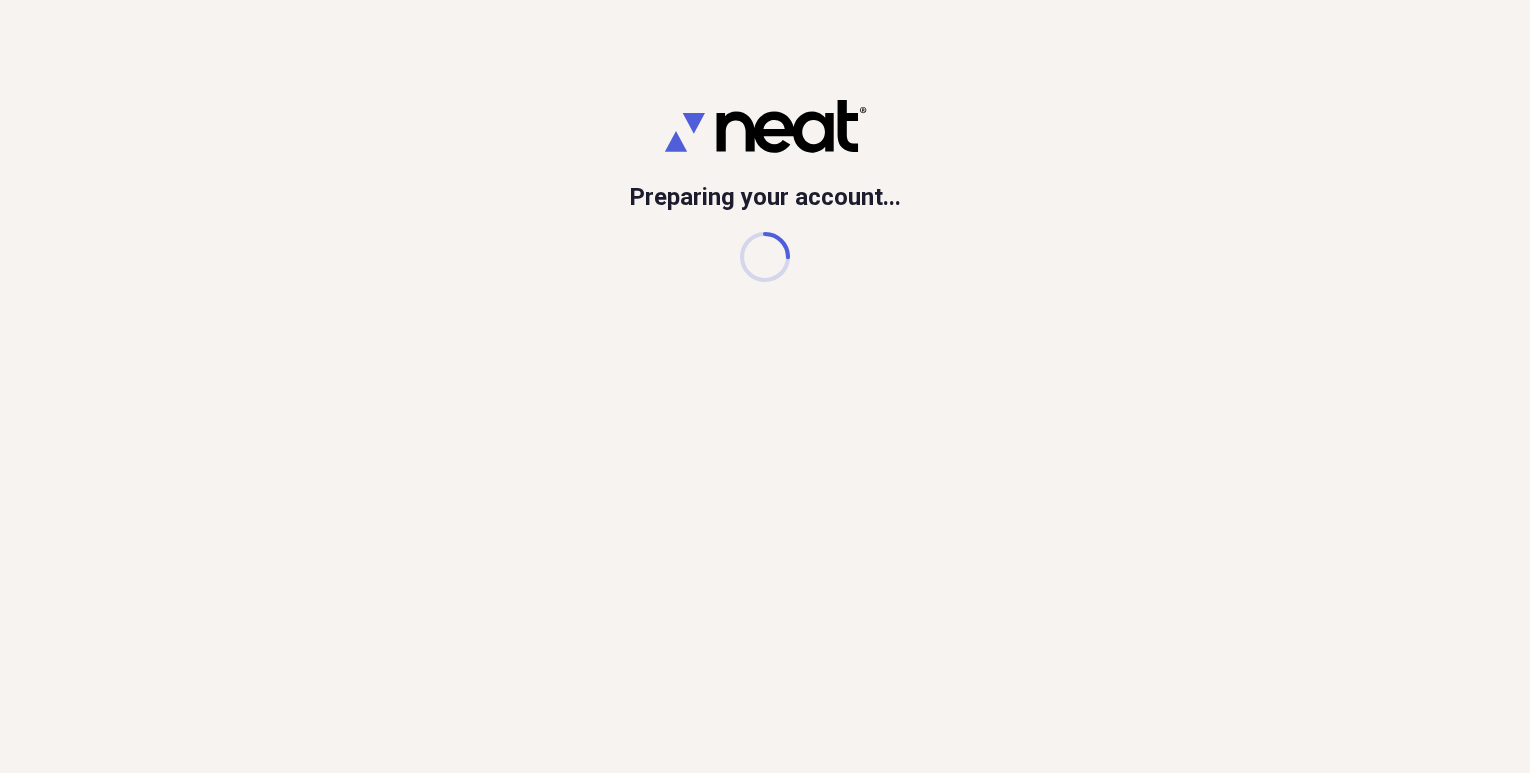 scroll, scrollTop: 0, scrollLeft: 0, axis: both 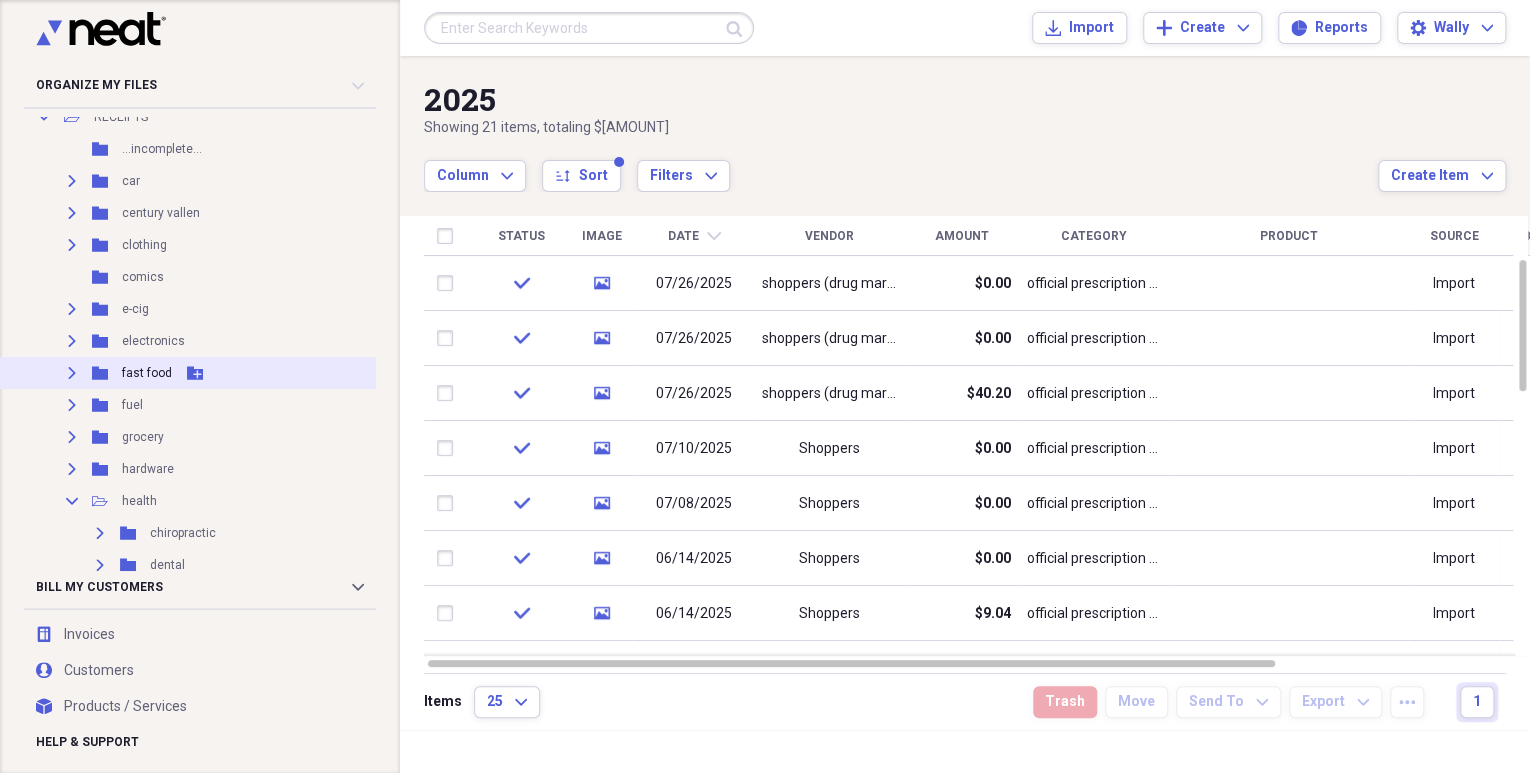 click on "Expand" 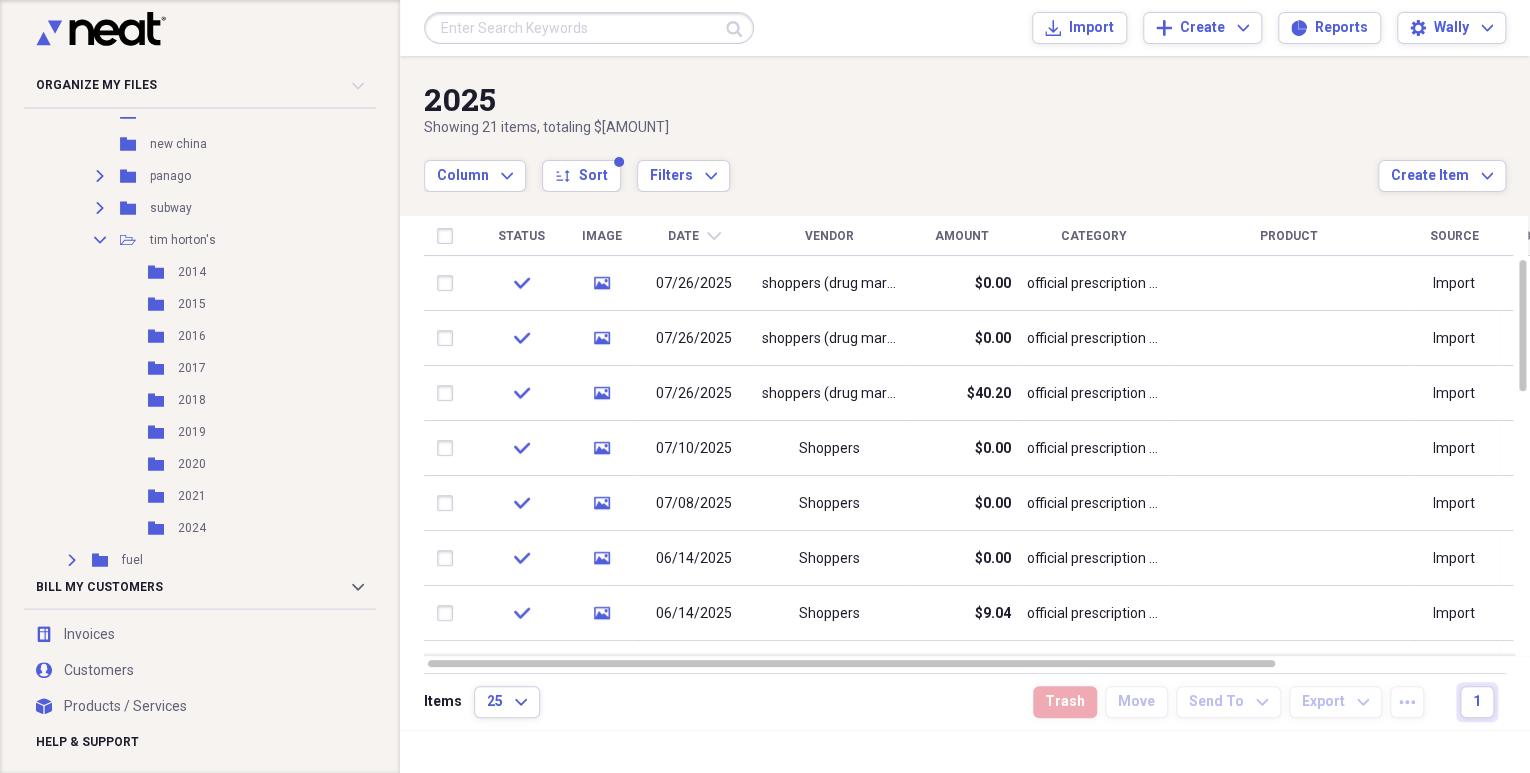 scroll, scrollTop: 800, scrollLeft: 0, axis: vertical 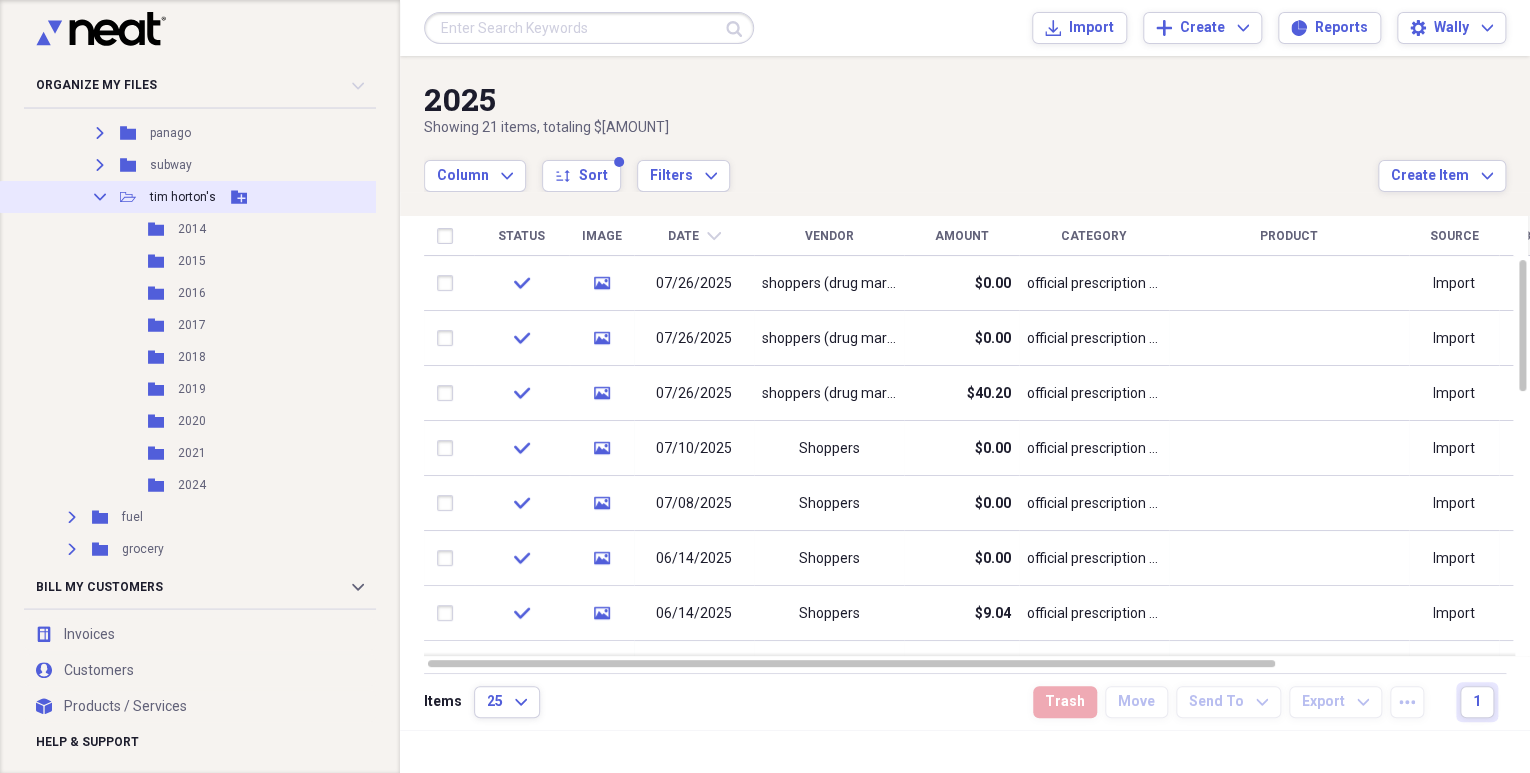 click on "Add Folder" 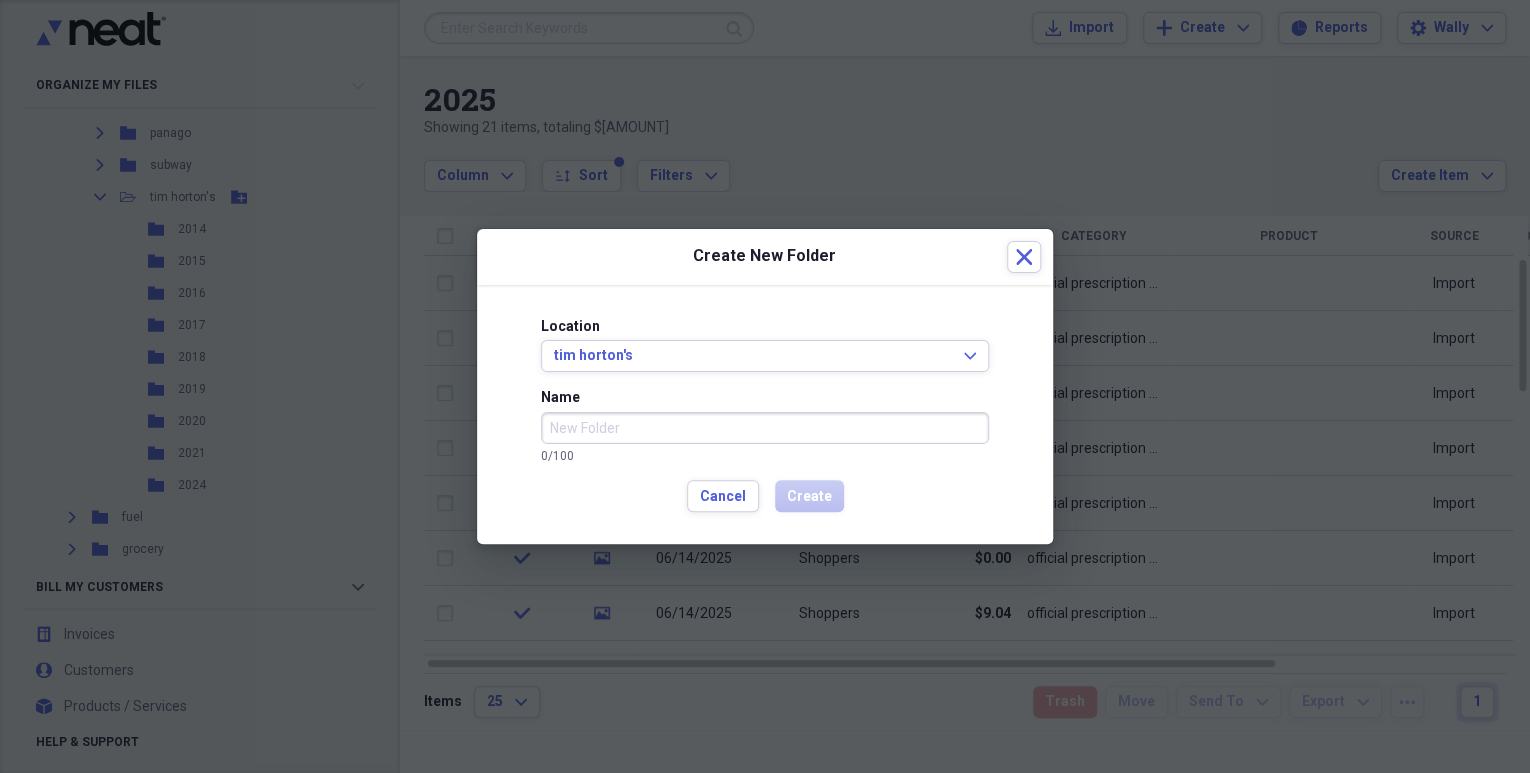 click on "Name" at bounding box center [765, 428] 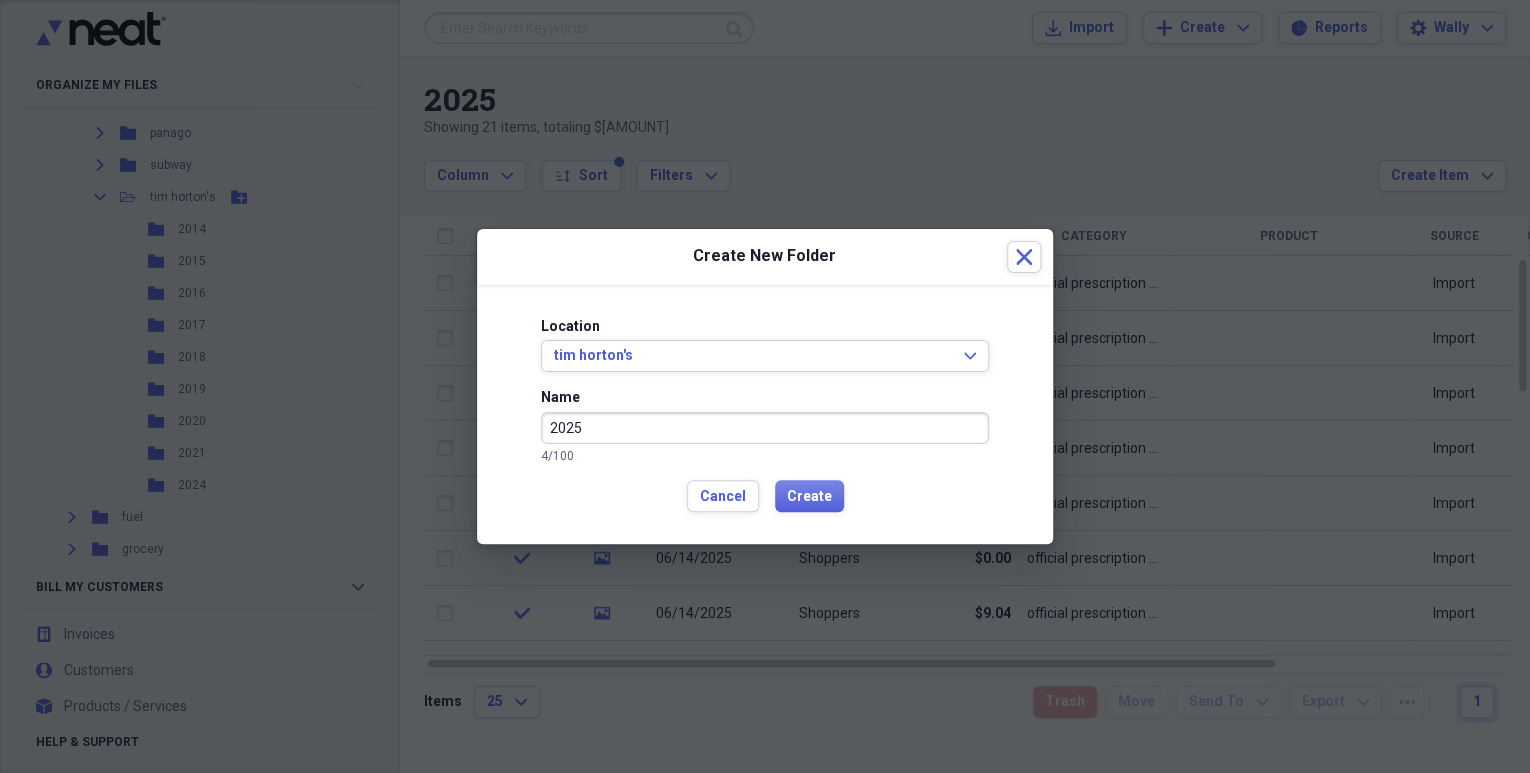type on "2025" 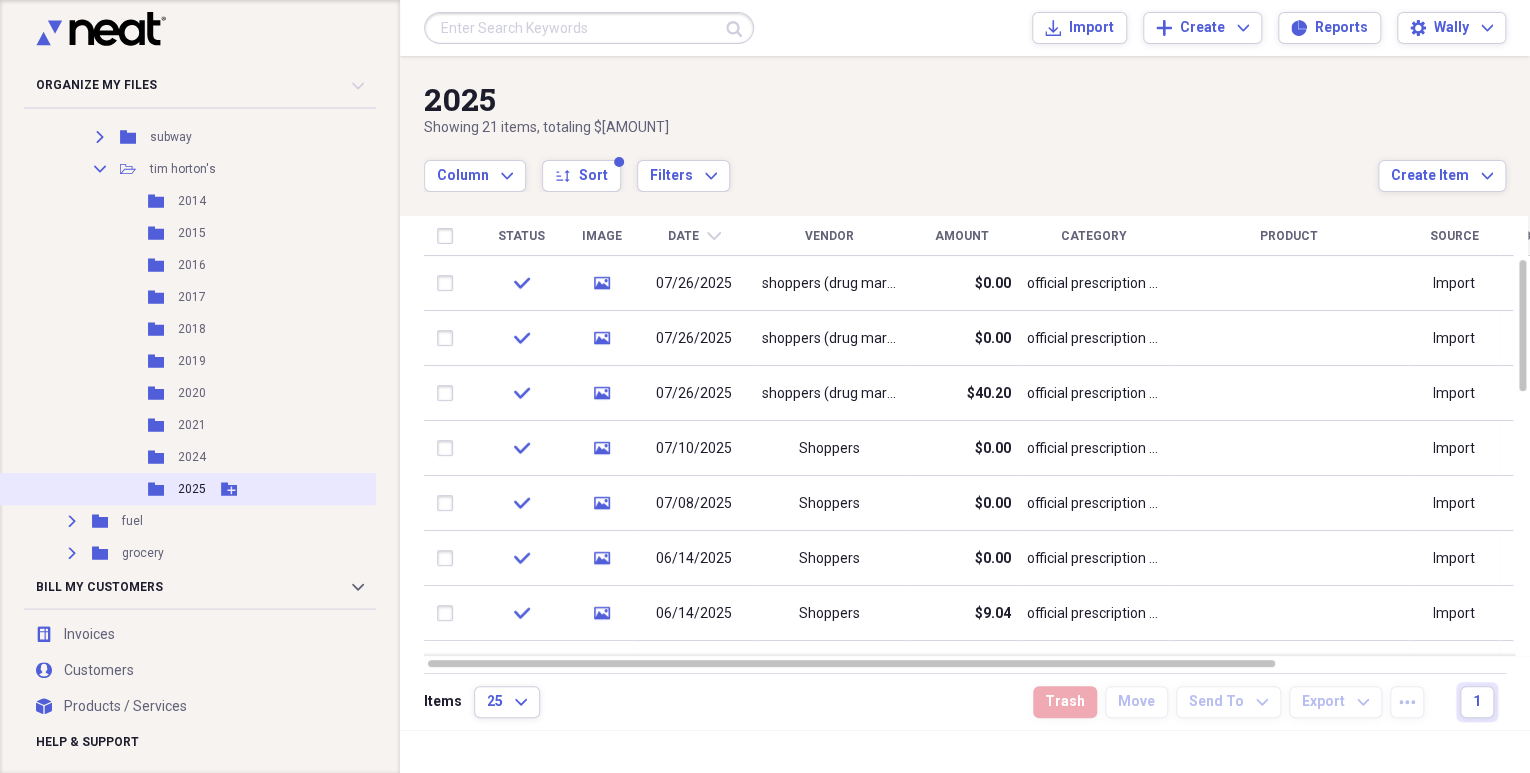 scroll, scrollTop: 800, scrollLeft: 0, axis: vertical 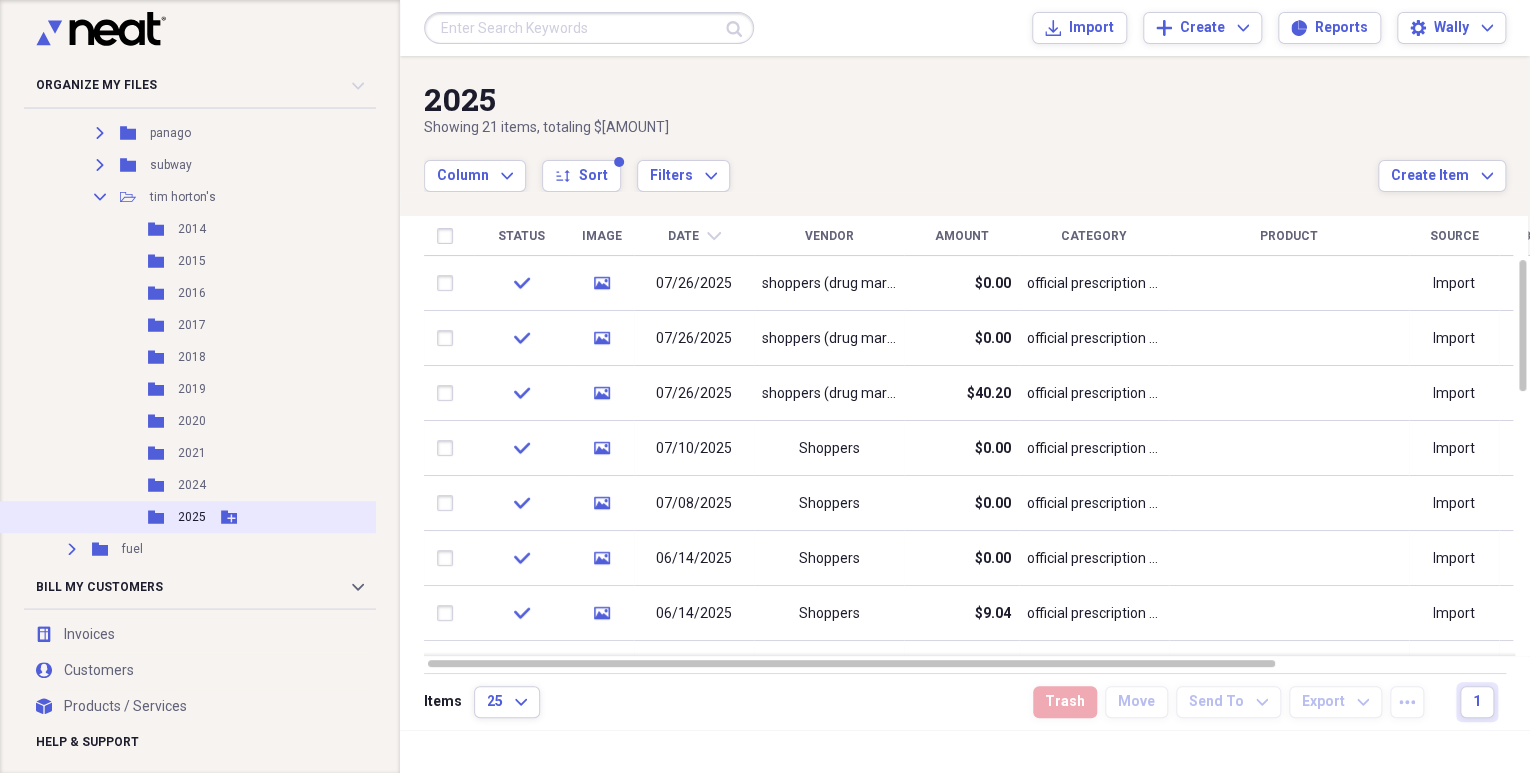 click on "2025" at bounding box center (192, 517) 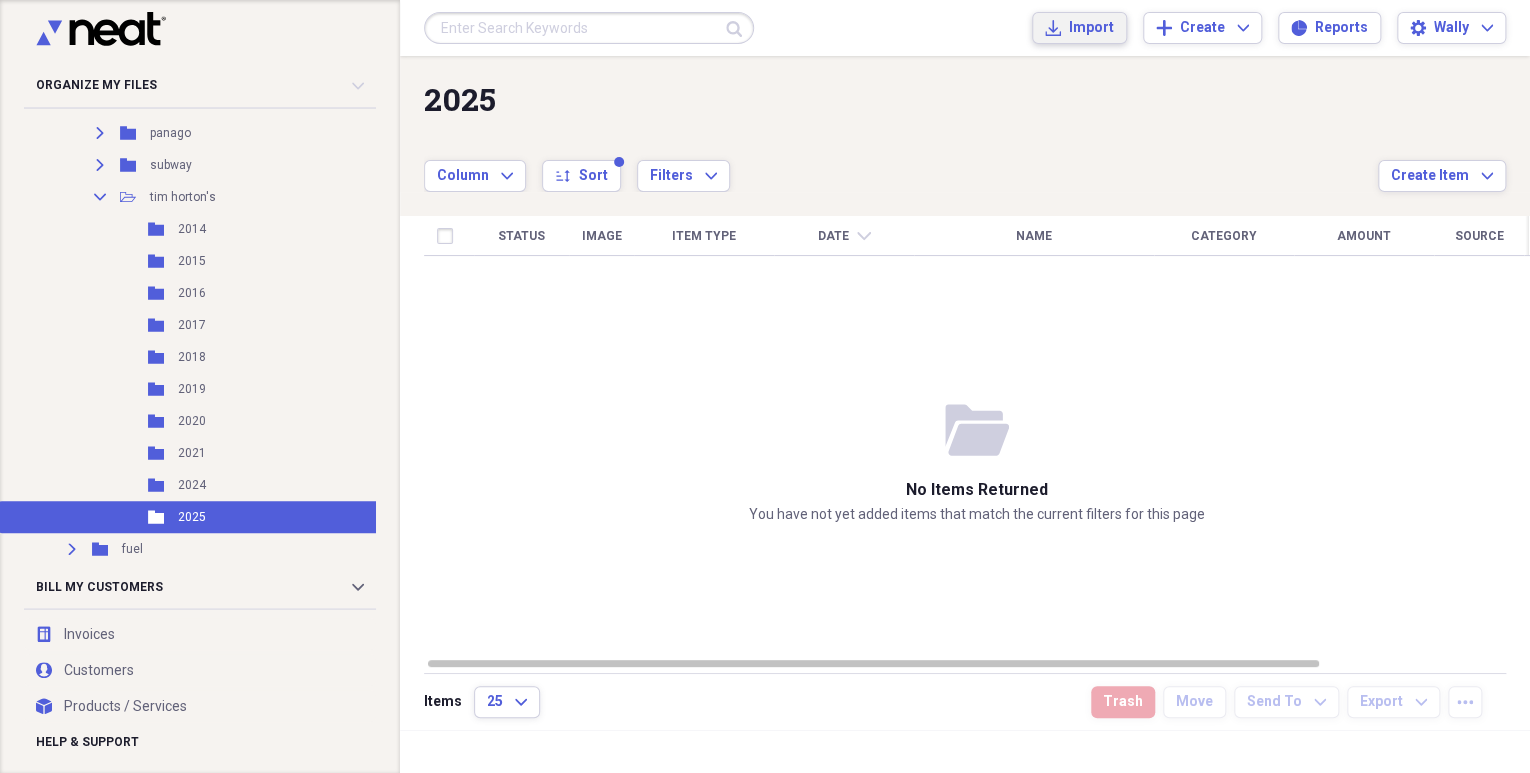 click on "Import" at bounding box center (1091, 28) 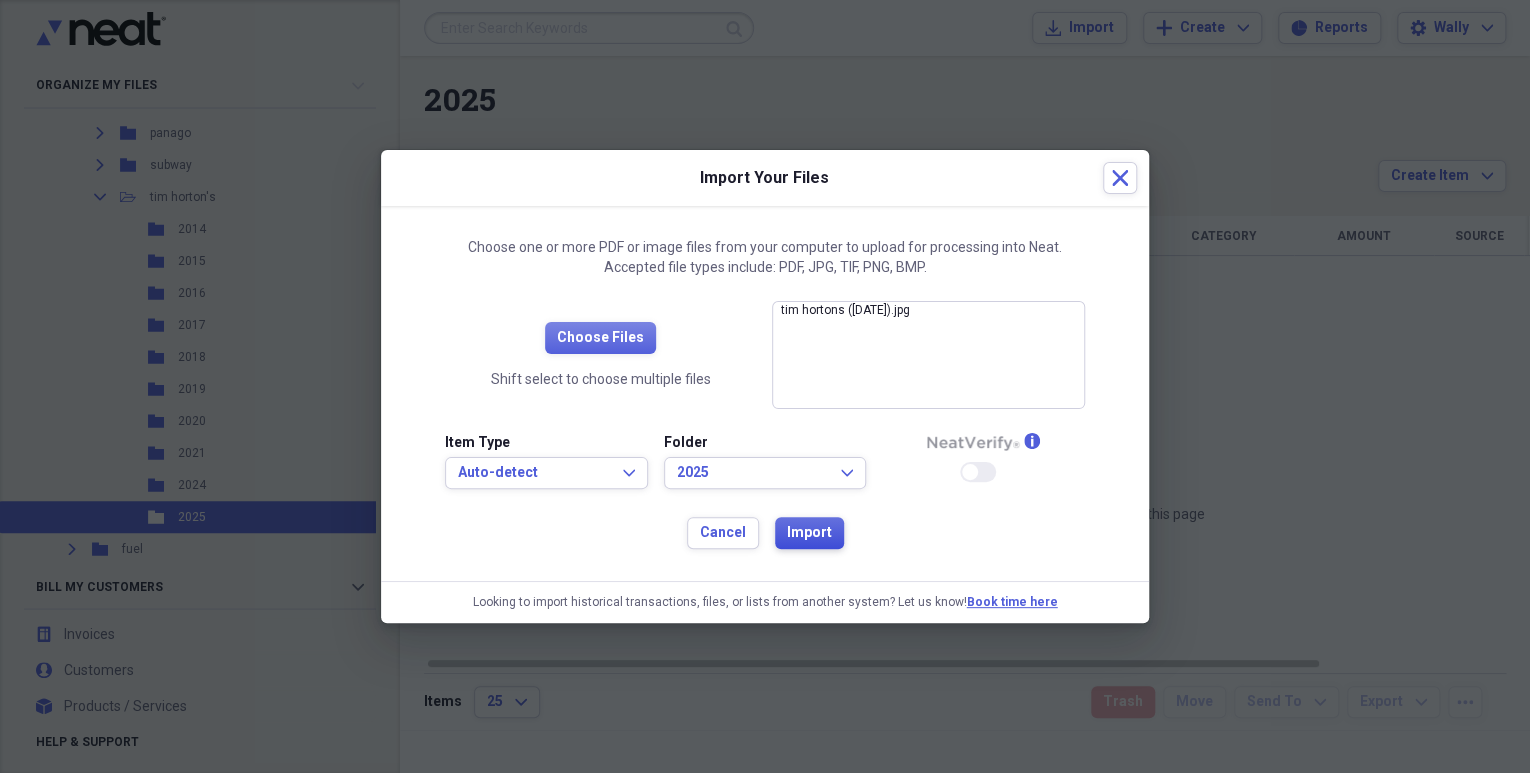 click on "Import" at bounding box center [809, 533] 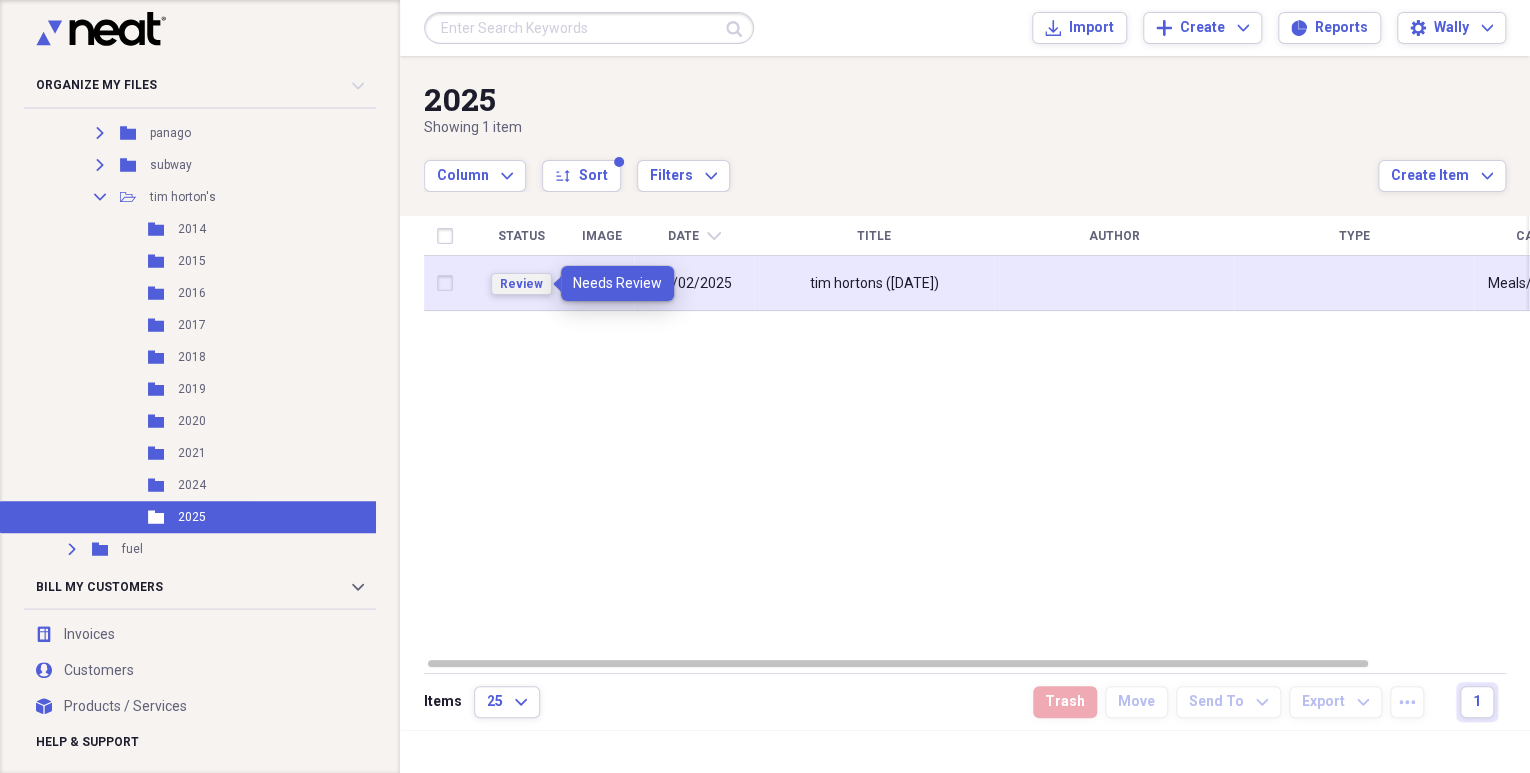 click on "Review" at bounding box center (521, 284) 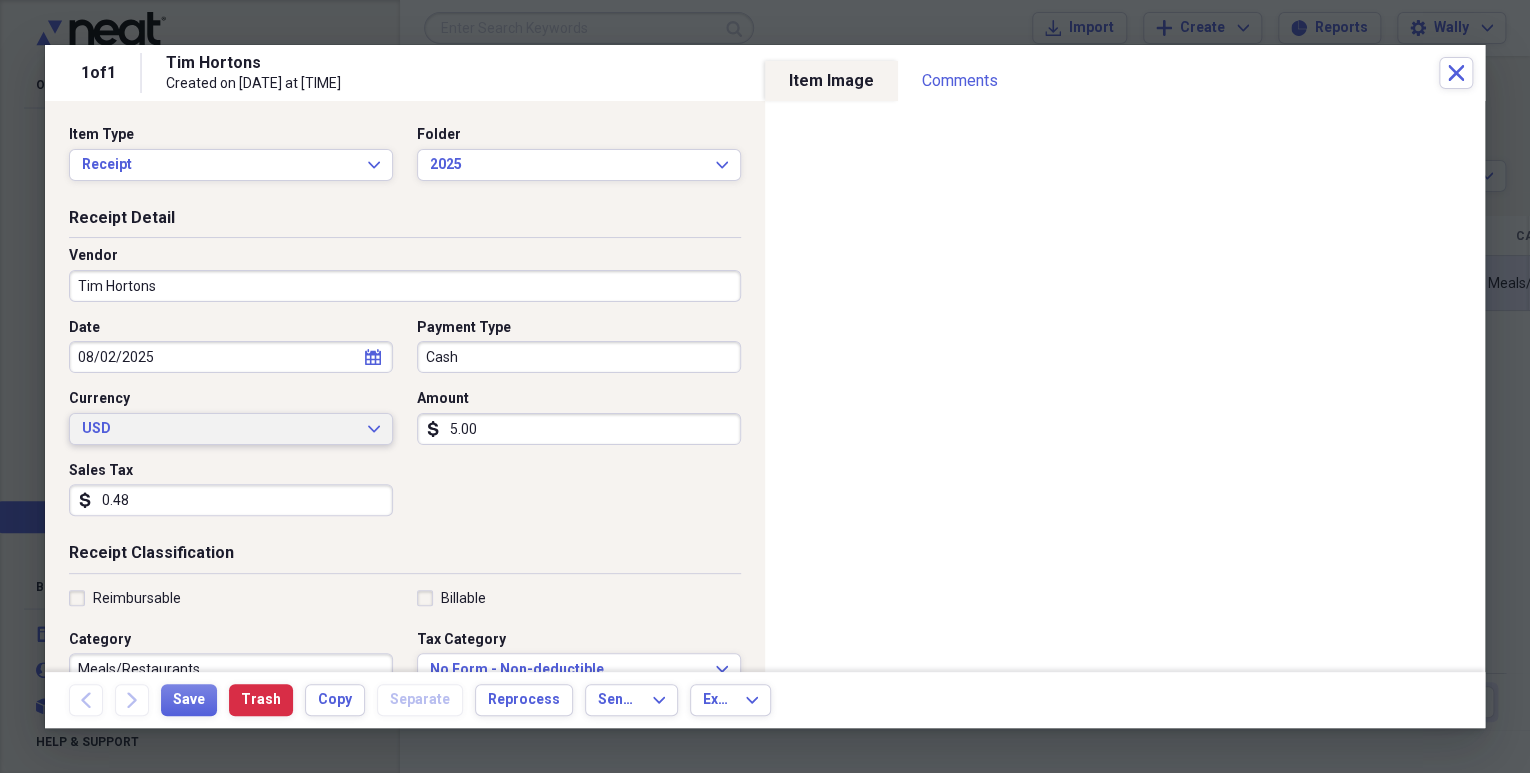 click on "USD Expand" at bounding box center [231, 429] 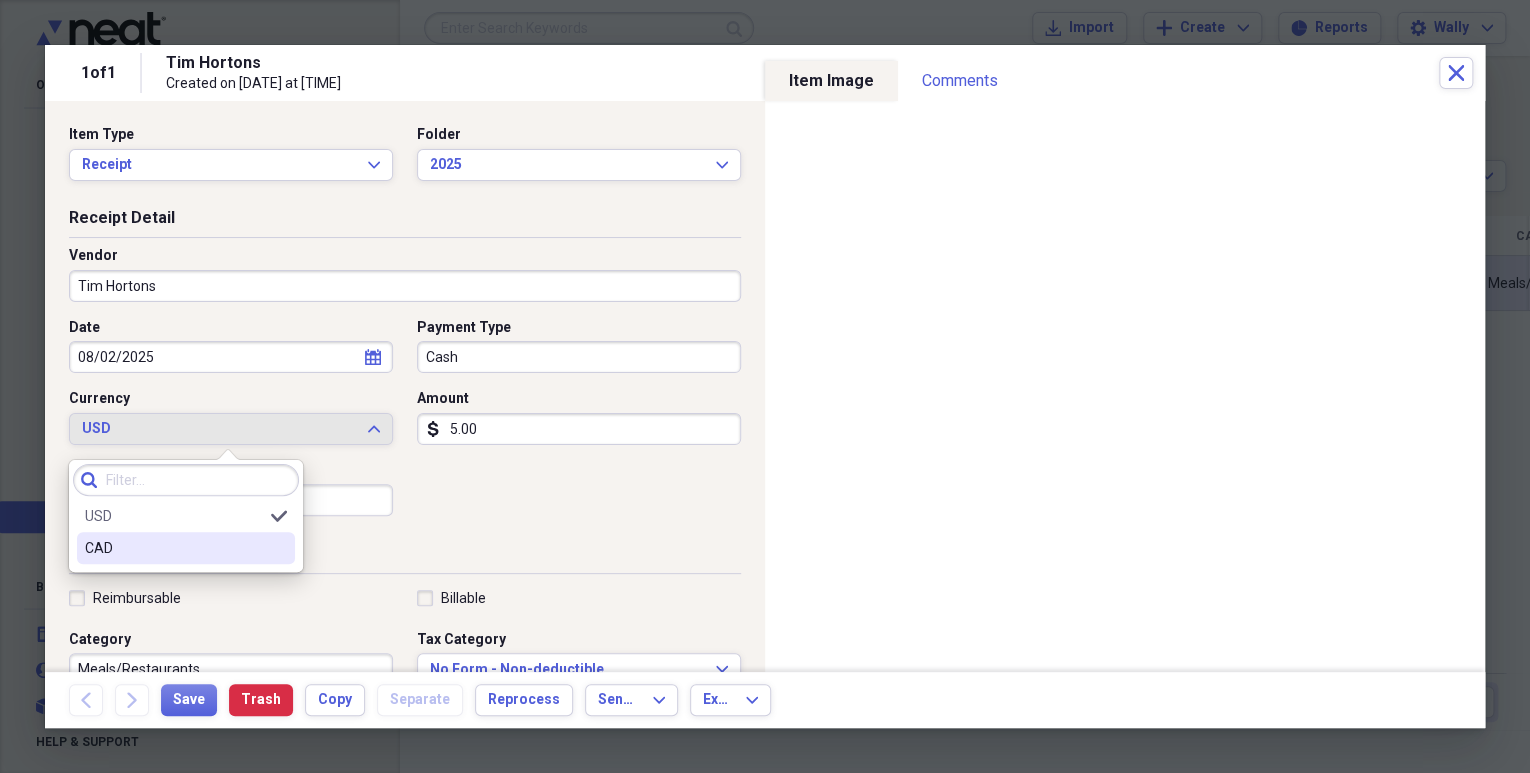 click on "CAD" at bounding box center (174, 548) 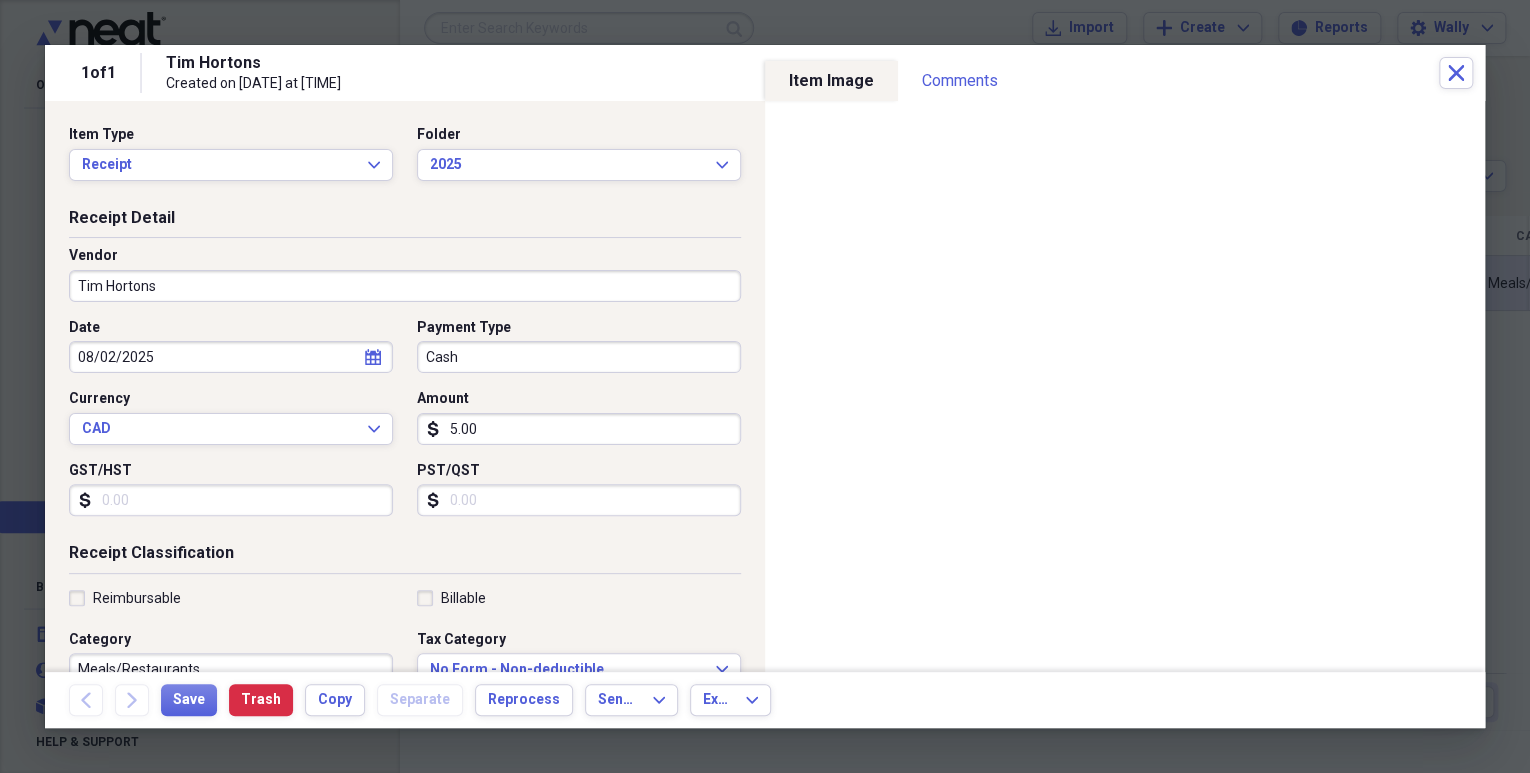 click on "5.00" at bounding box center [579, 429] 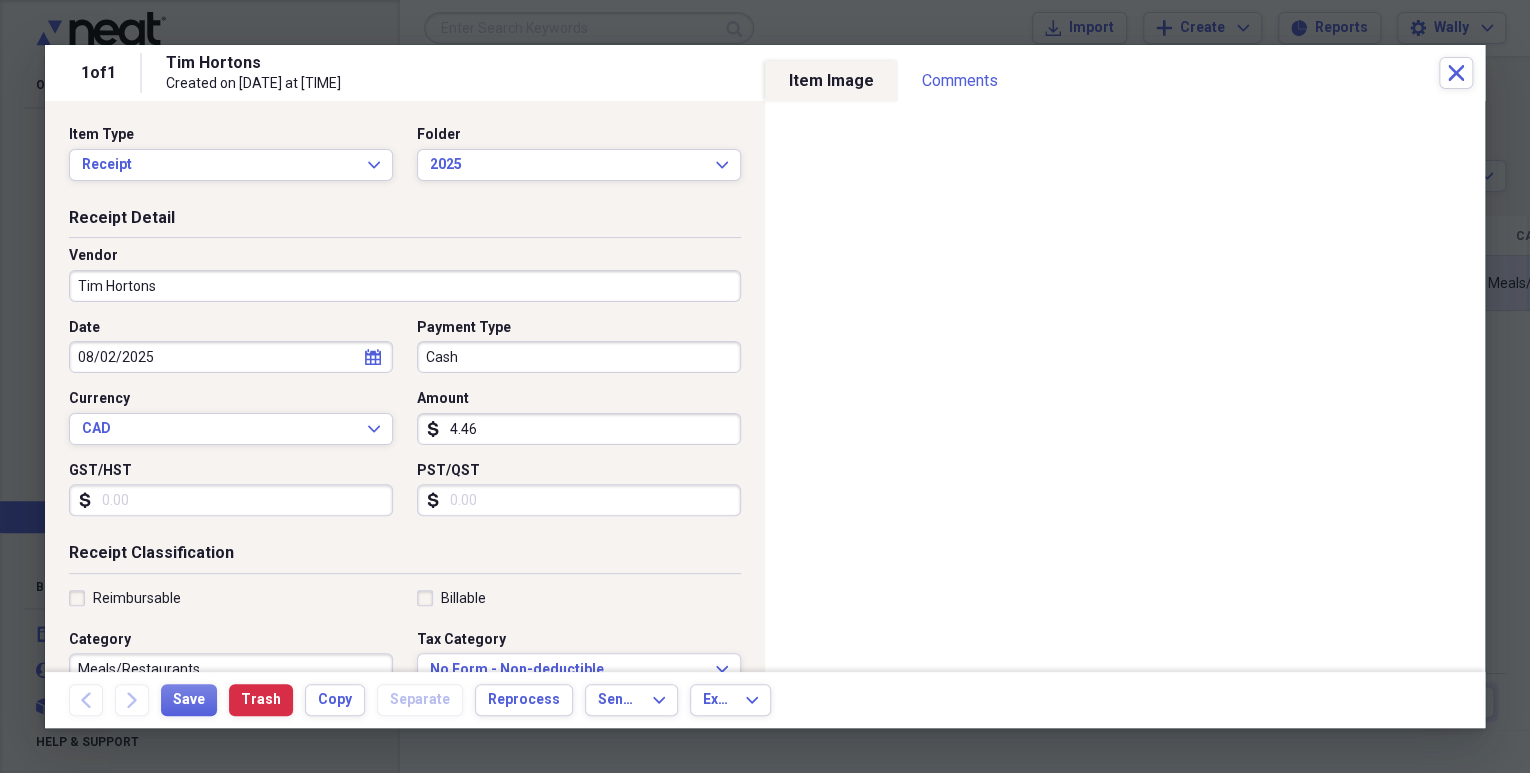 type on "4.46" 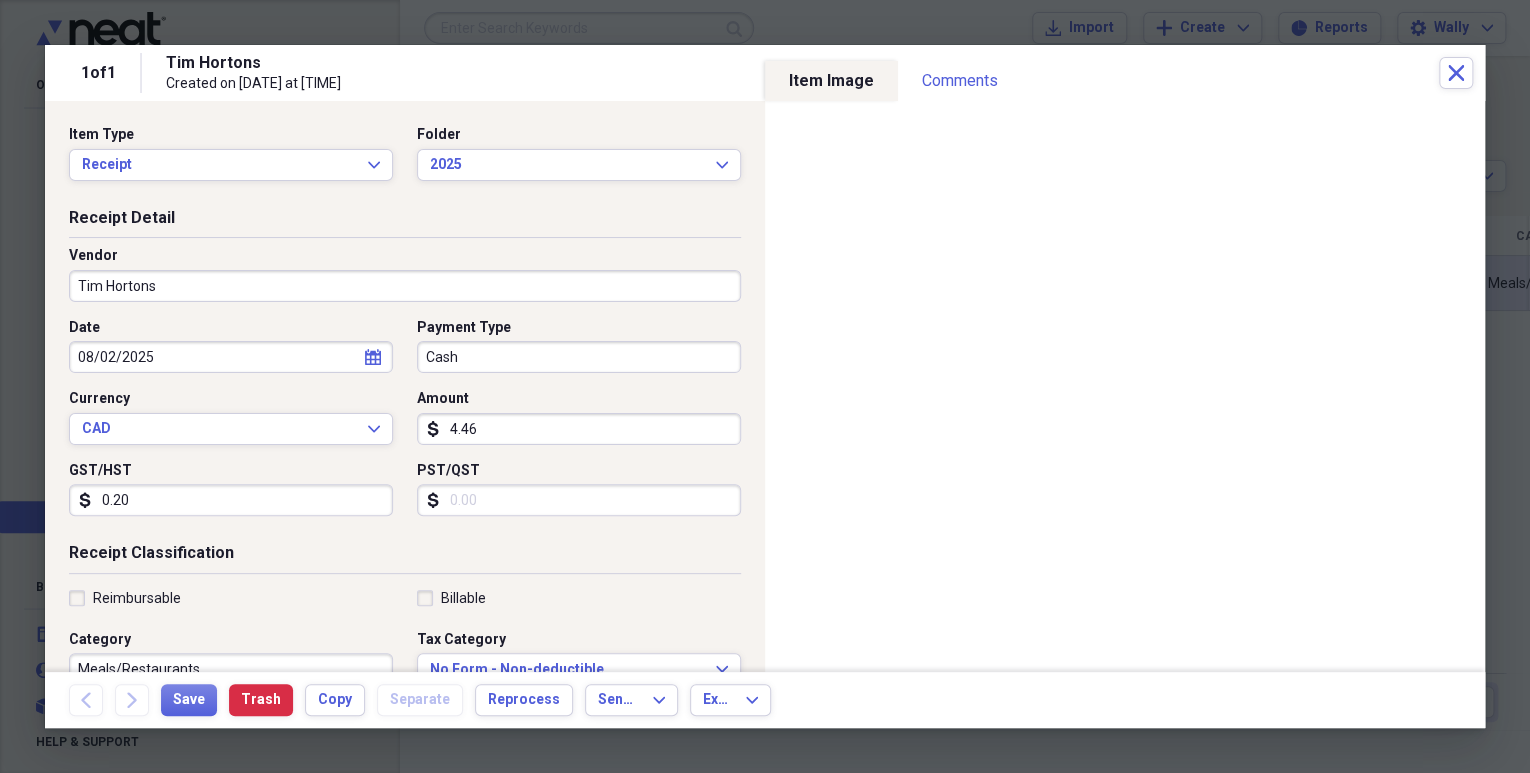 type on "0.20" 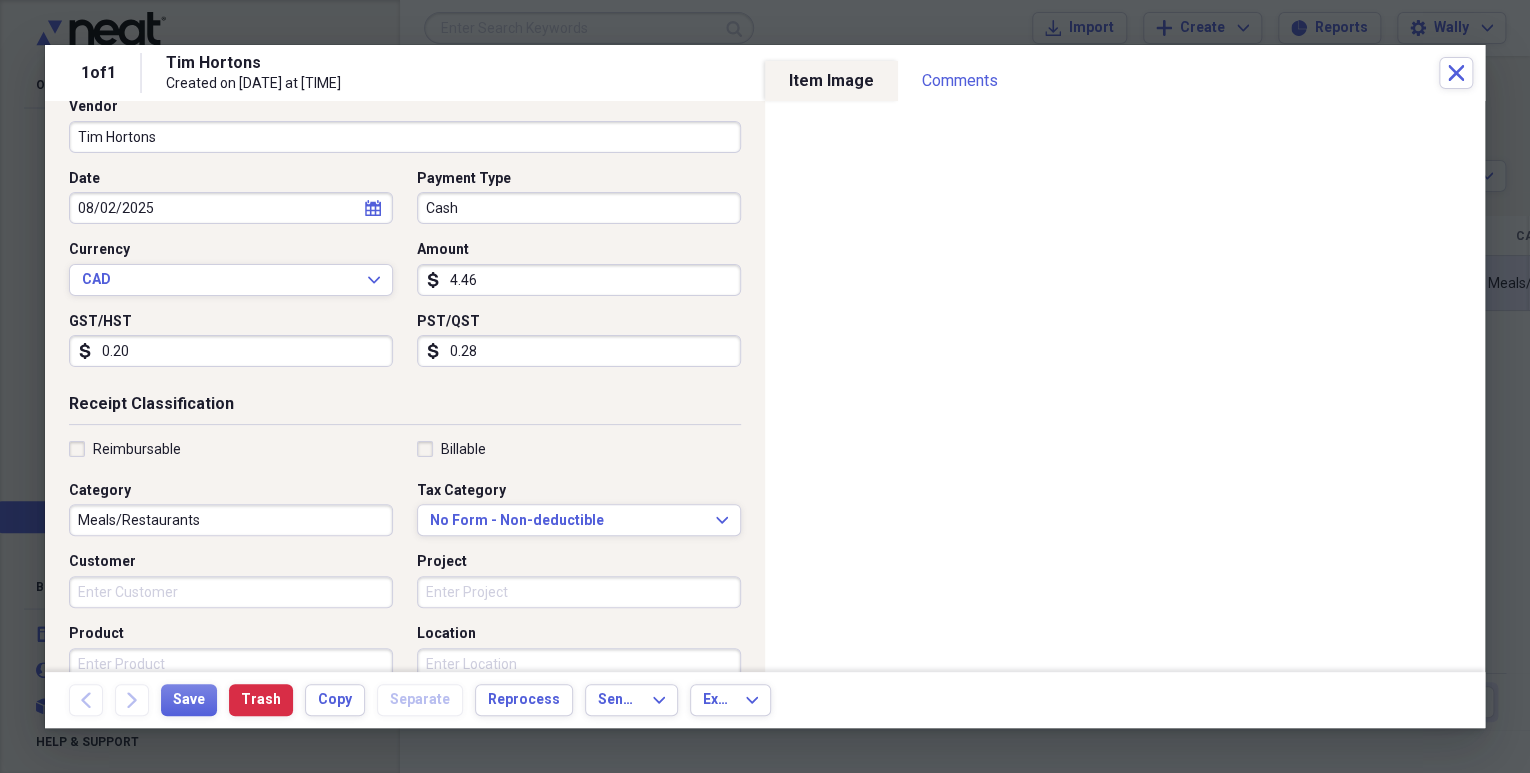 scroll, scrollTop: 160, scrollLeft: 0, axis: vertical 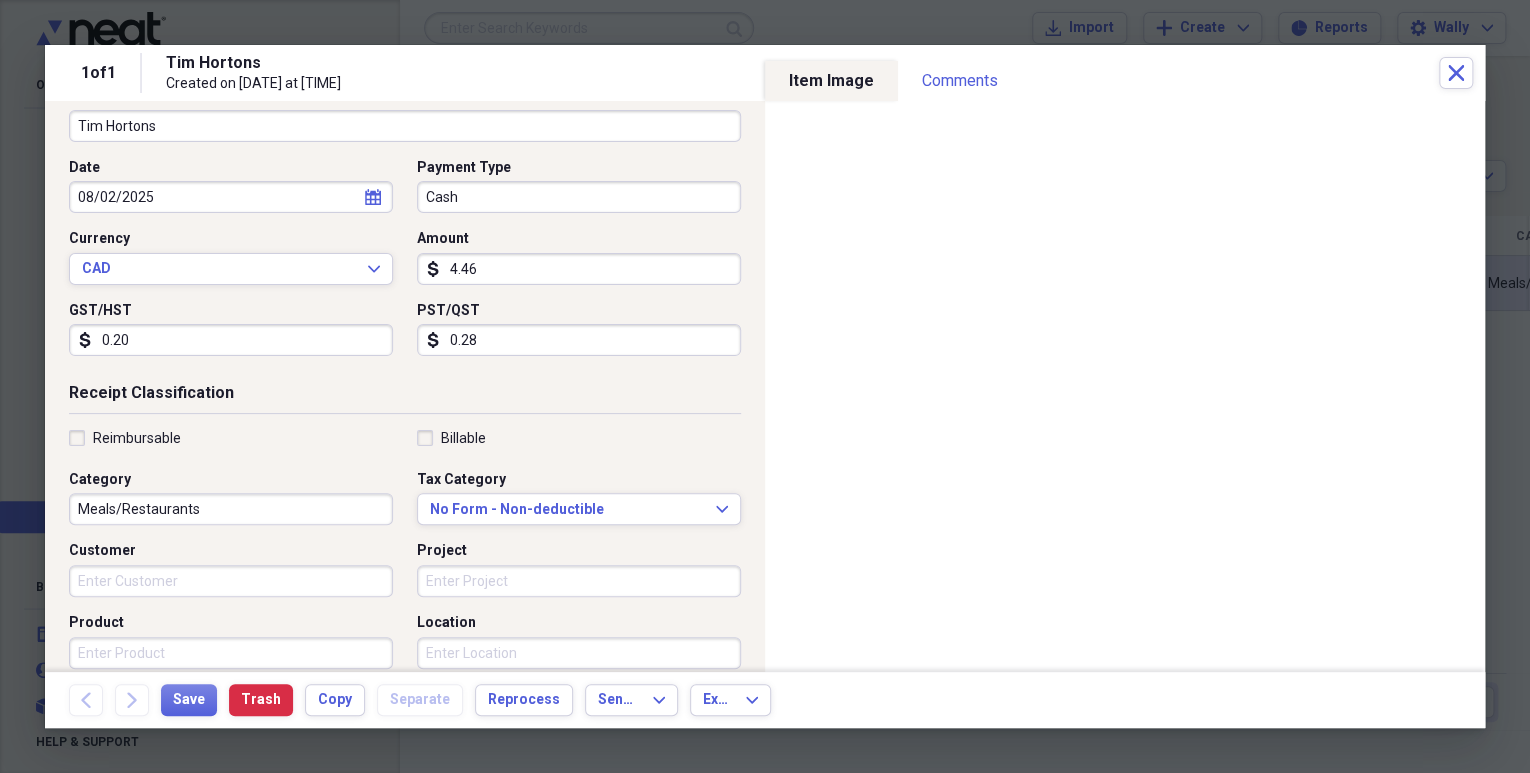 type on "0.28" 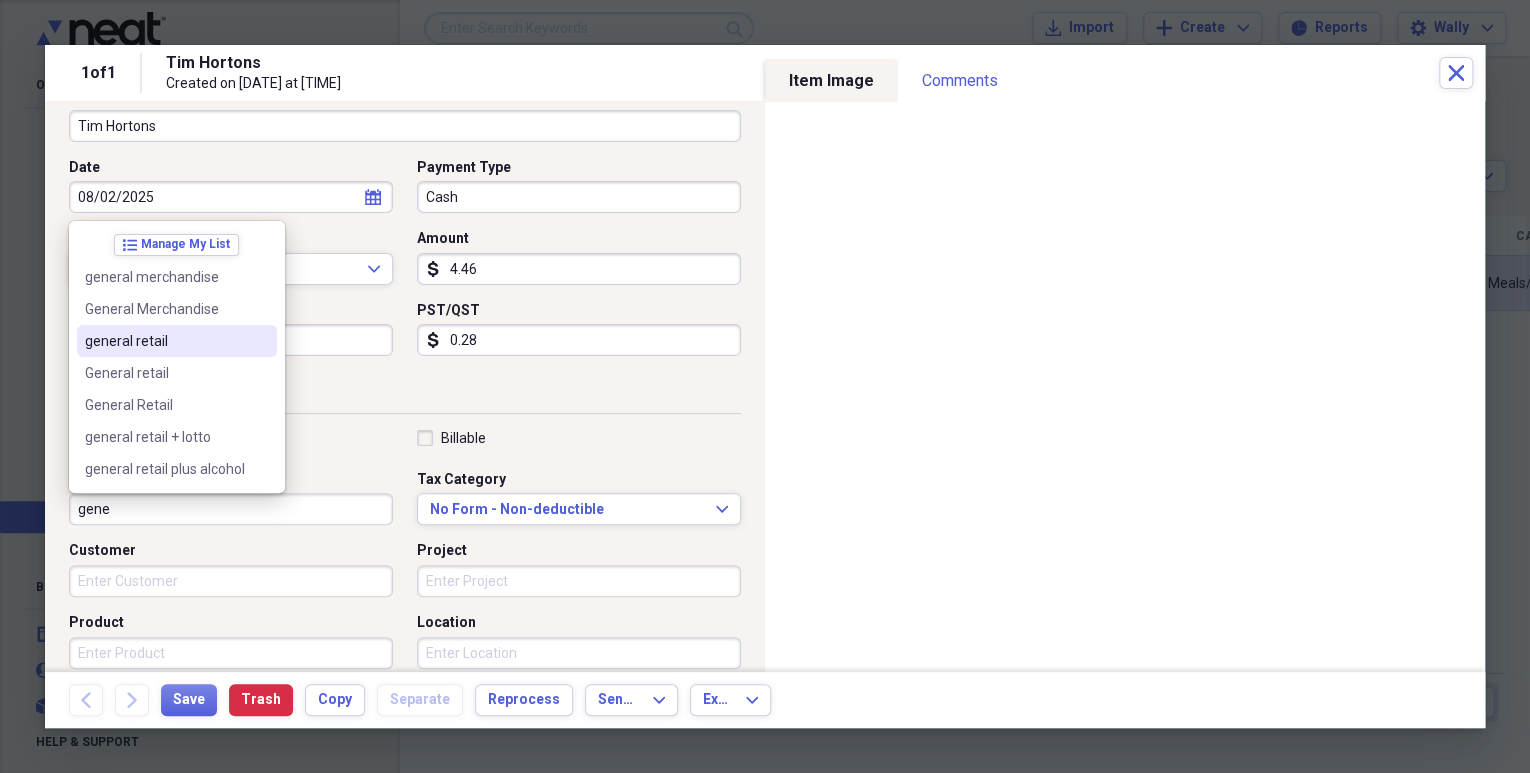 click on "general retail" at bounding box center [165, 341] 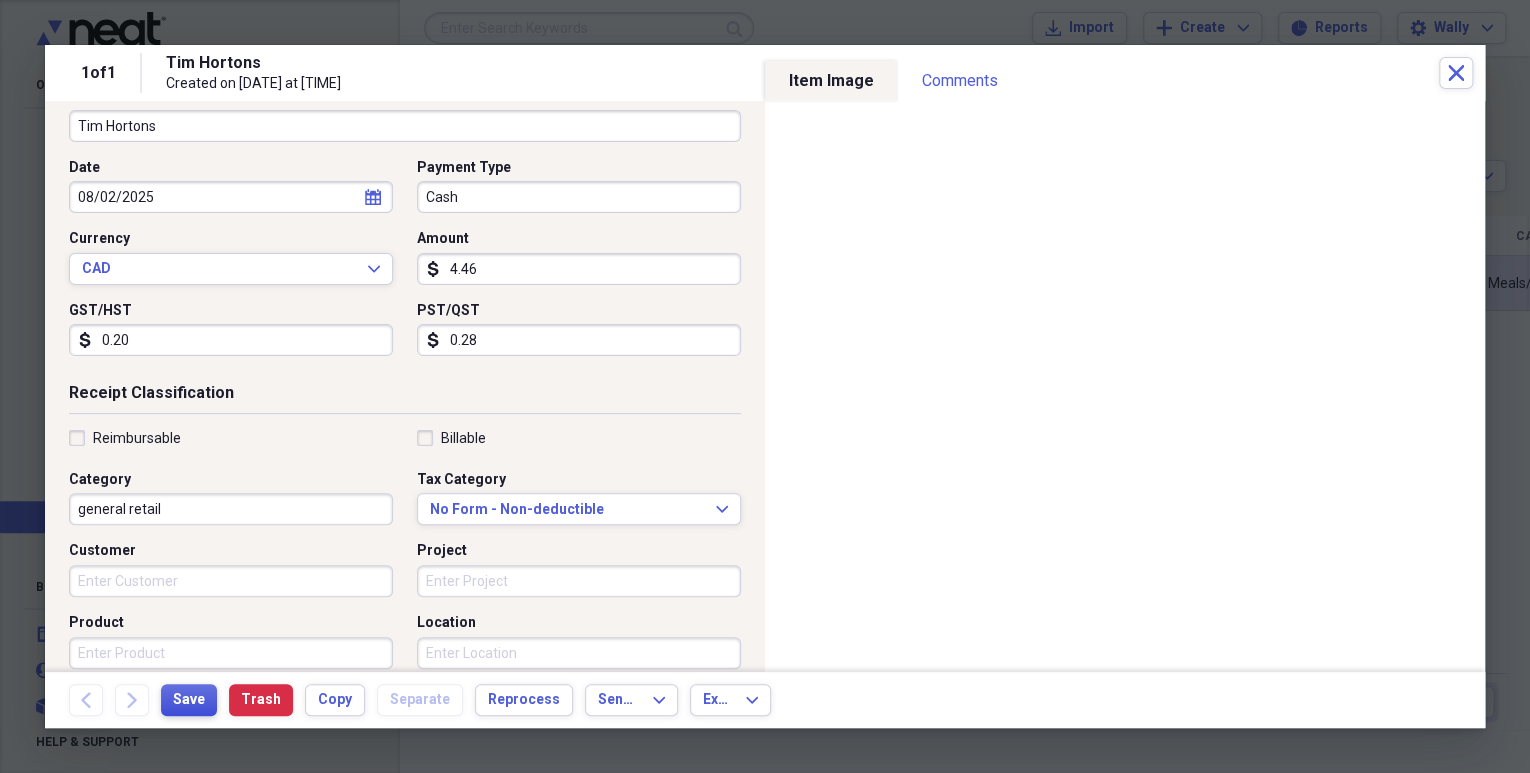 click on "Save" at bounding box center [189, 700] 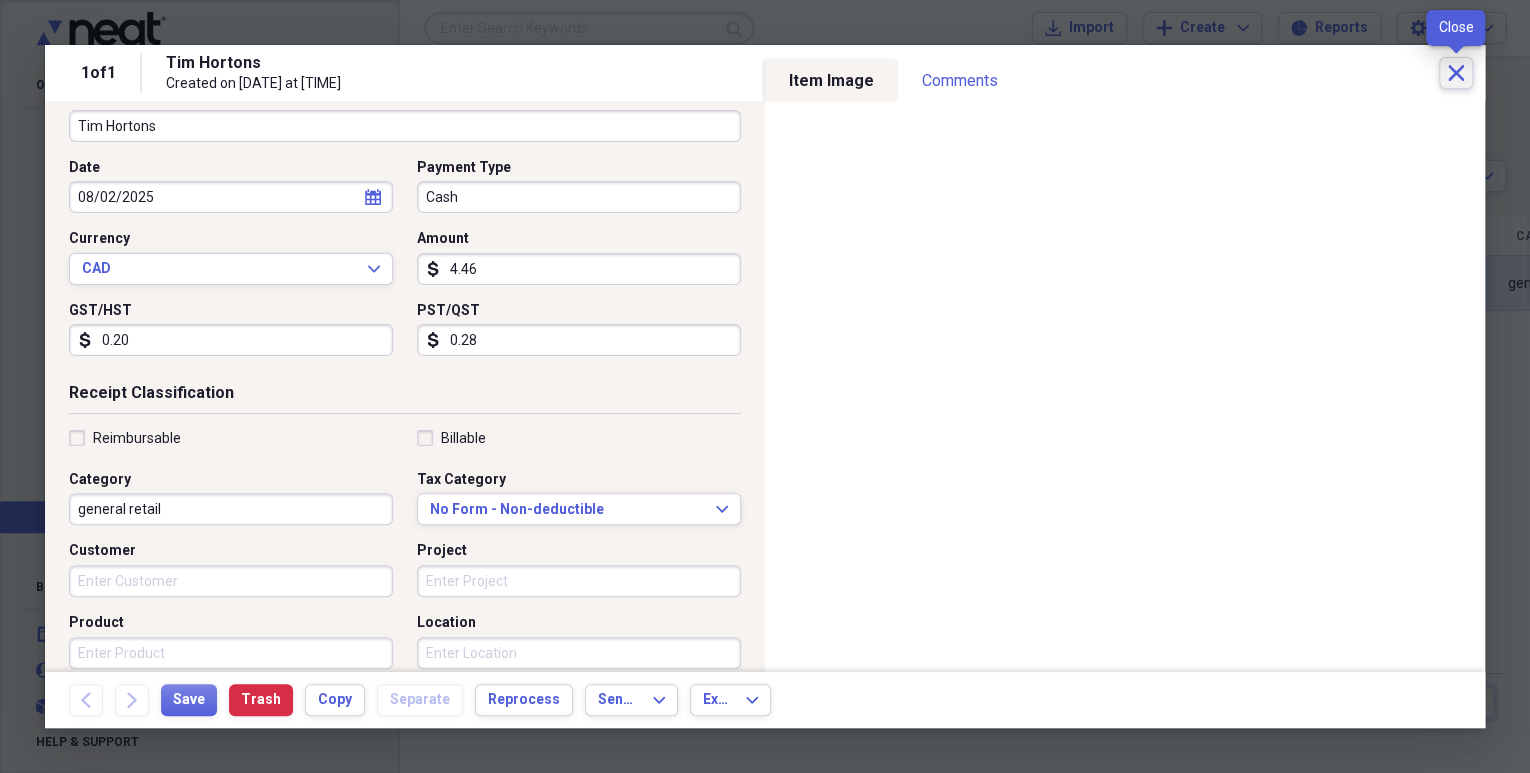 click on "Close" 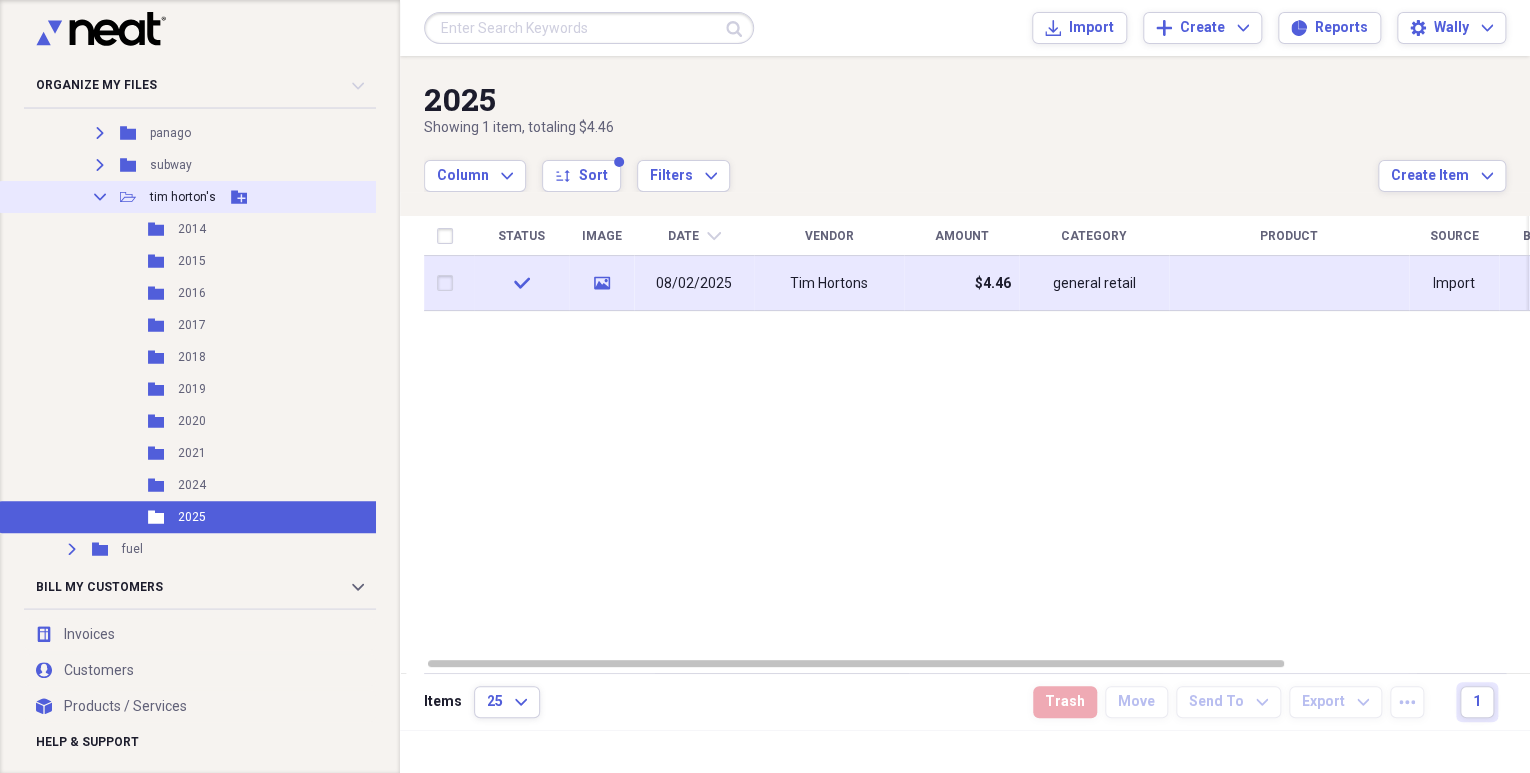 click on "Collapse" 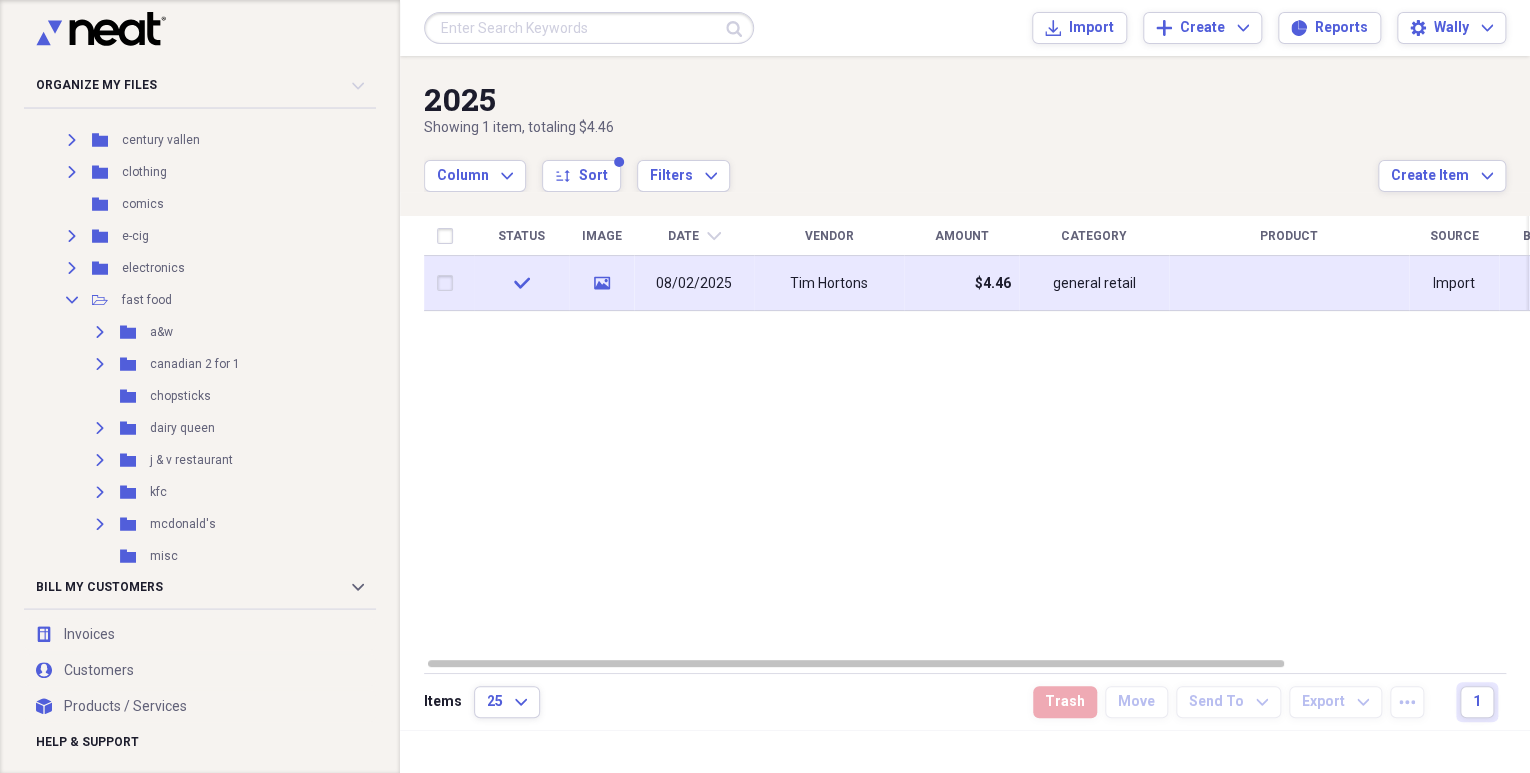 scroll, scrollTop: 240, scrollLeft: 0, axis: vertical 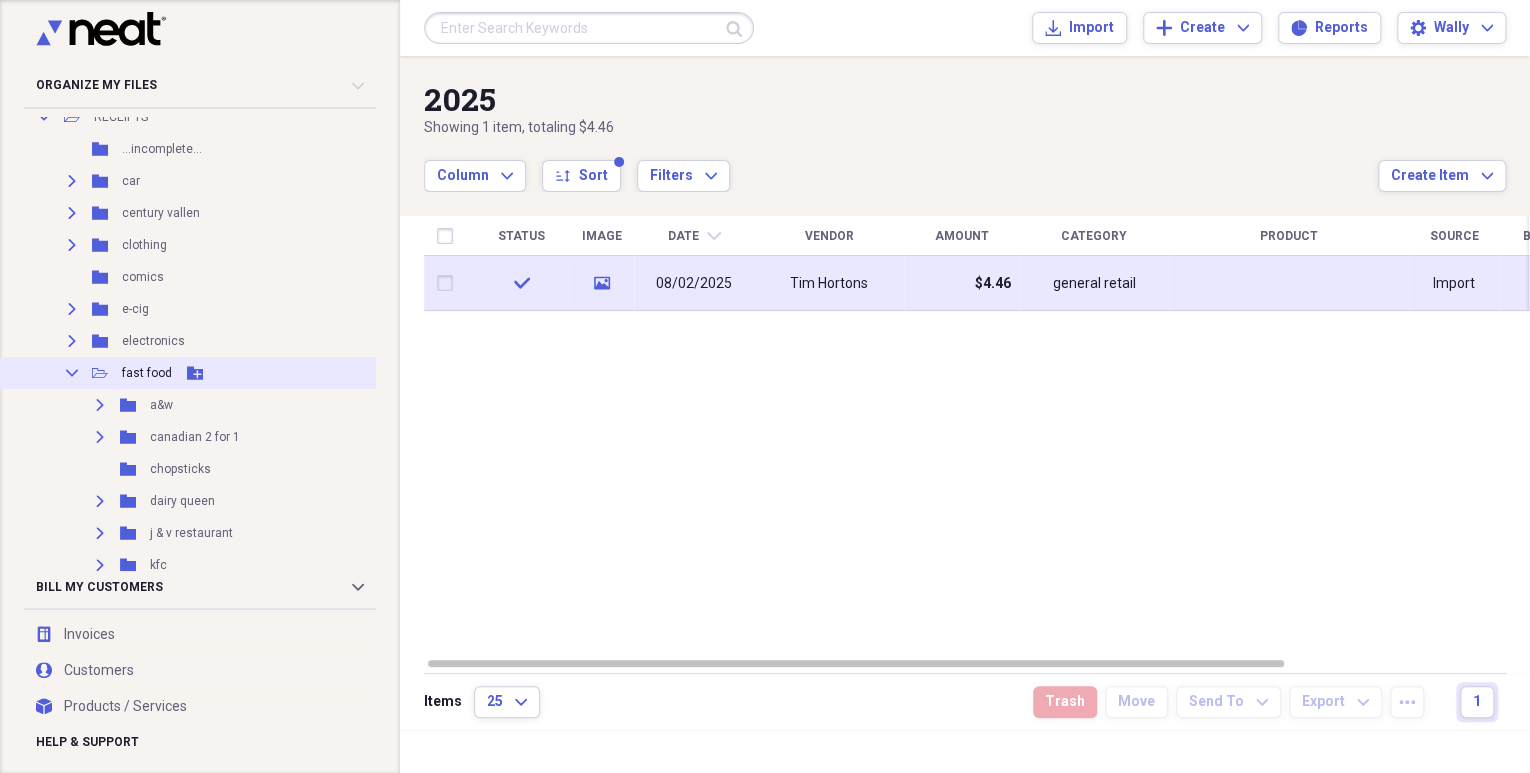 click on "Collapse" at bounding box center [72, 373] 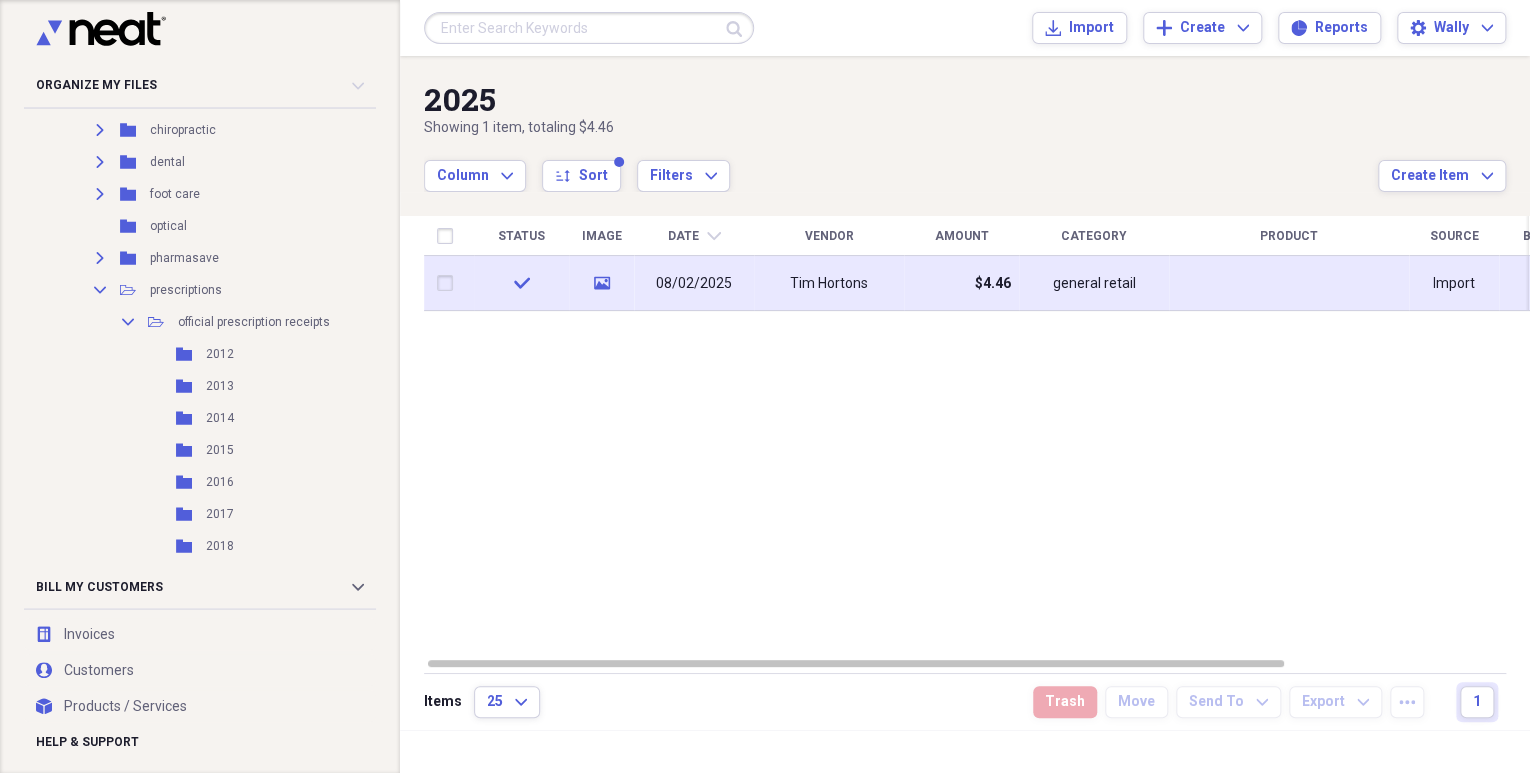 scroll, scrollTop: 720, scrollLeft: 0, axis: vertical 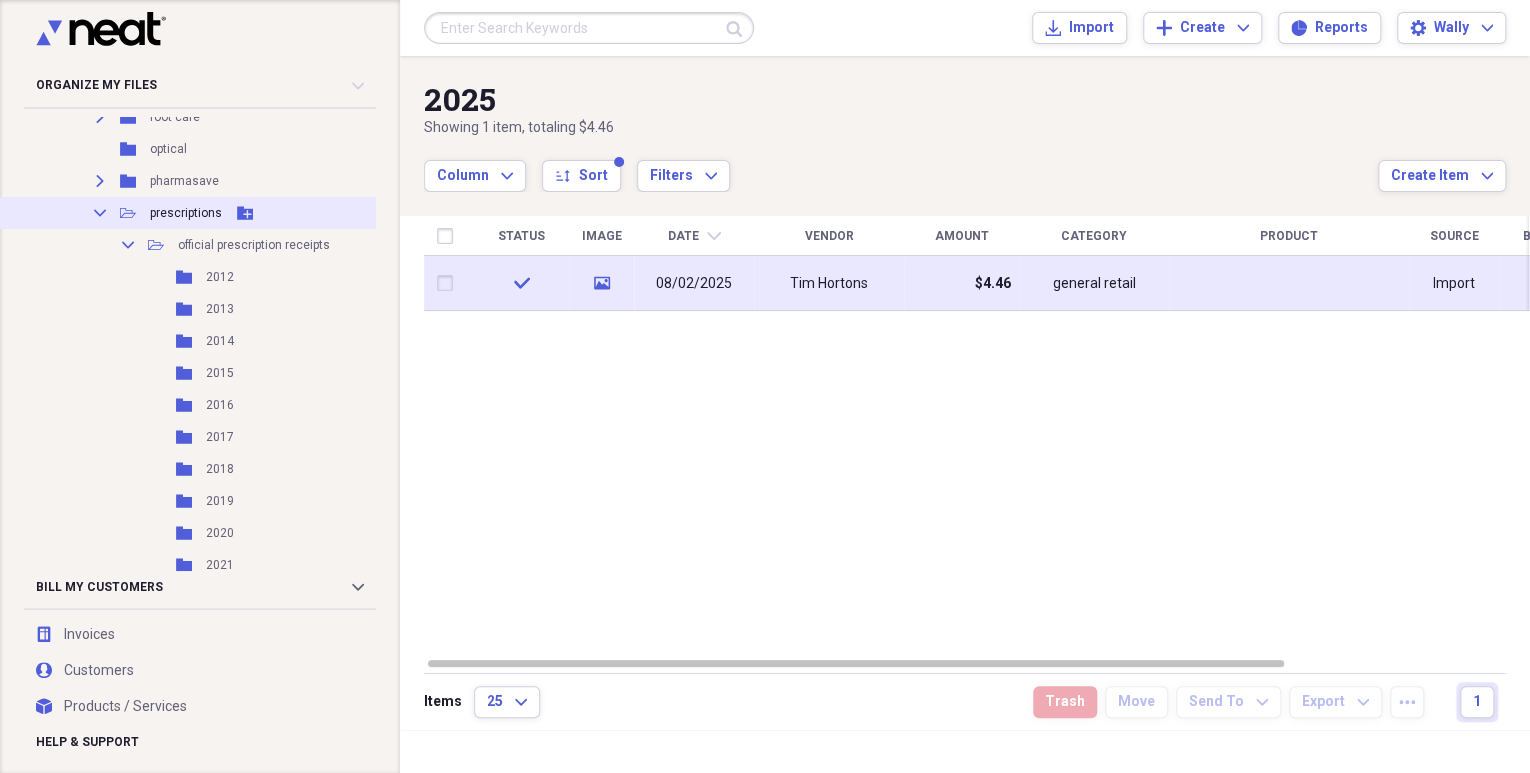 click on "Collapse" 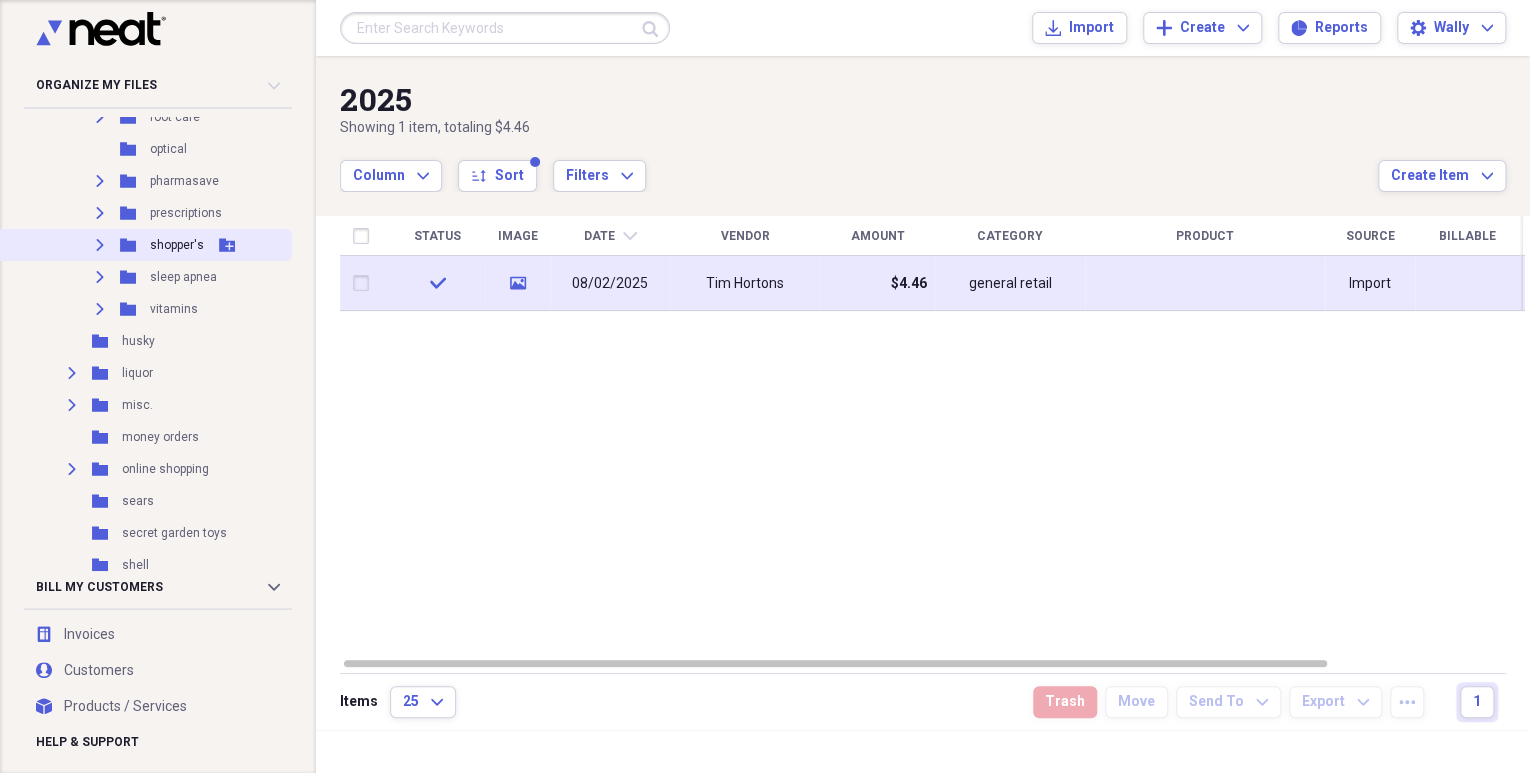 click on "Expand" 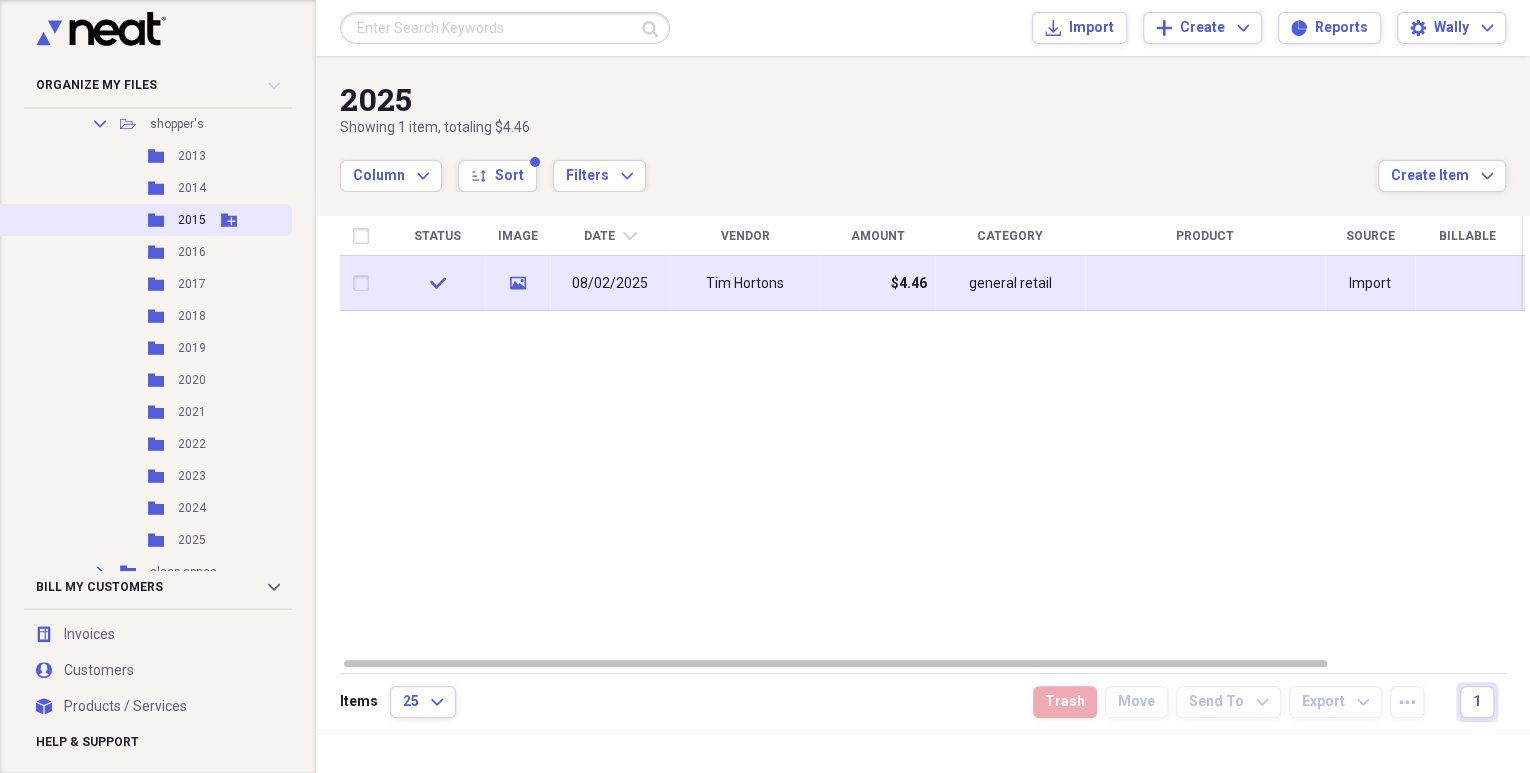 scroll, scrollTop: 880, scrollLeft: 0, axis: vertical 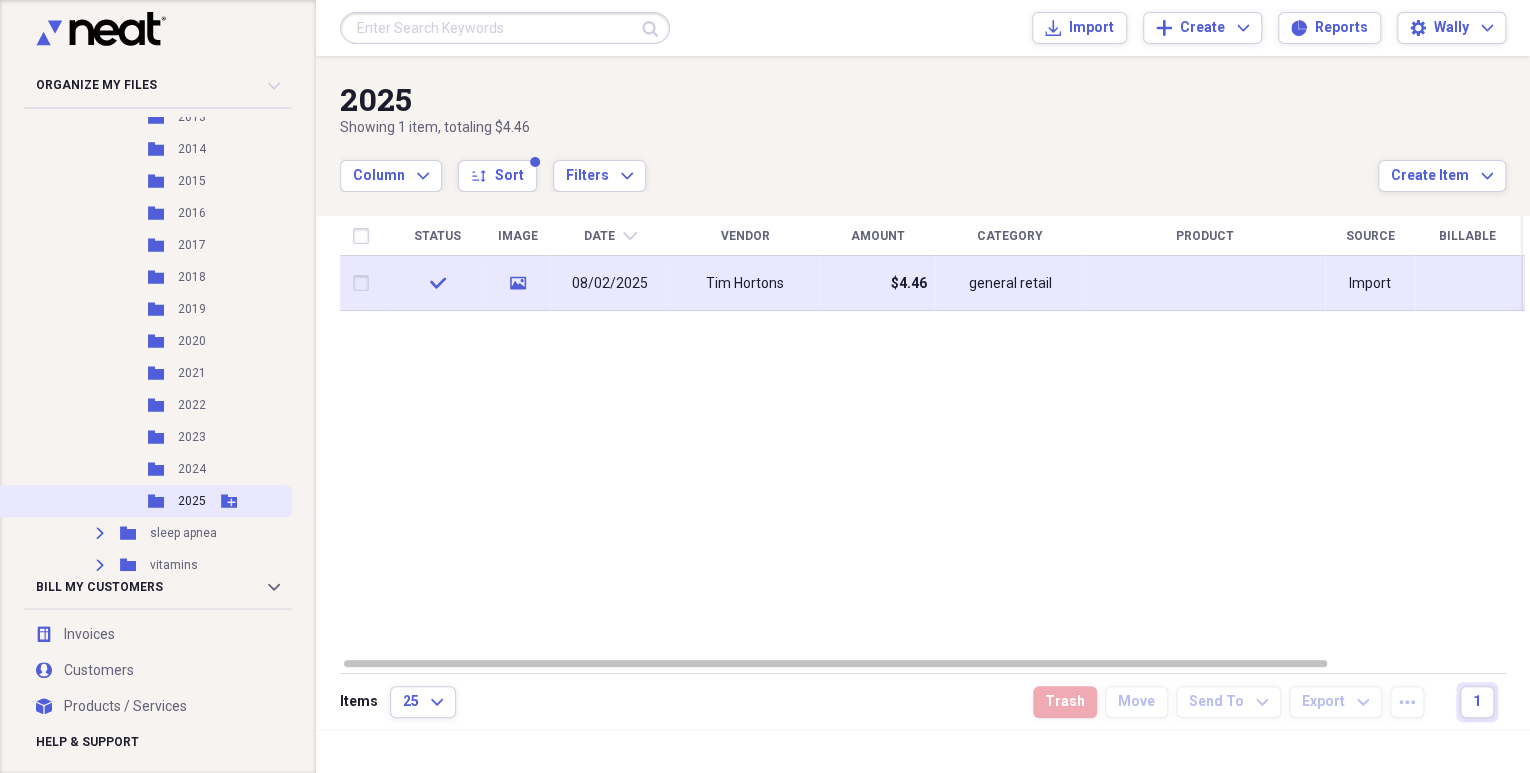 click on "2025" at bounding box center [192, 501] 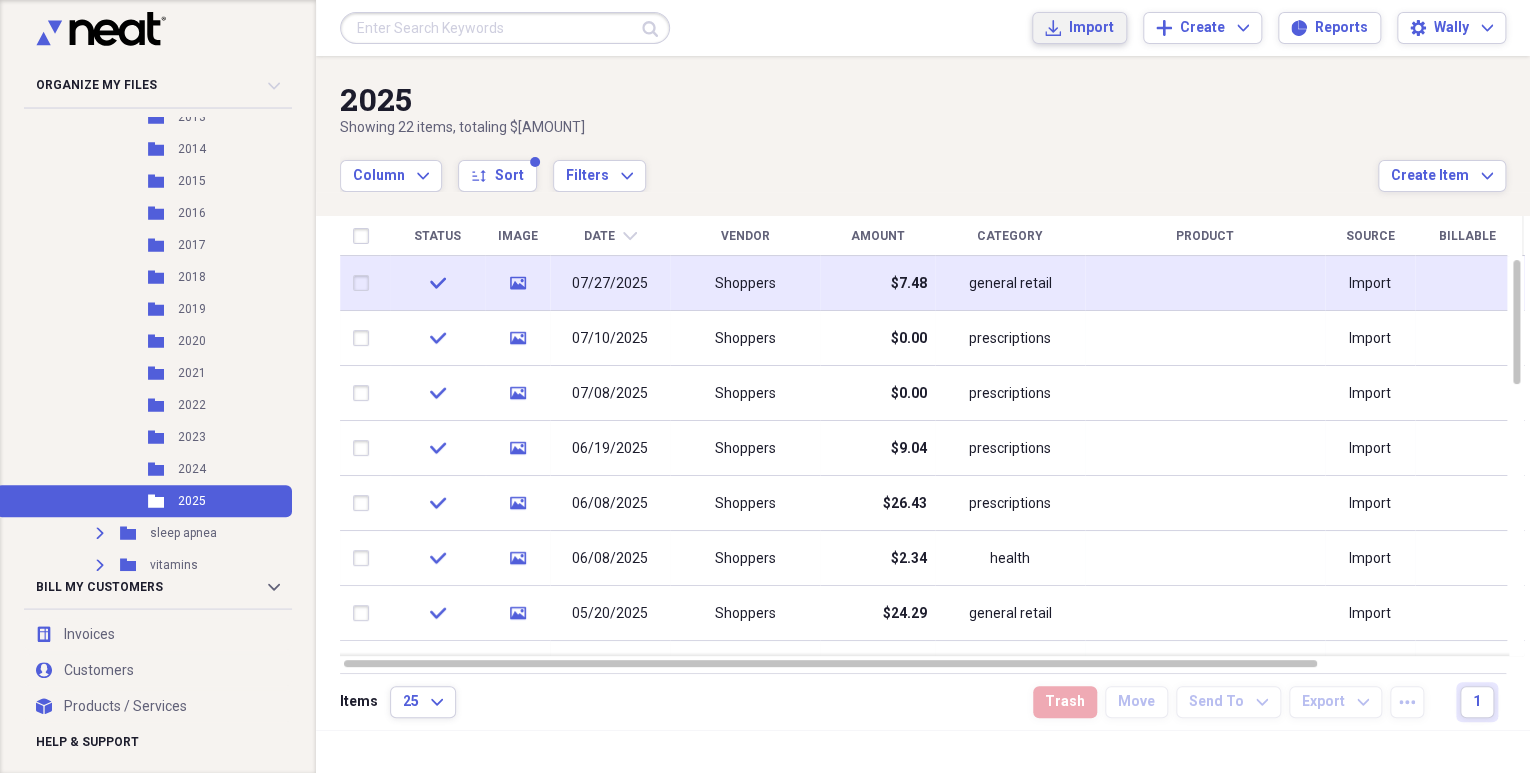 click on "Import" at bounding box center [1091, 28] 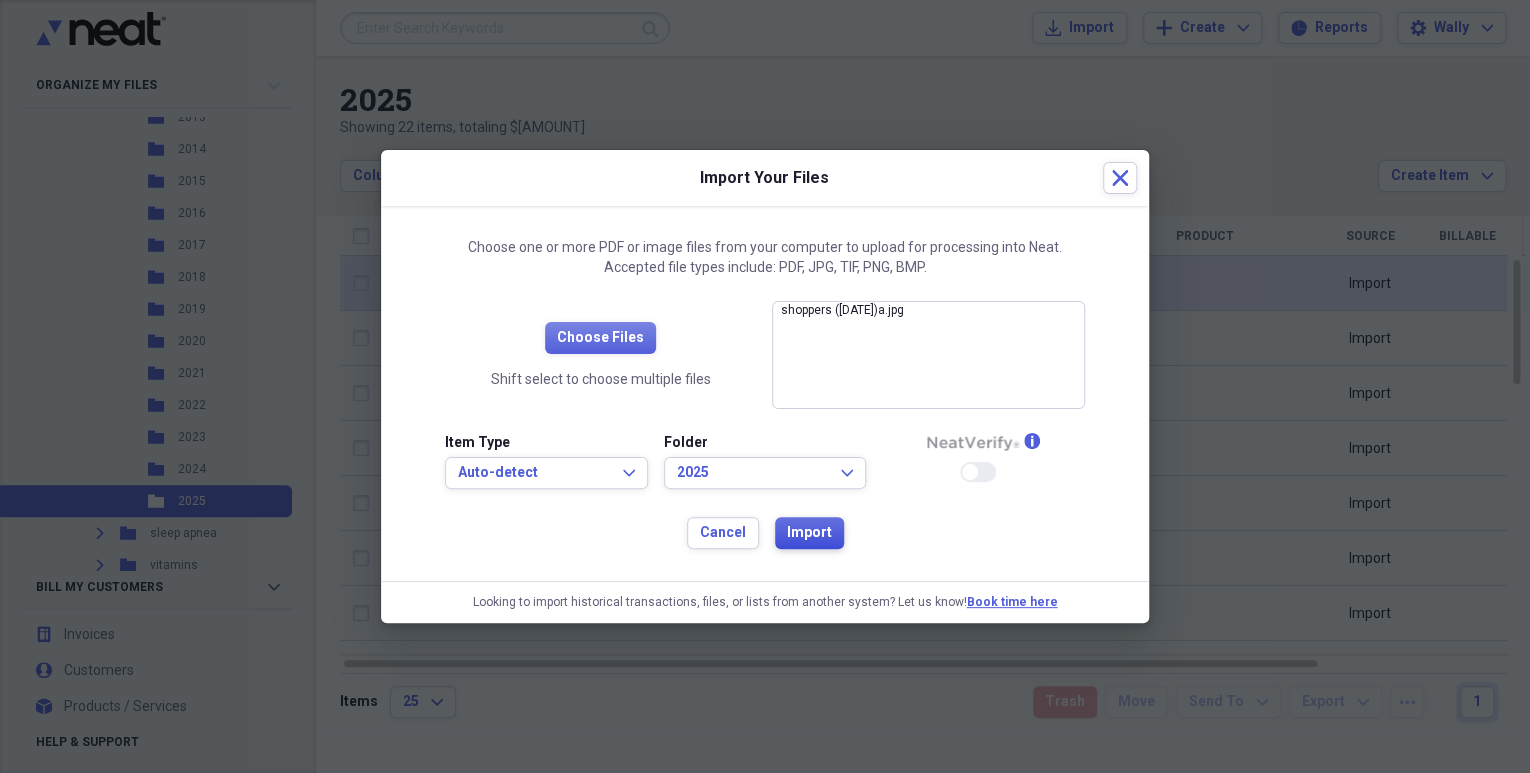 click on "Import" at bounding box center (809, 533) 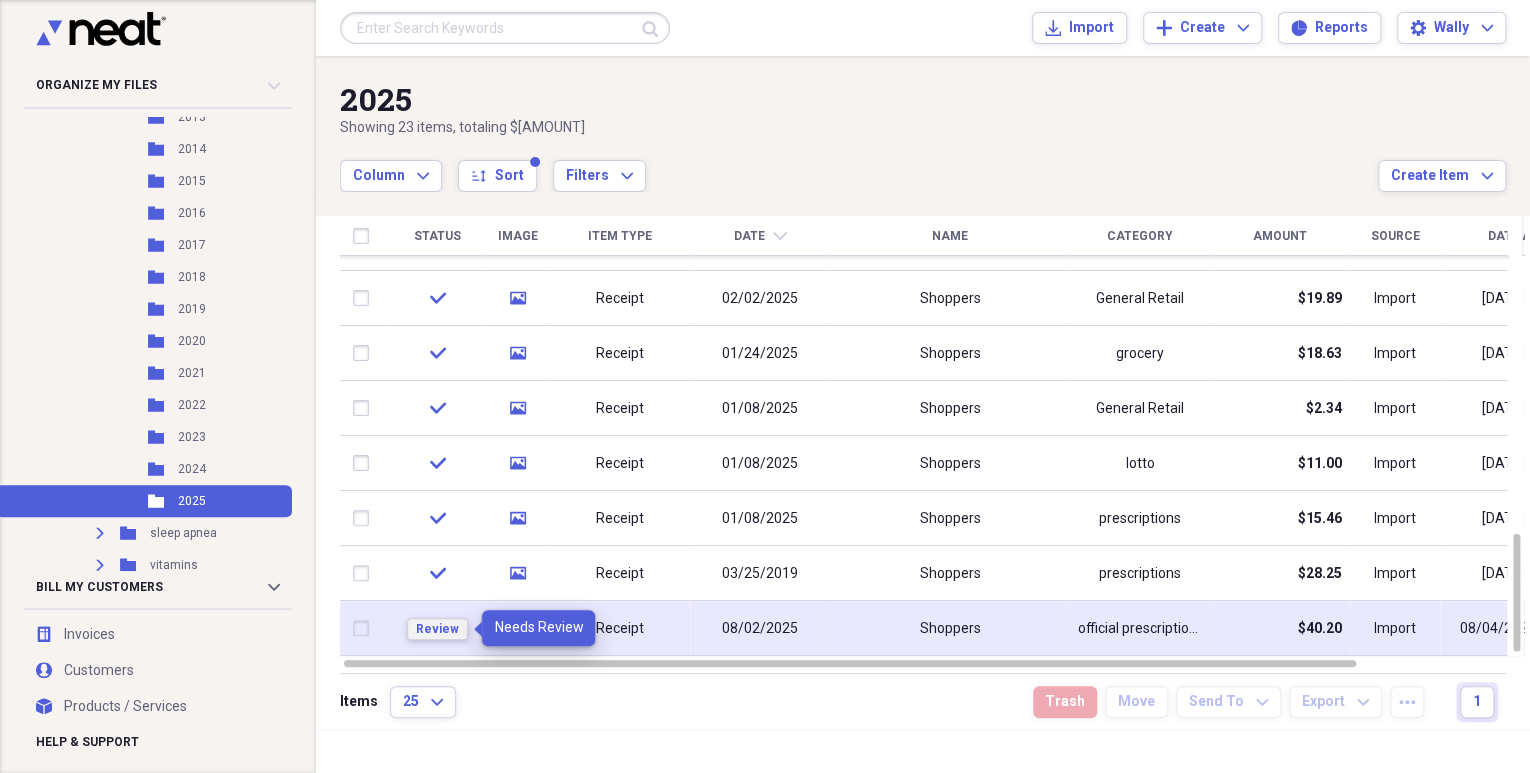 click on "Review" at bounding box center (437, 629) 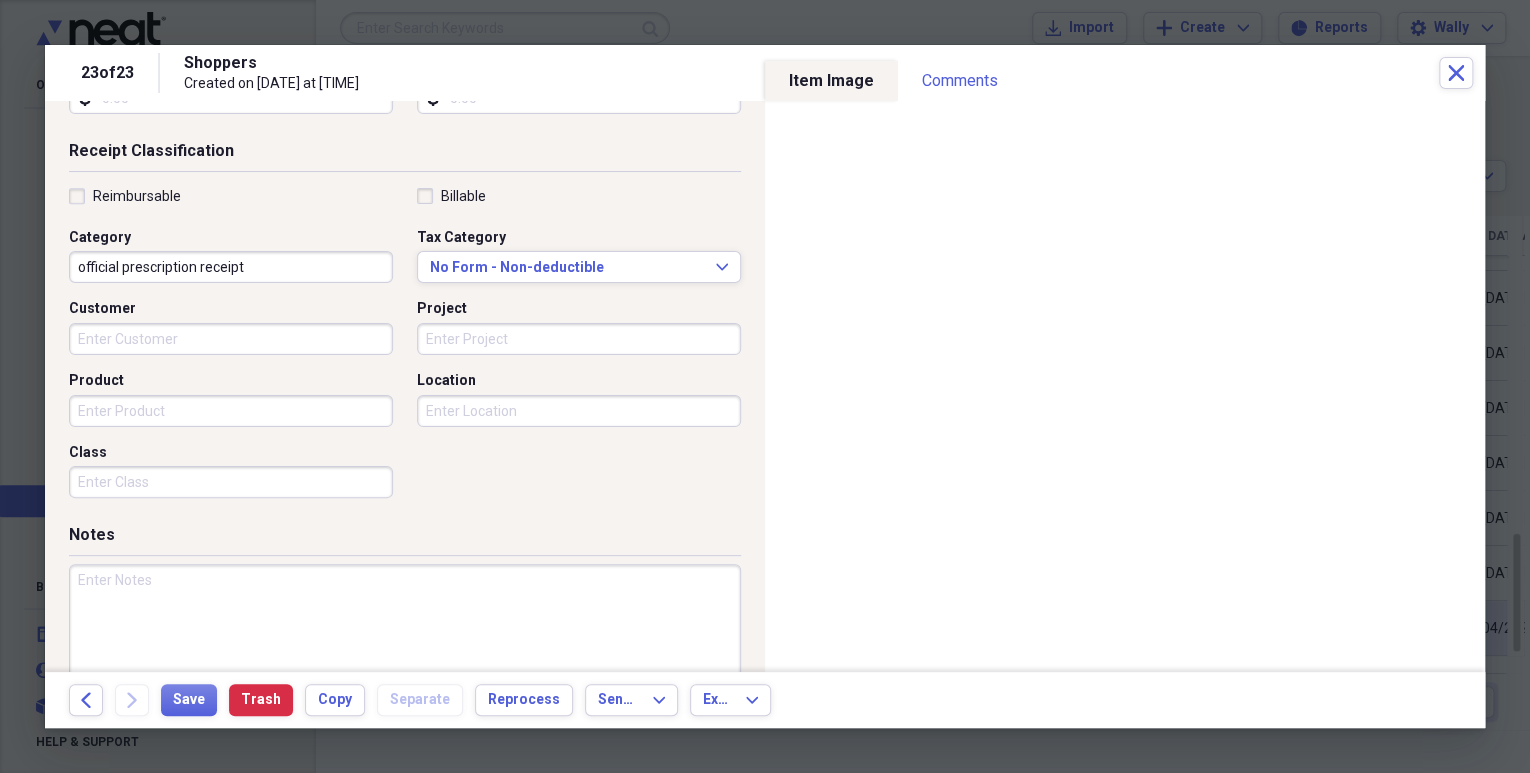 scroll, scrollTop: 448, scrollLeft: 0, axis: vertical 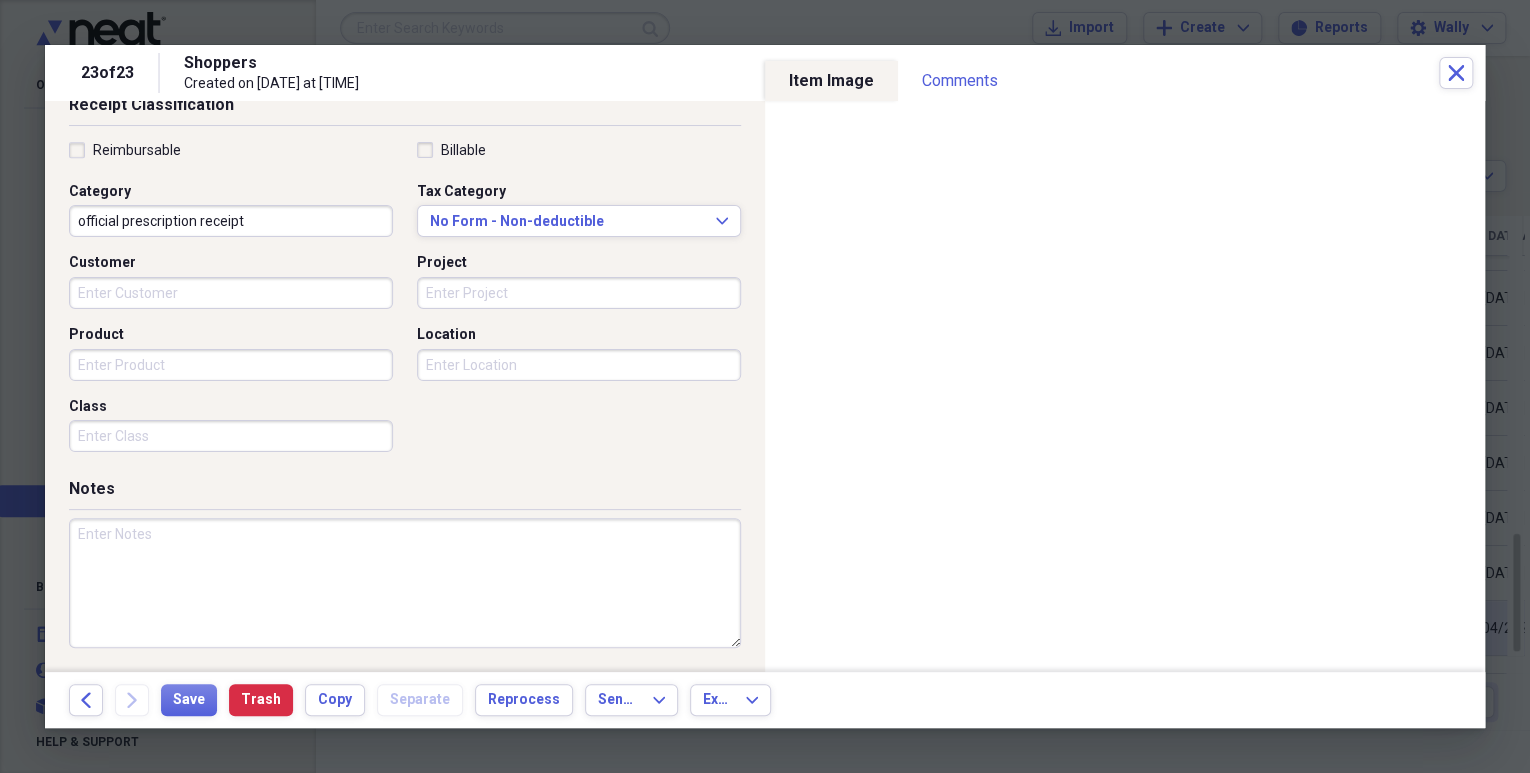 click at bounding box center [405, 583] 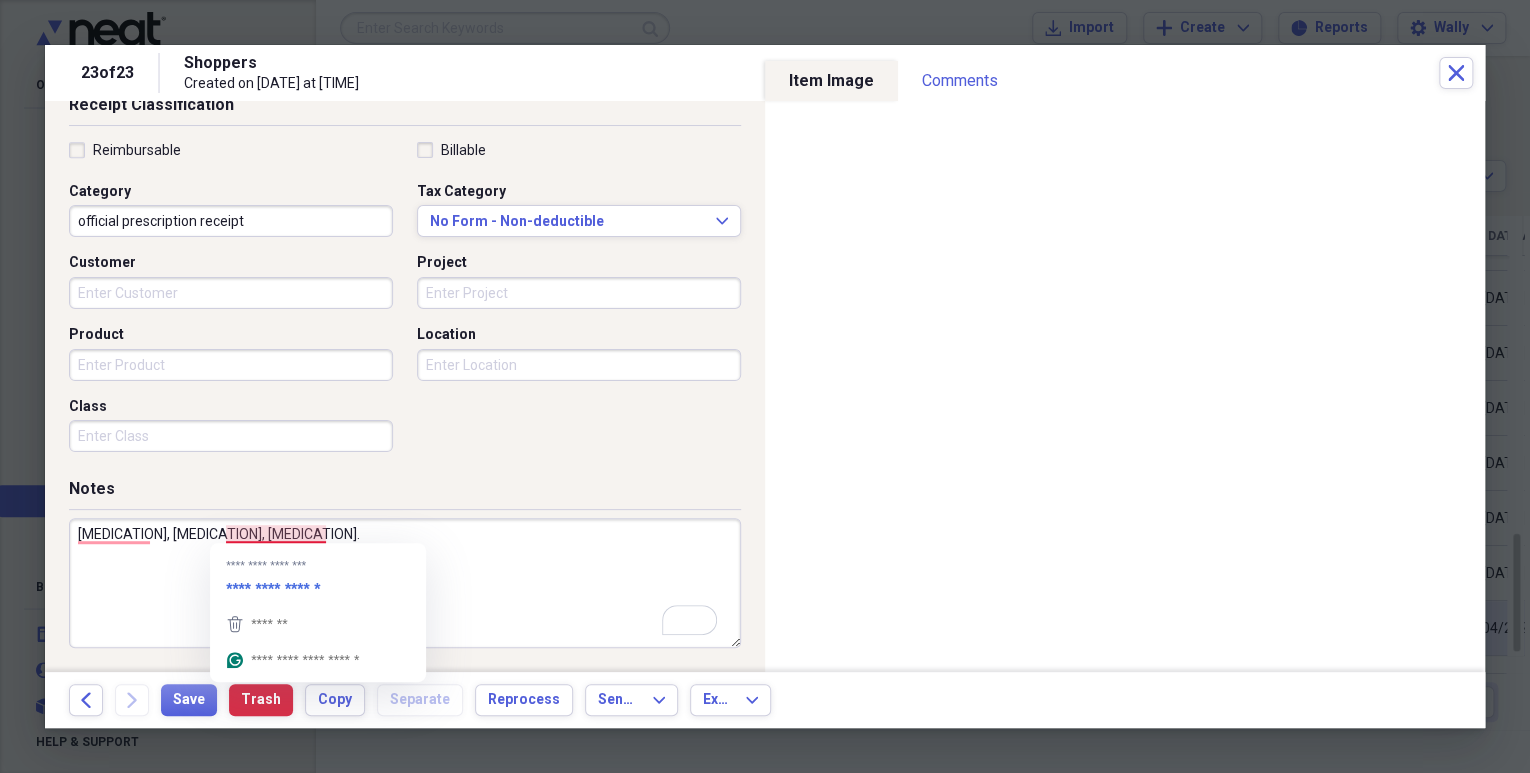 click on "[MEDICATION], [MEDICATION], [MEDICATION]." at bounding box center [405, 583] 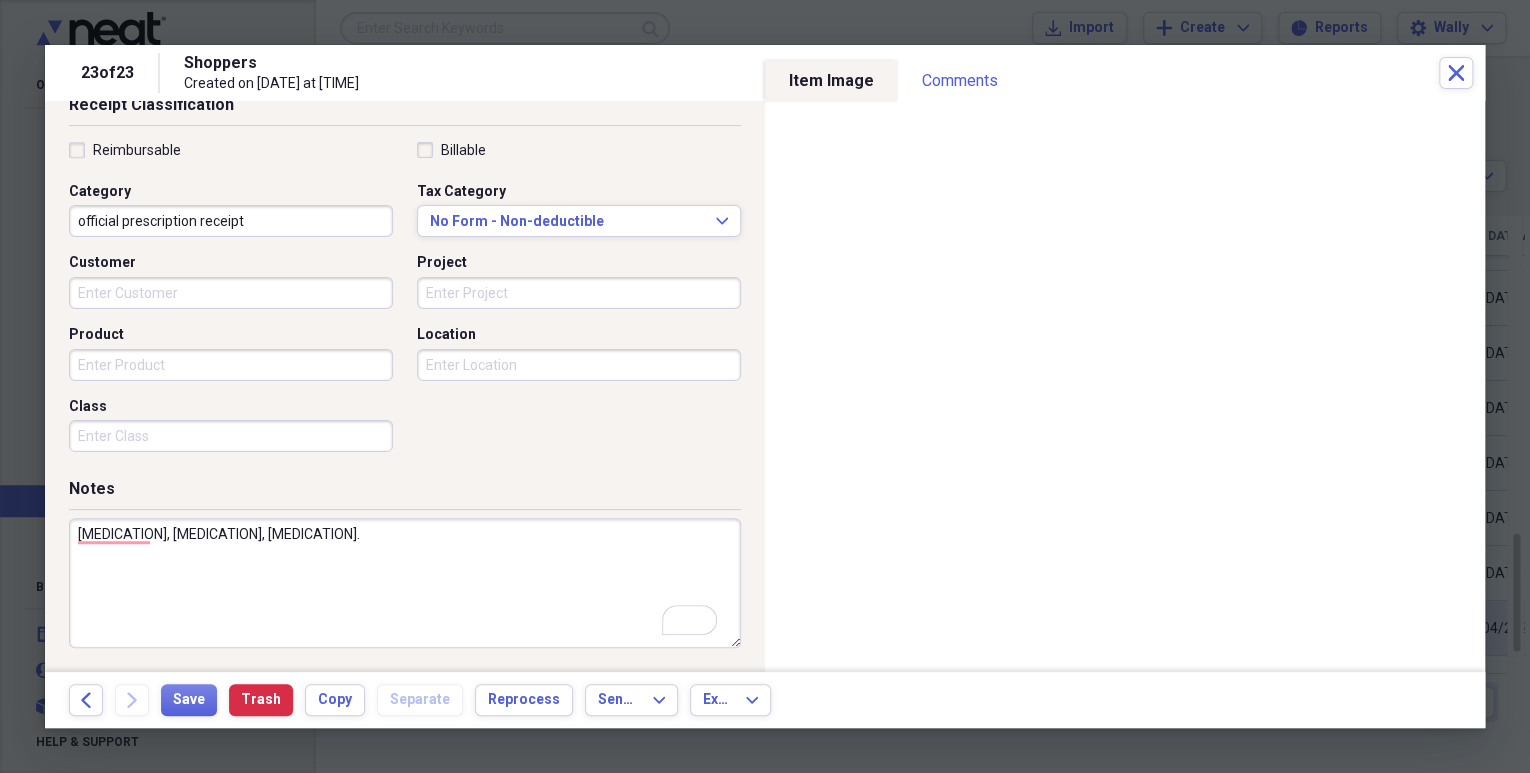 click on "[MEDICATION], [MEDICATION], [MEDICATION]." at bounding box center [405, 583] 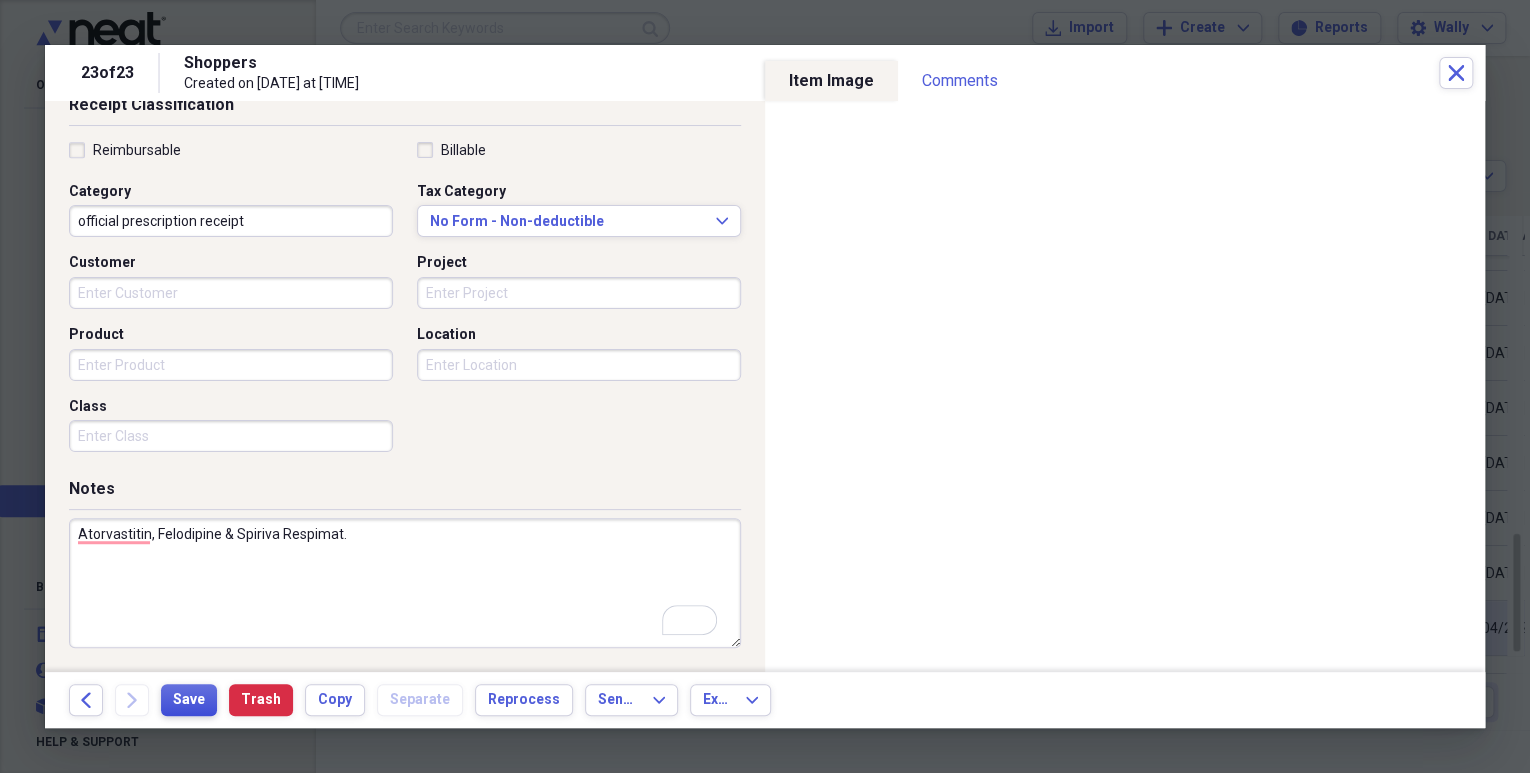 type on "Atorvastitin, Felodipine & Spiriva Respimat." 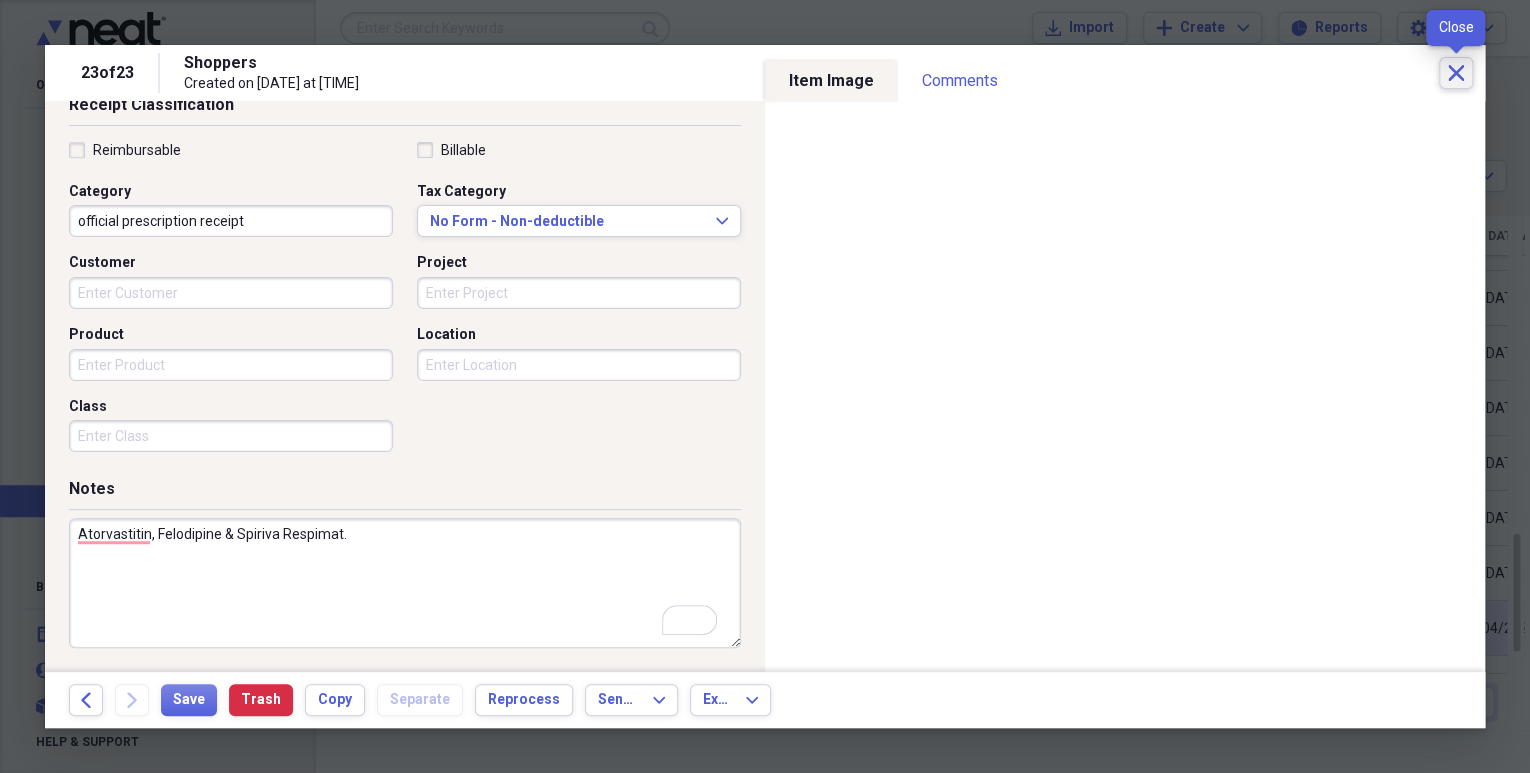 click on "Close" 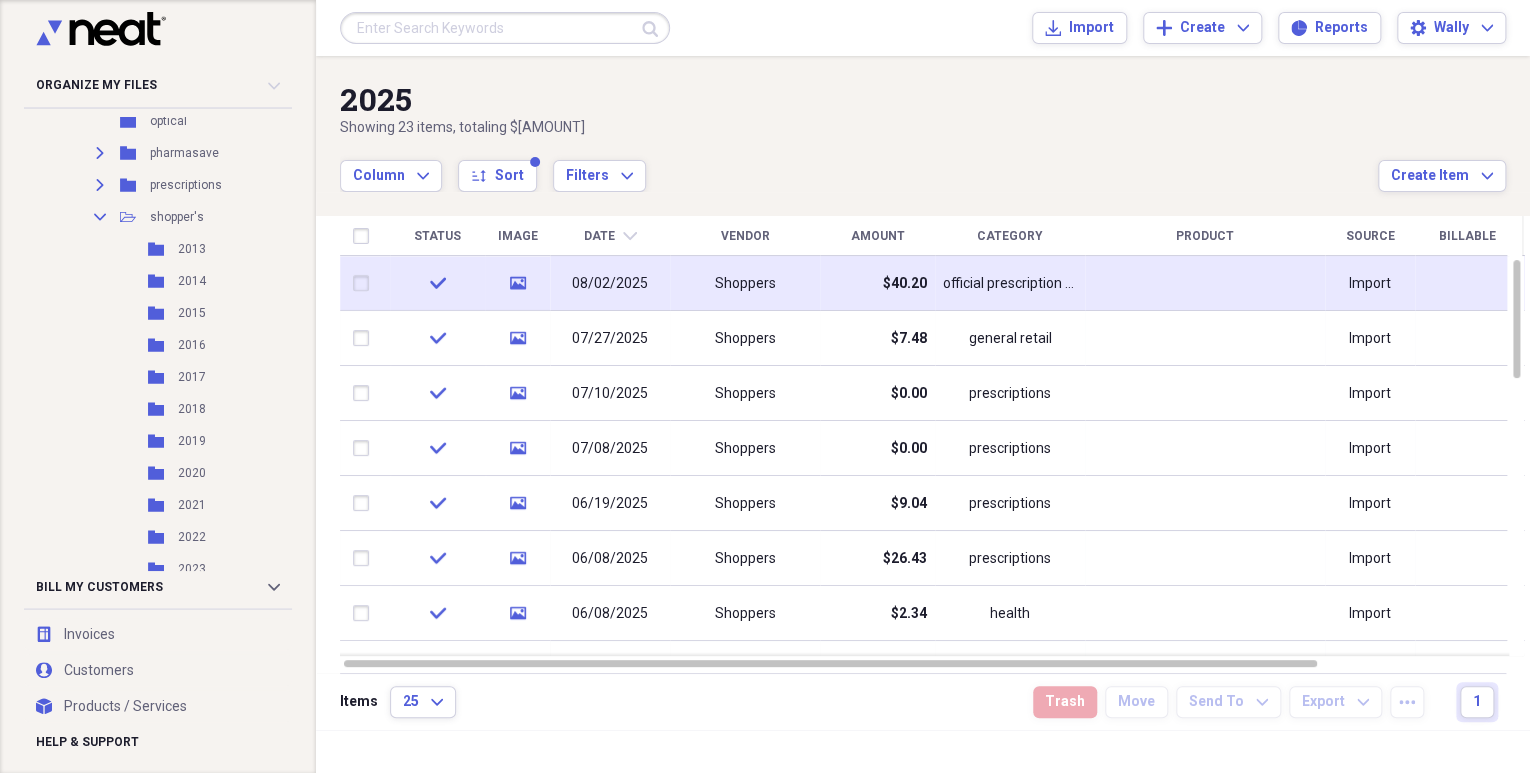 scroll, scrollTop: 720, scrollLeft: 0, axis: vertical 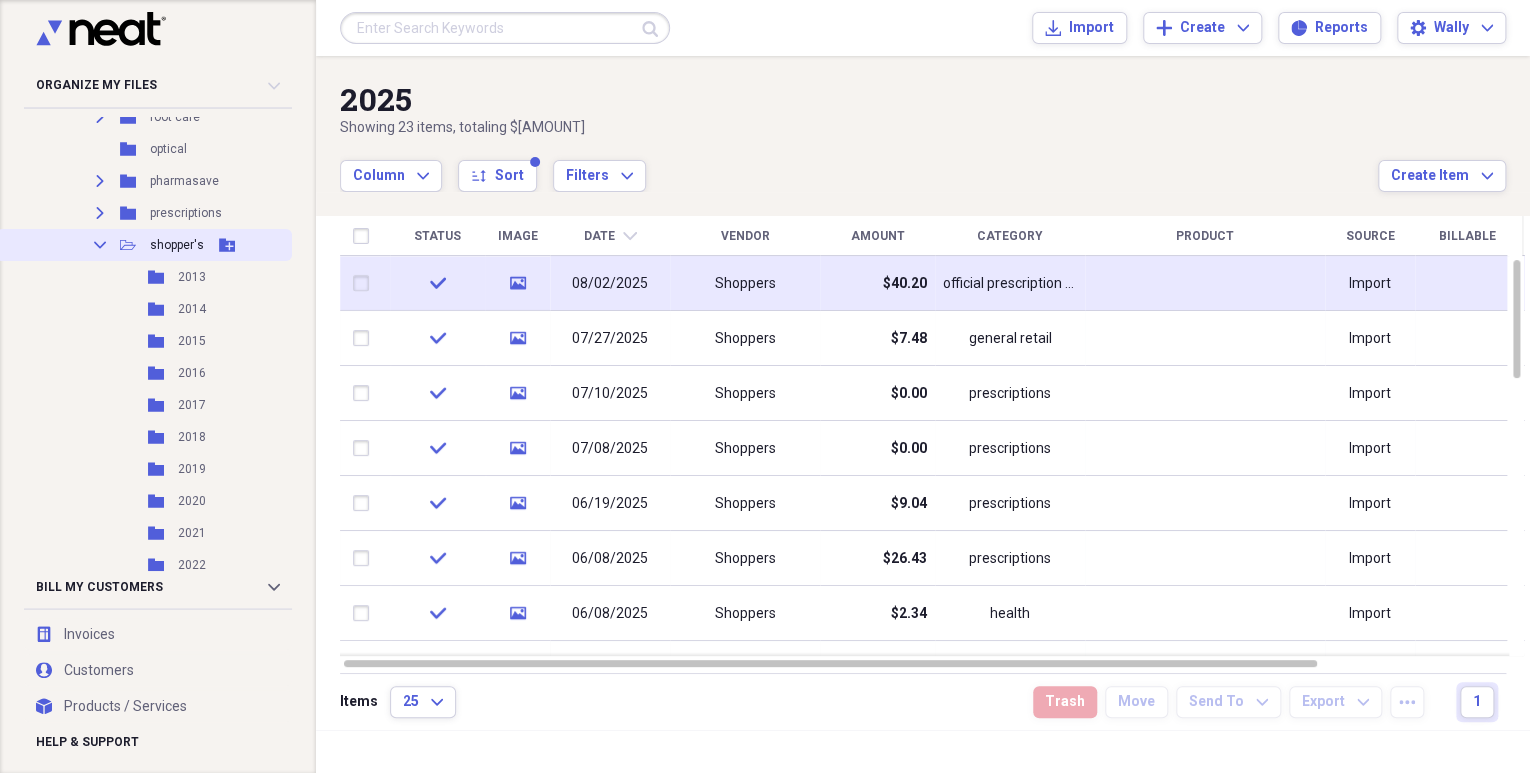 click on "Collapse" at bounding box center [100, 245] 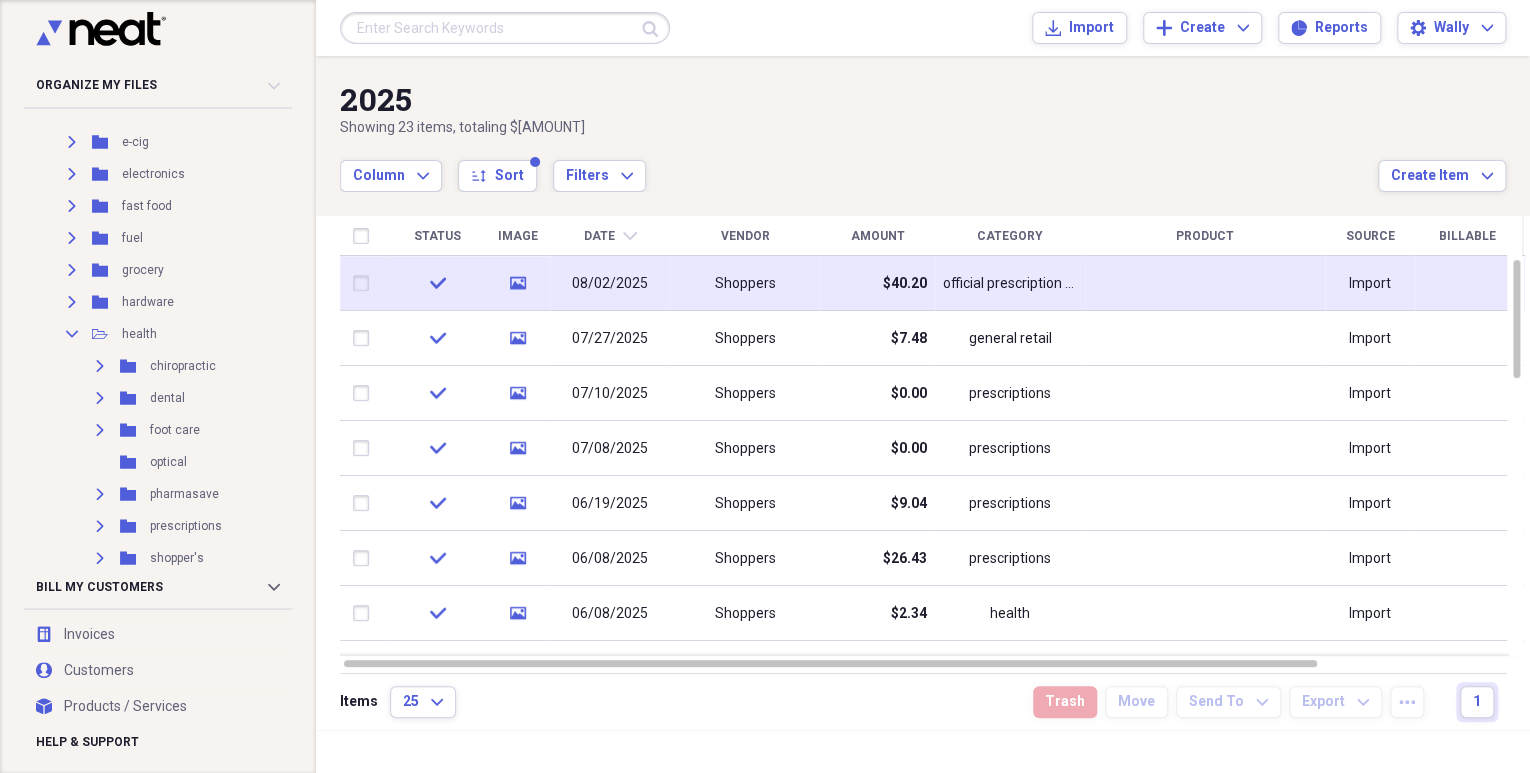 scroll, scrollTop: 400, scrollLeft: 0, axis: vertical 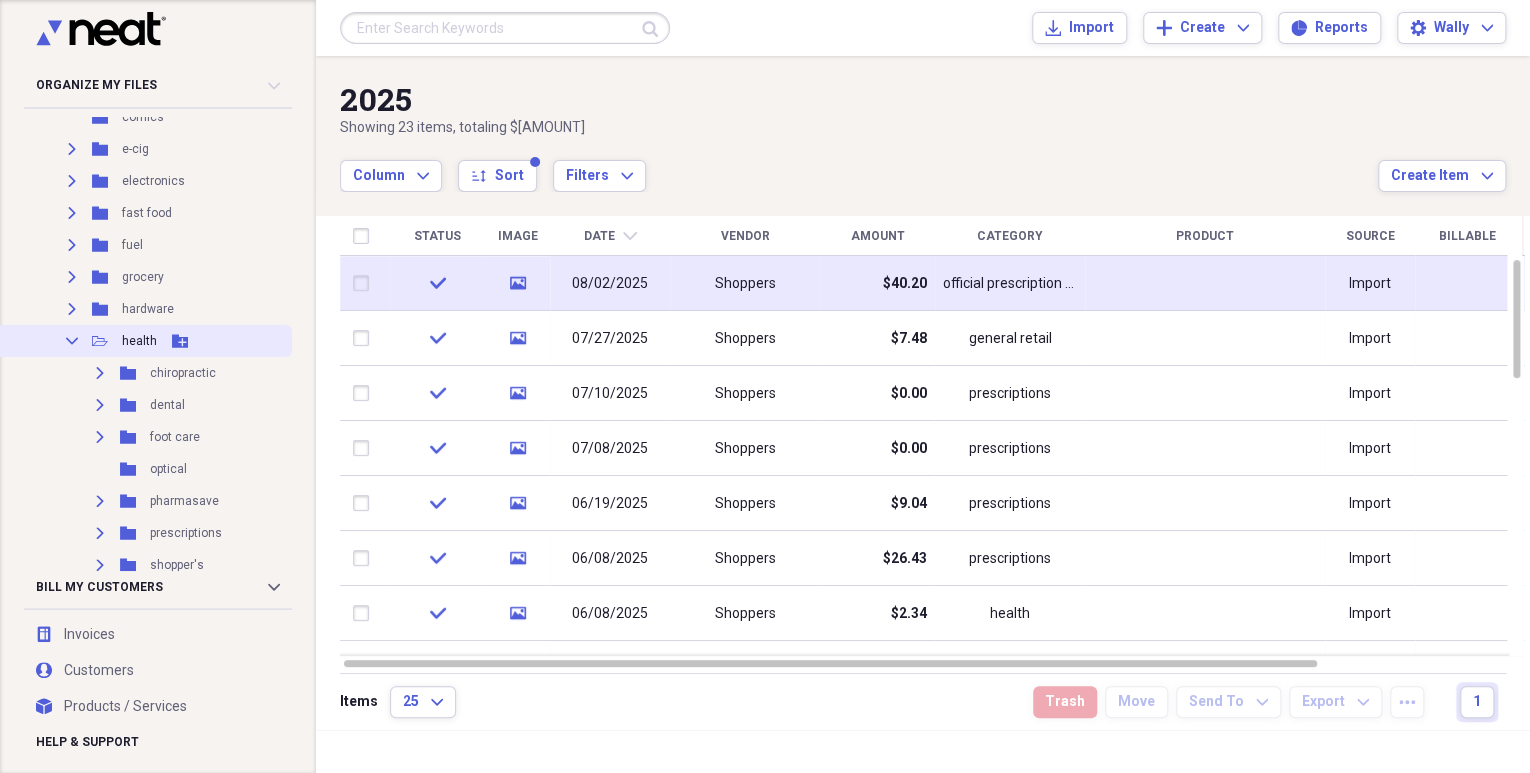click on "Collapse" 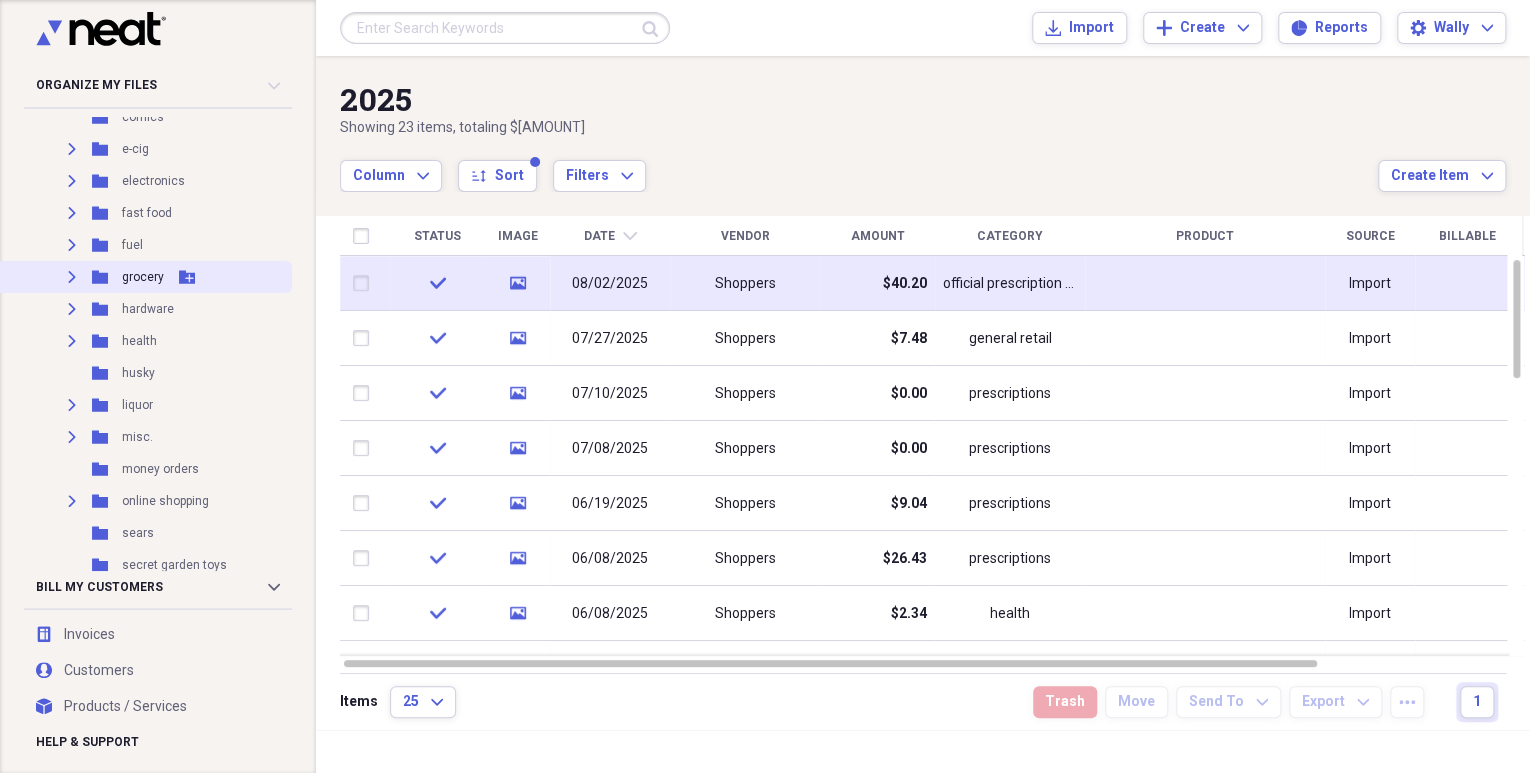 click on "Expand" 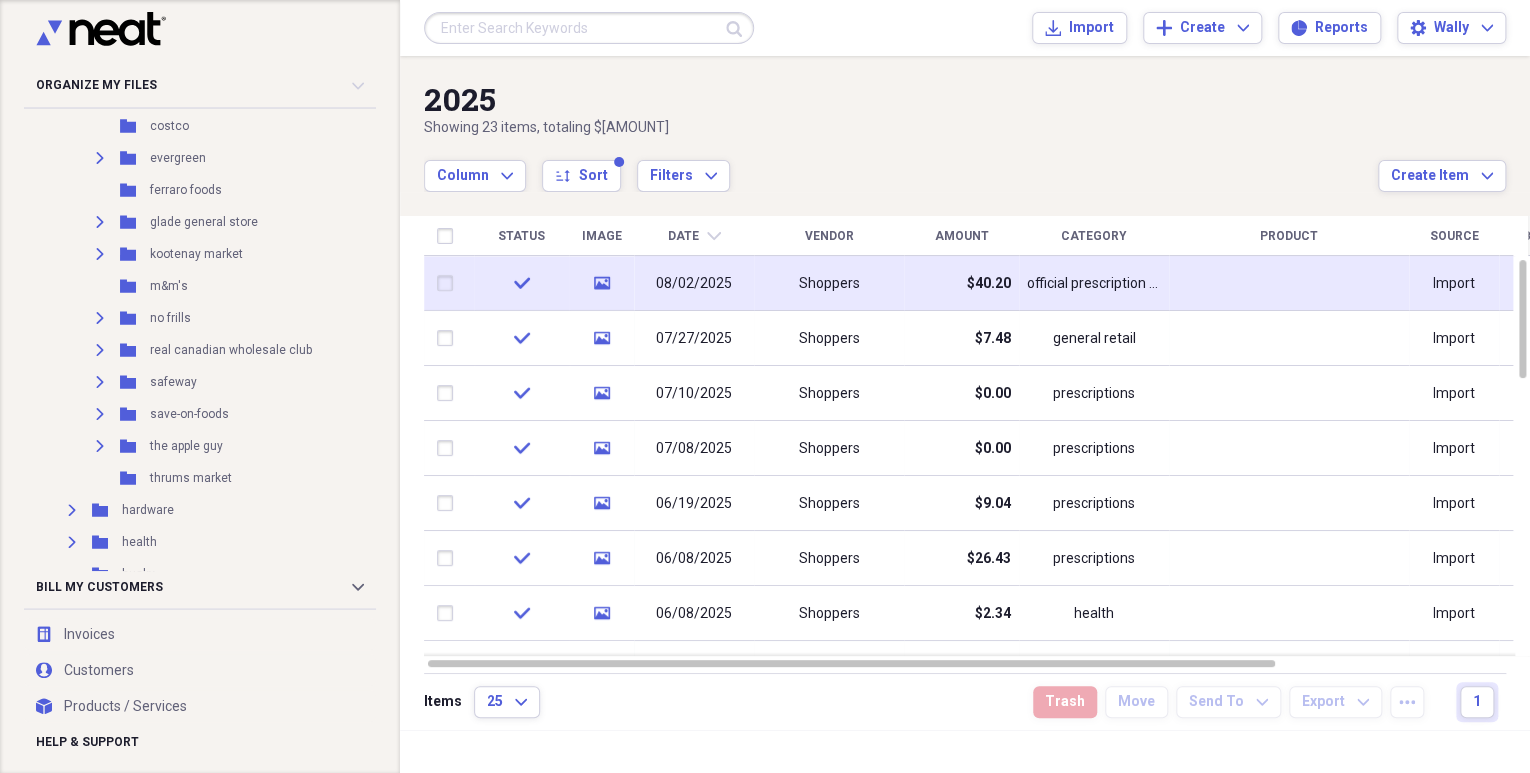 scroll, scrollTop: 640, scrollLeft: 0, axis: vertical 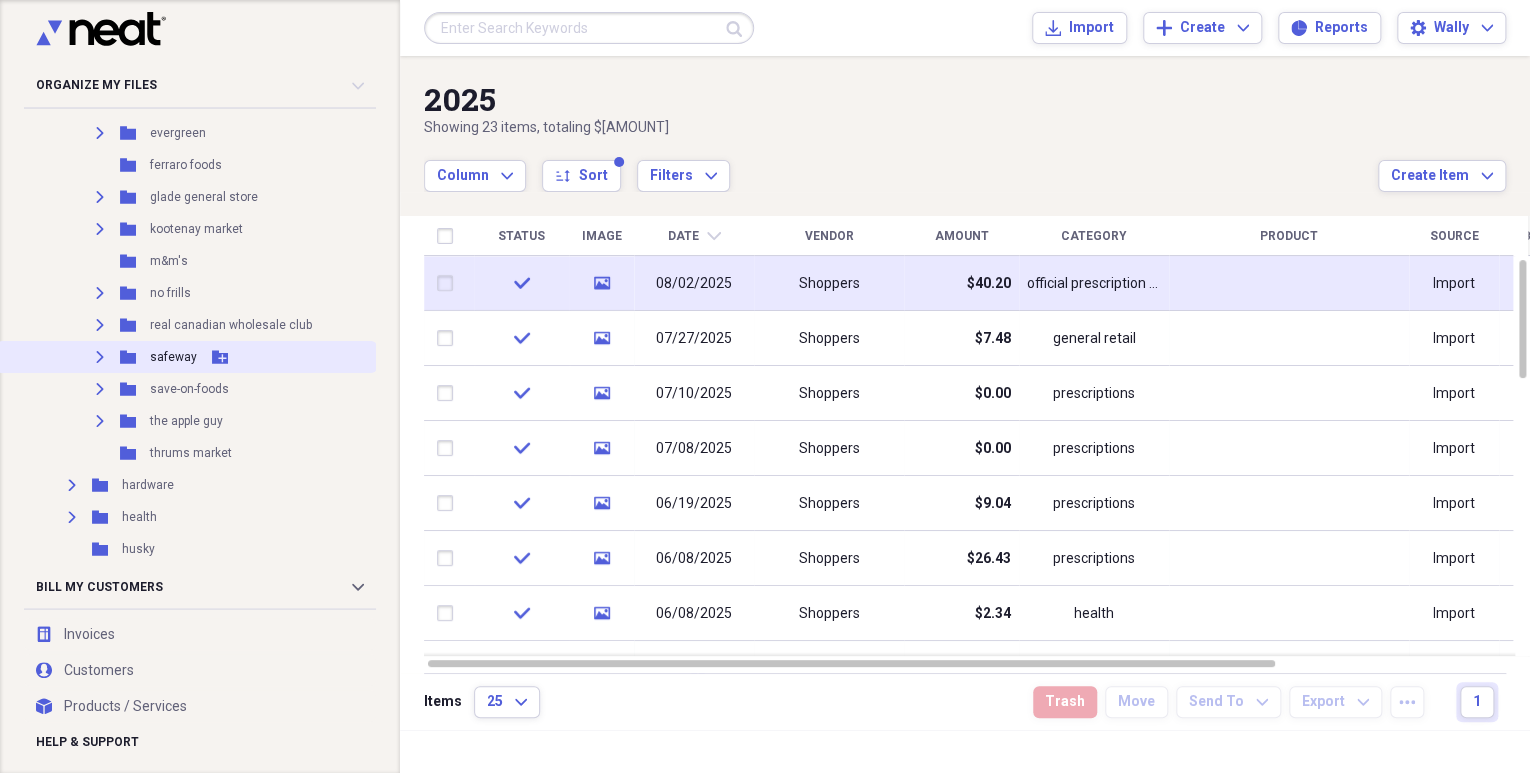 click on "Expand" 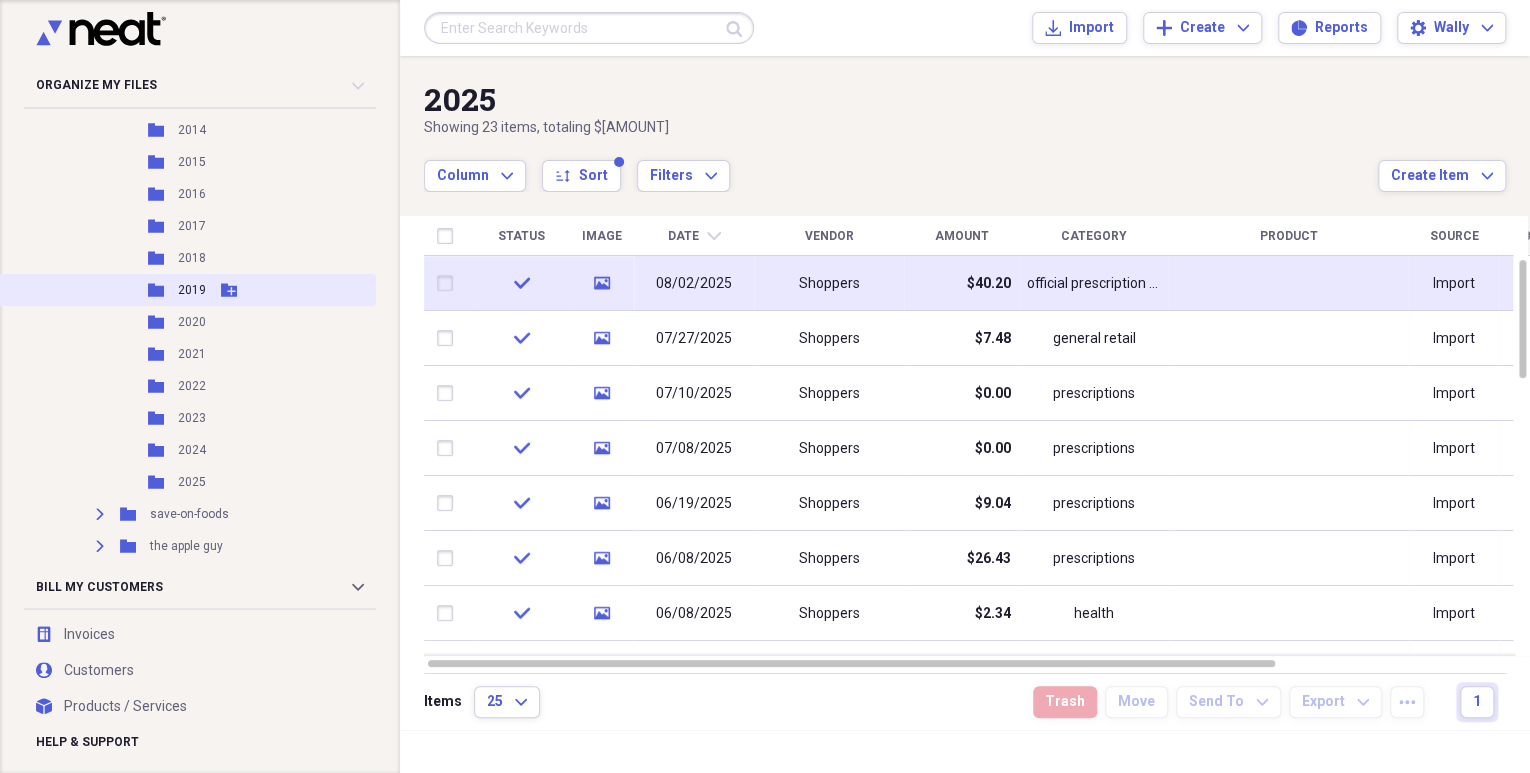 scroll, scrollTop: 960, scrollLeft: 0, axis: vertical 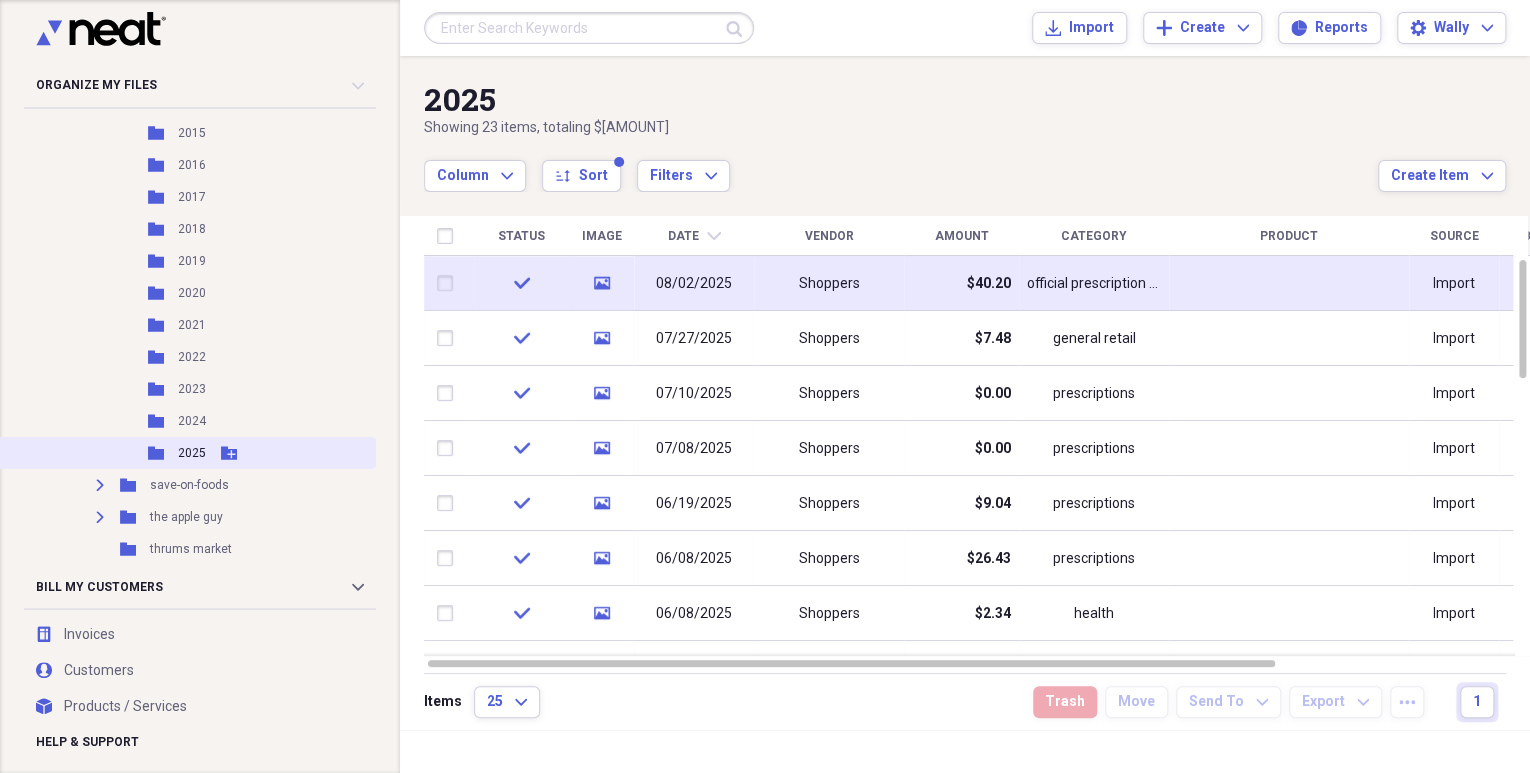 click on "2025" at bounding box center (192, 453) 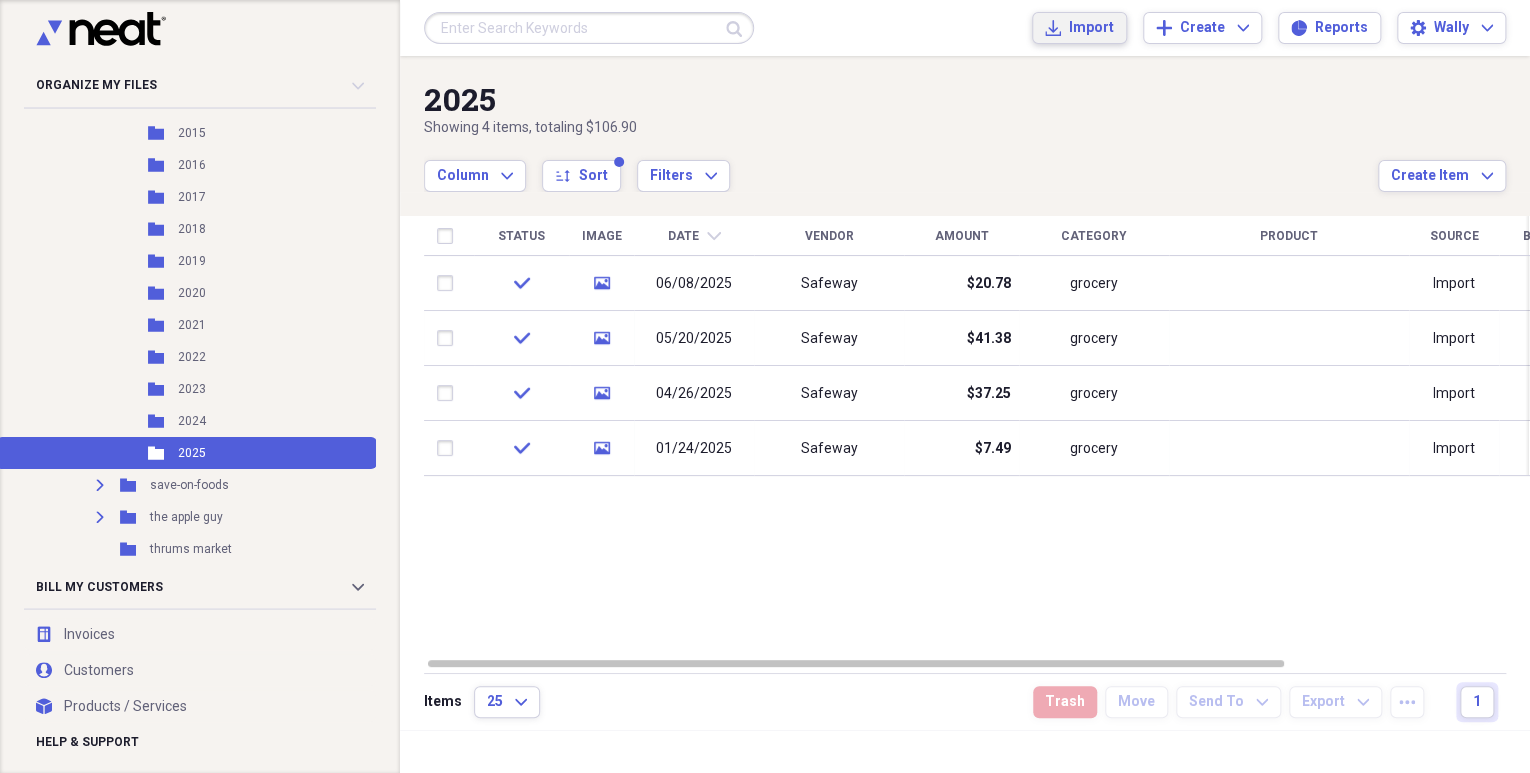 click on "Import" at bounding box center (1091, 28) 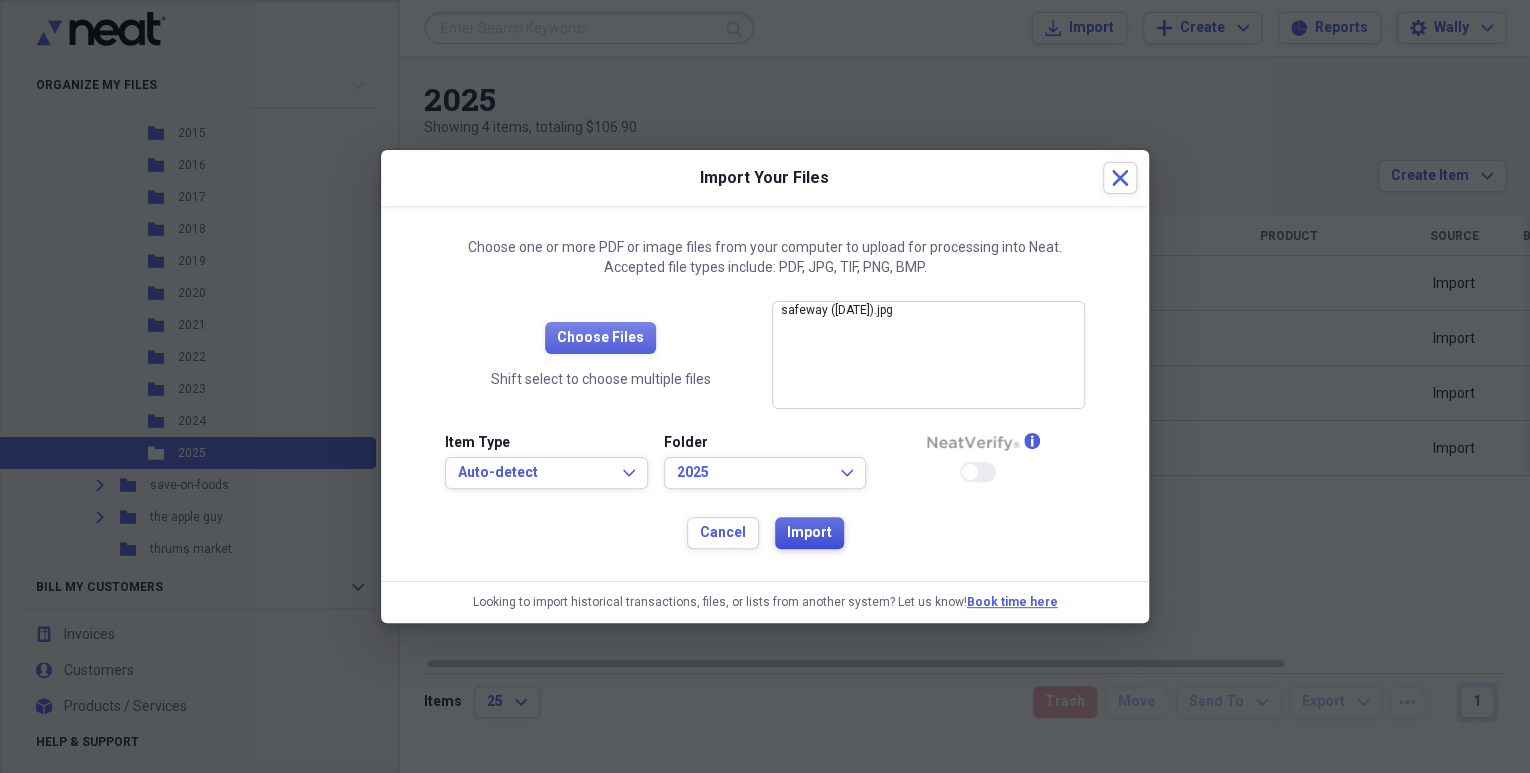 click on "Import" at bounding box center [809, 533] 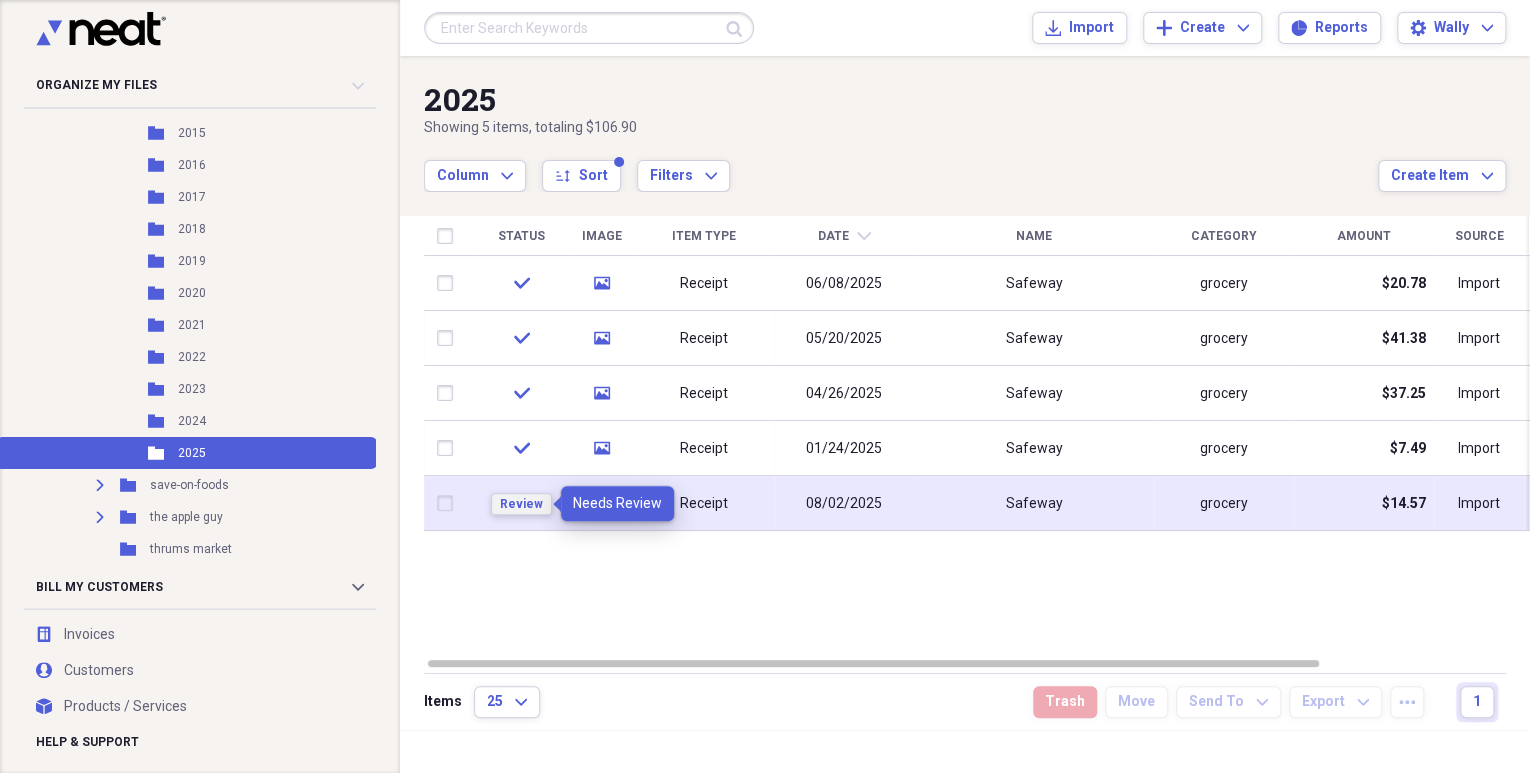 click on "Review" at bounding box center [521, 504] 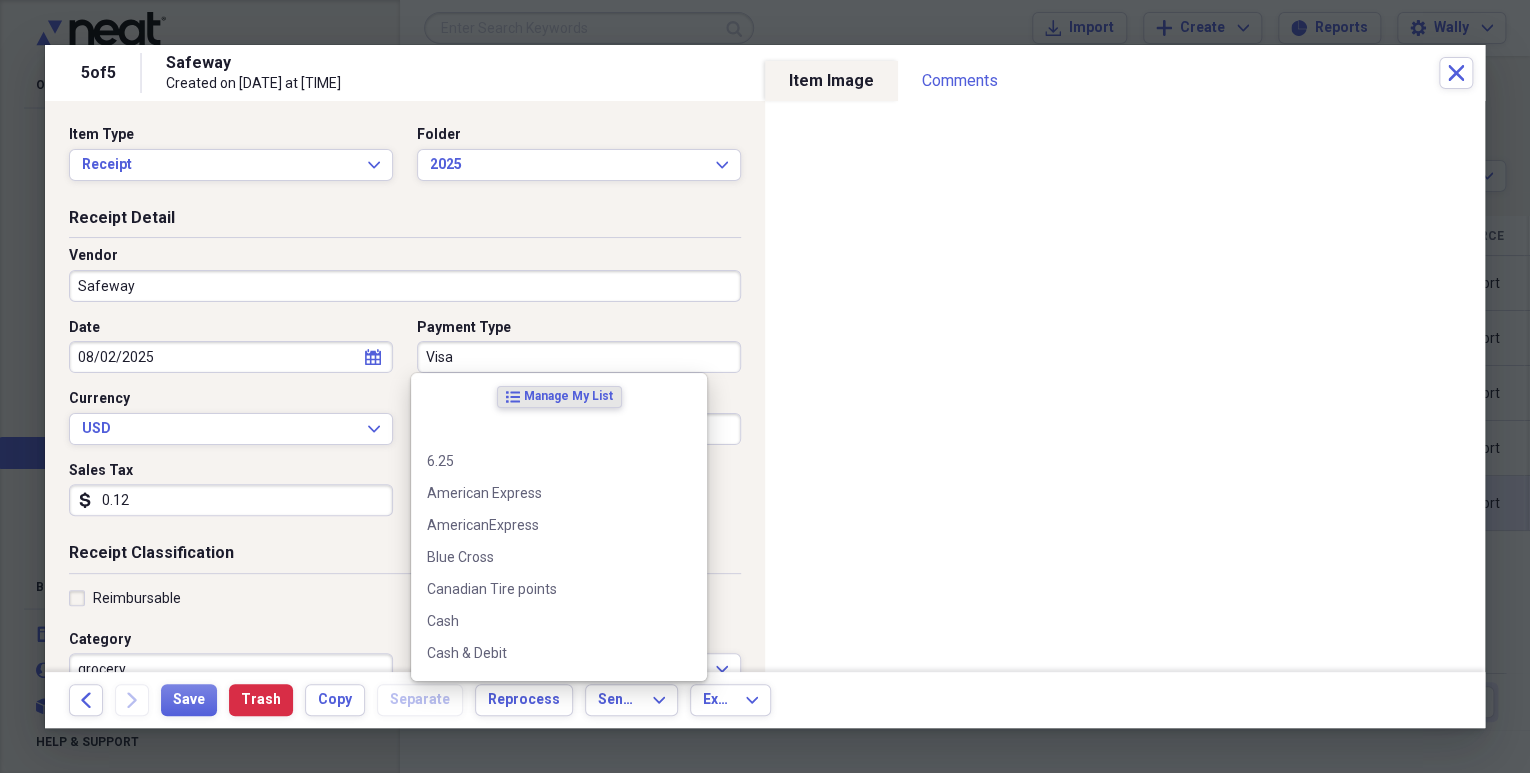 click on "Visa" at bounding box center (579, 357) 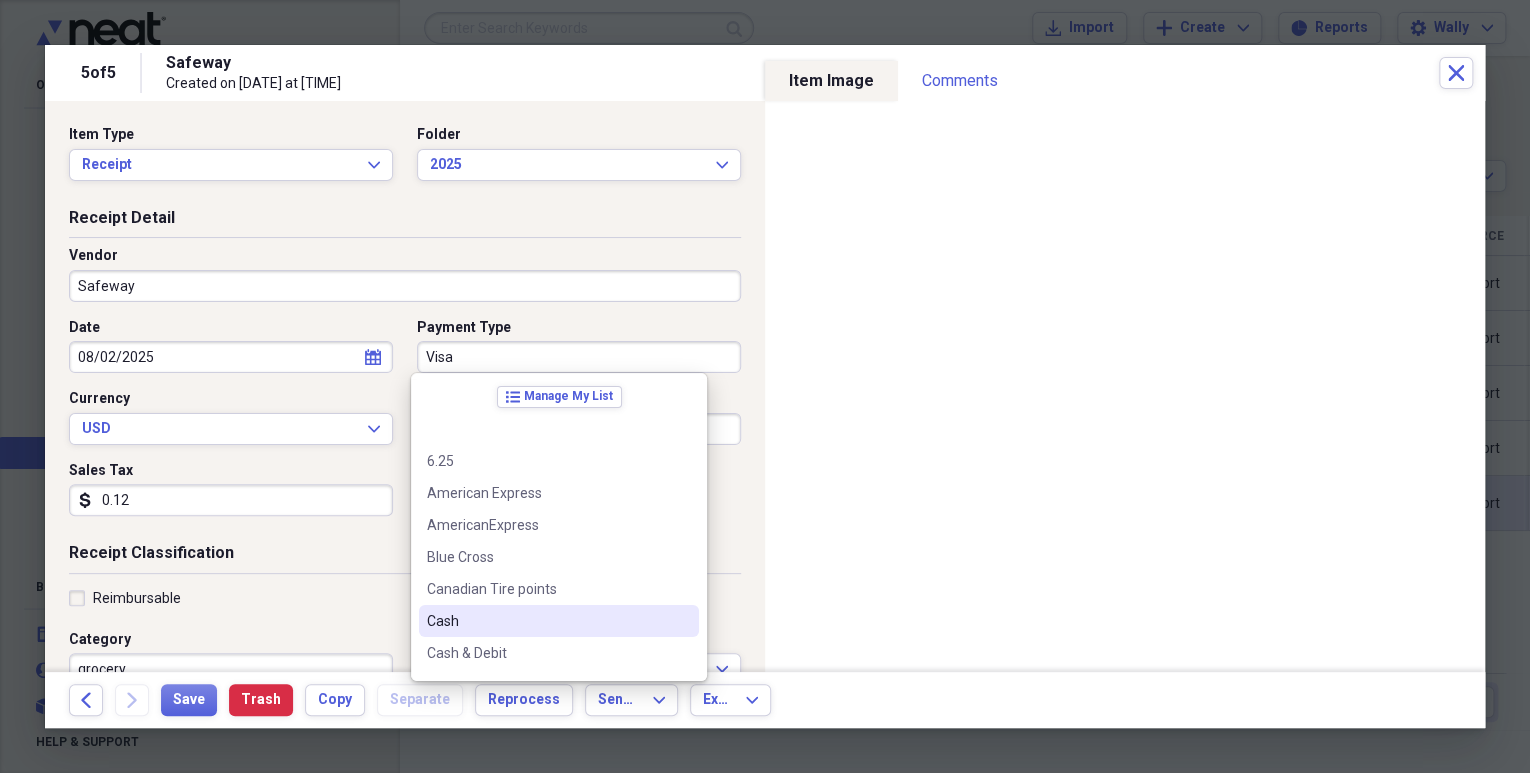 click on "Cash" at bounding box center (547, 621) 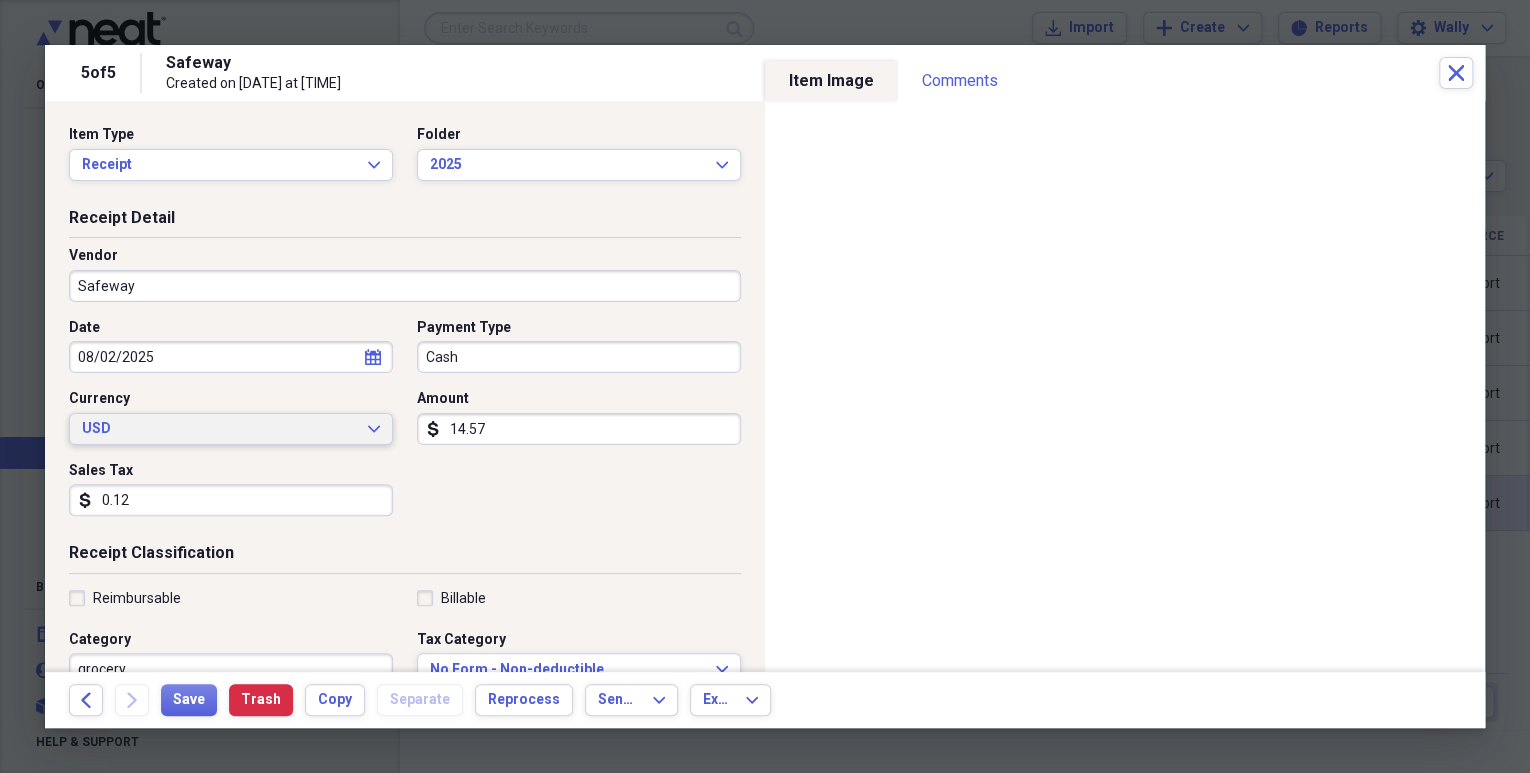 click on "USD" at bounding box center [219, 429] 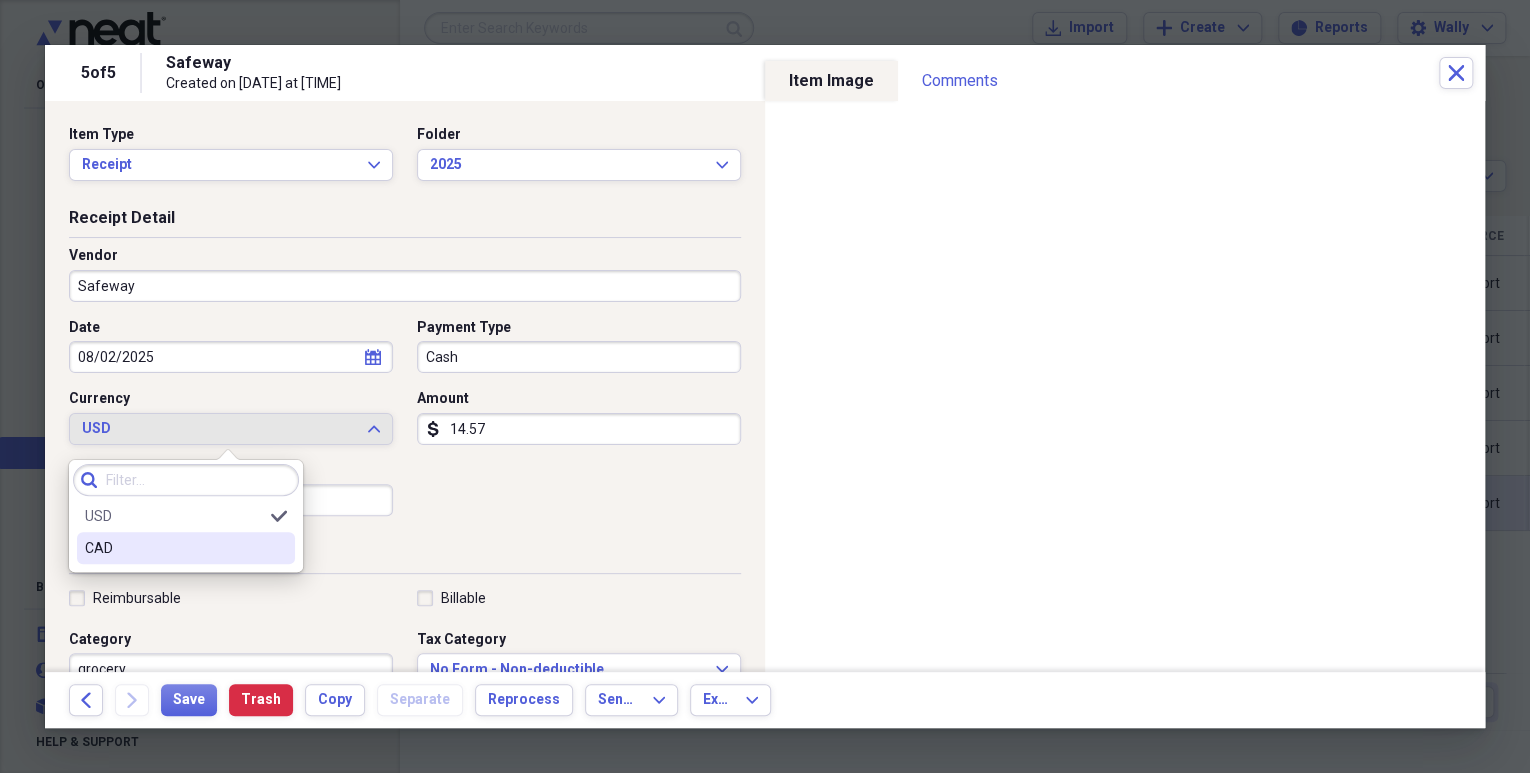 click on "CAD" at bounding box center (174, 548) 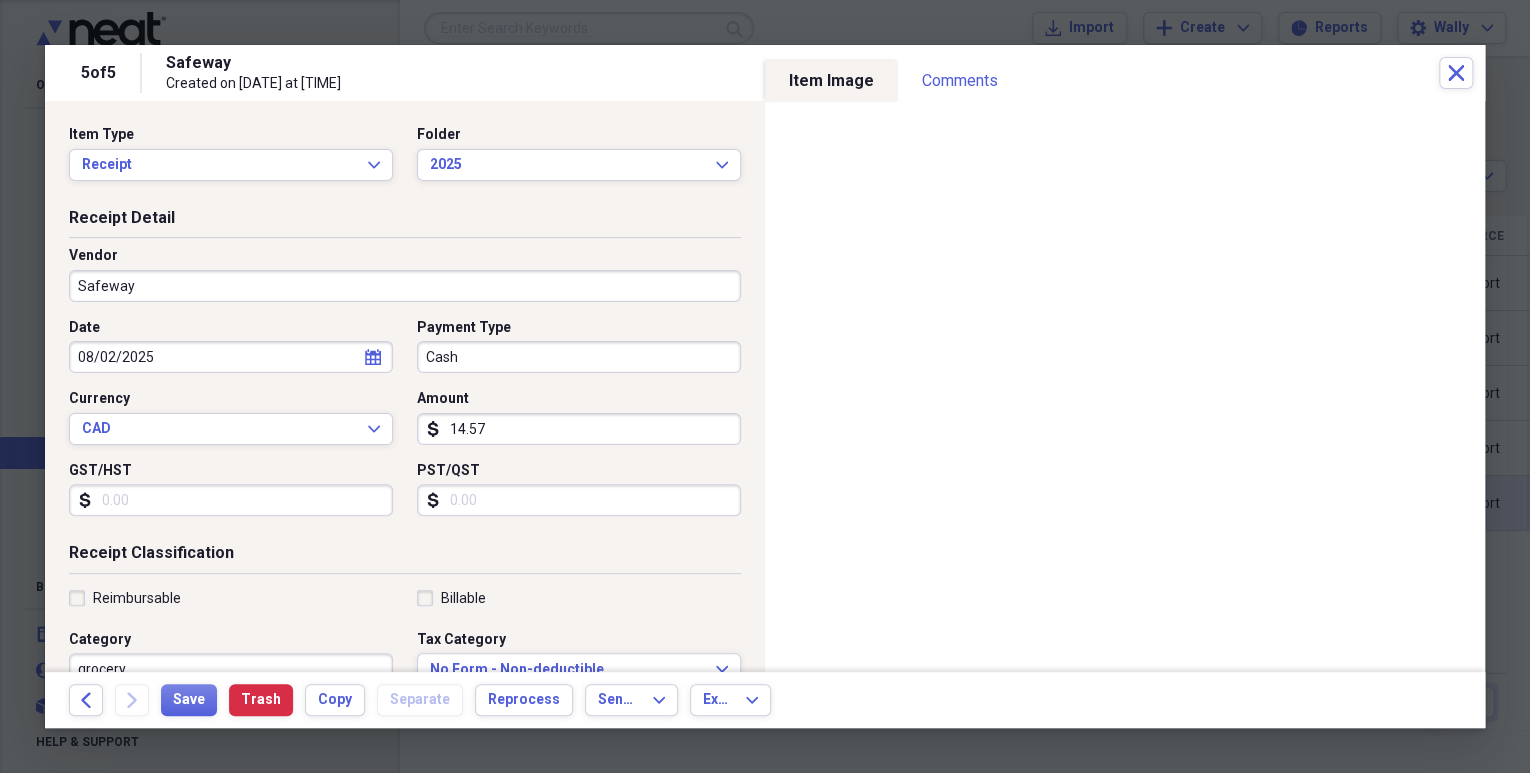 click on "GST/HST" at bounding box center (231, 500) 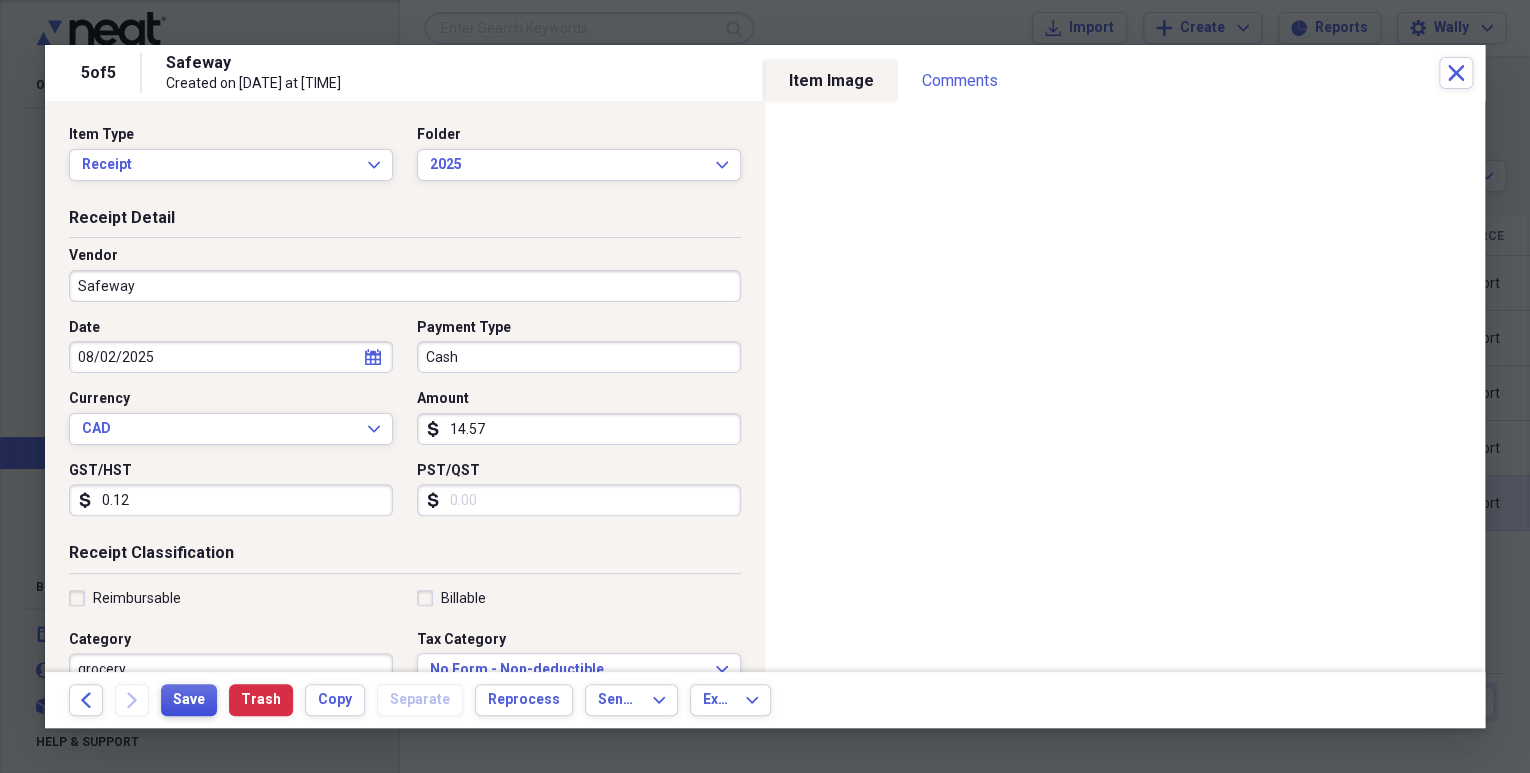 type on "0.12" 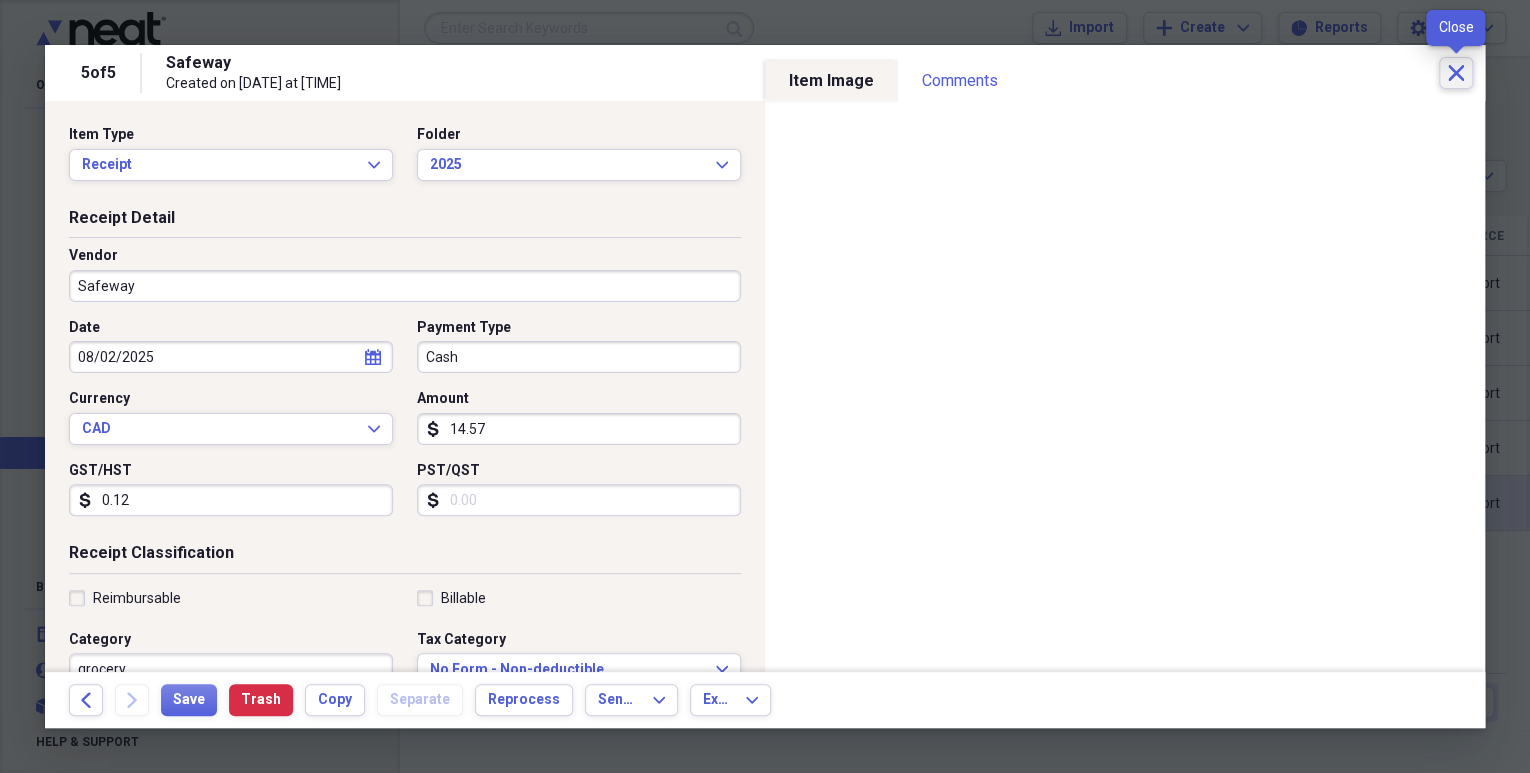 click 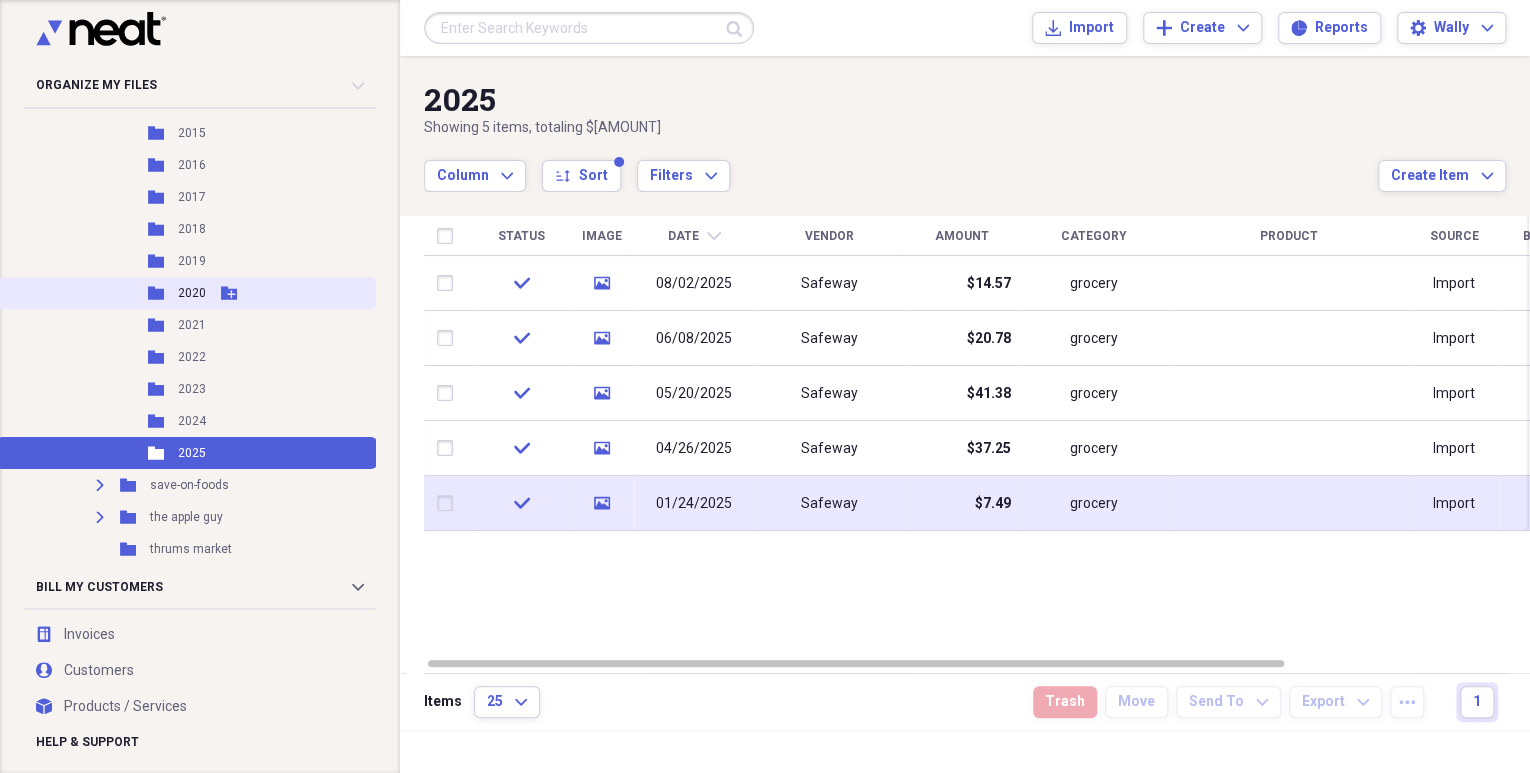 scroll, scrollTop: 800, scrollLeft: 0, axis: vertical 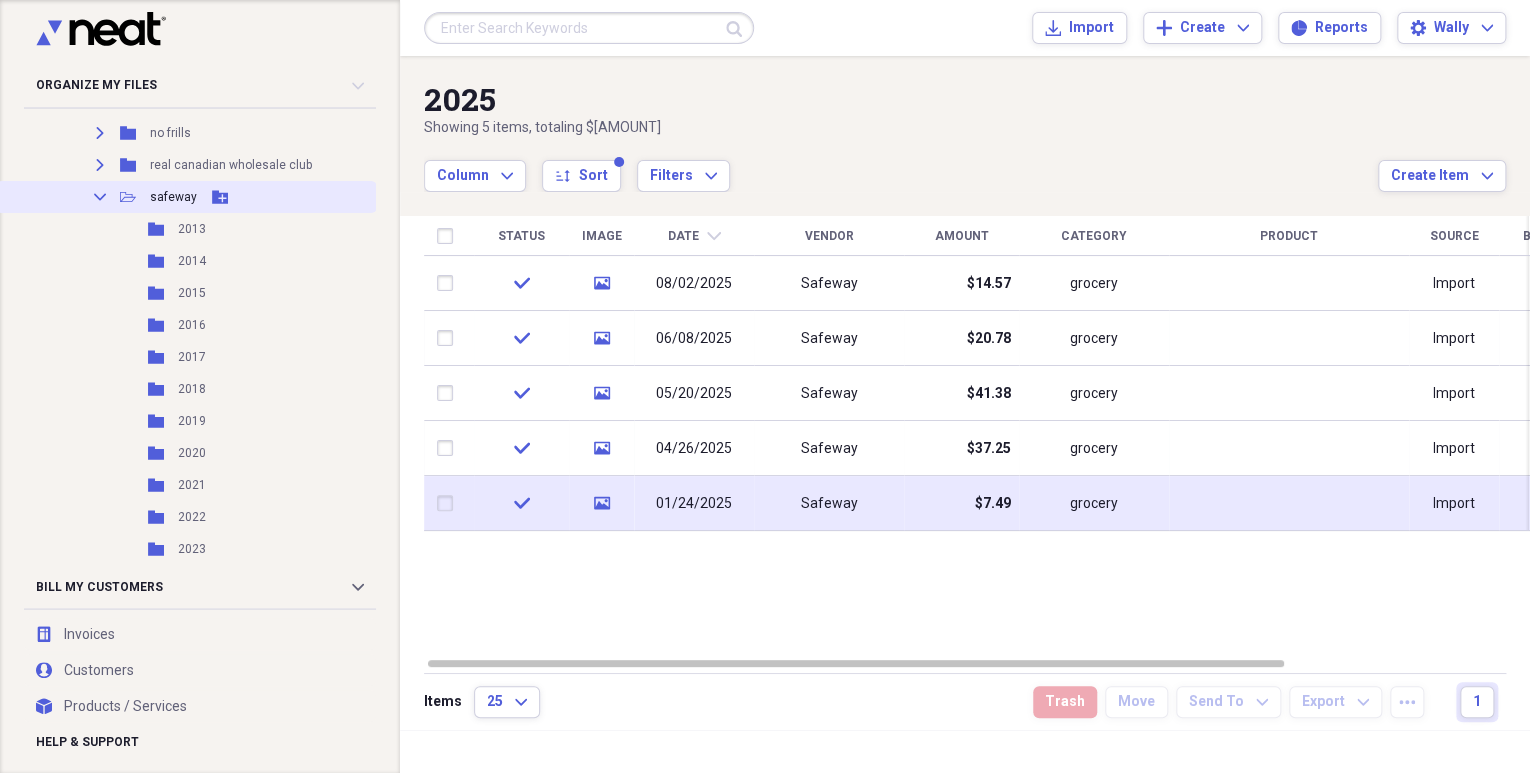 click on "Collapse" 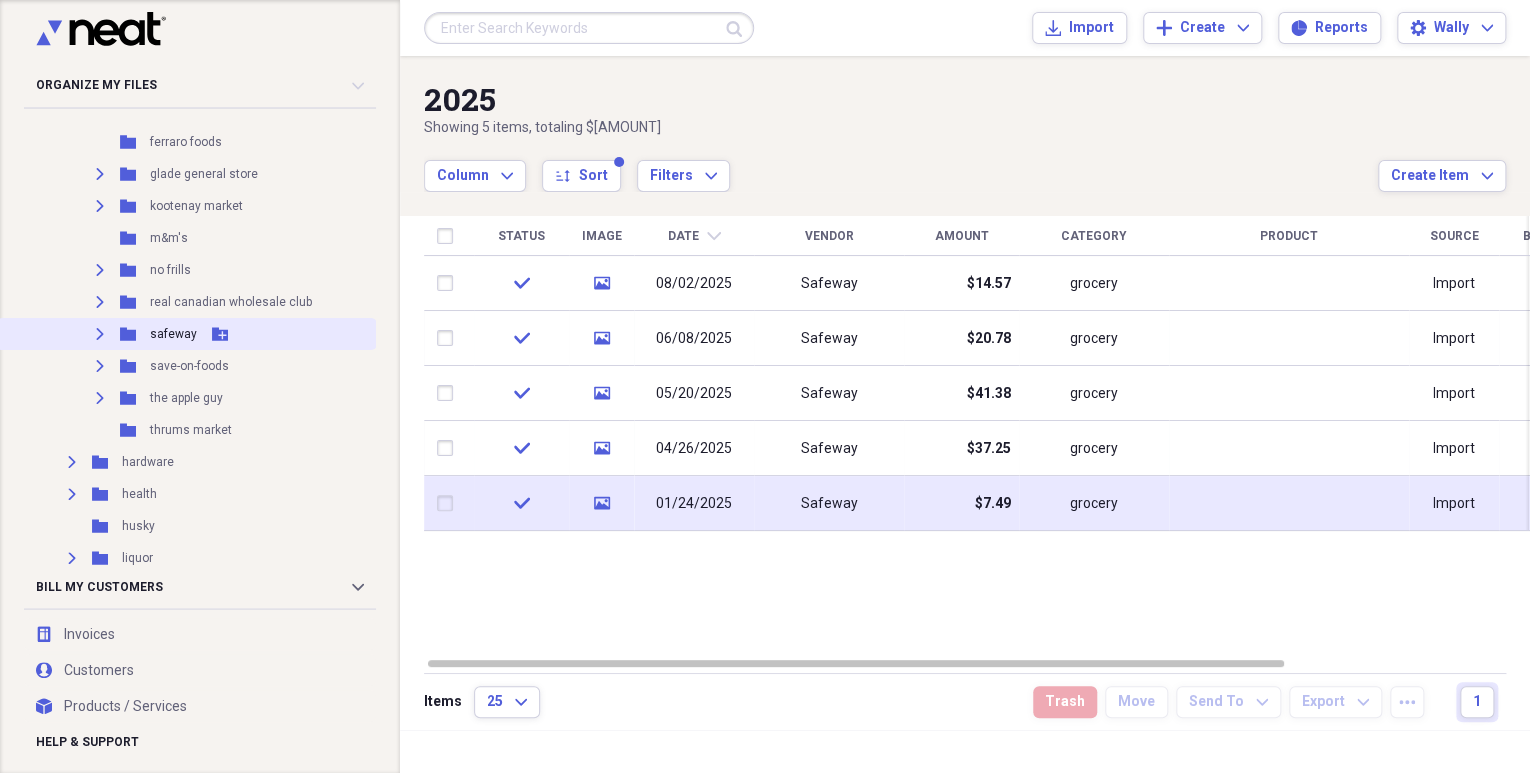 scroll, scrollTop: 560, scrollLeft: 0, axis: vertical 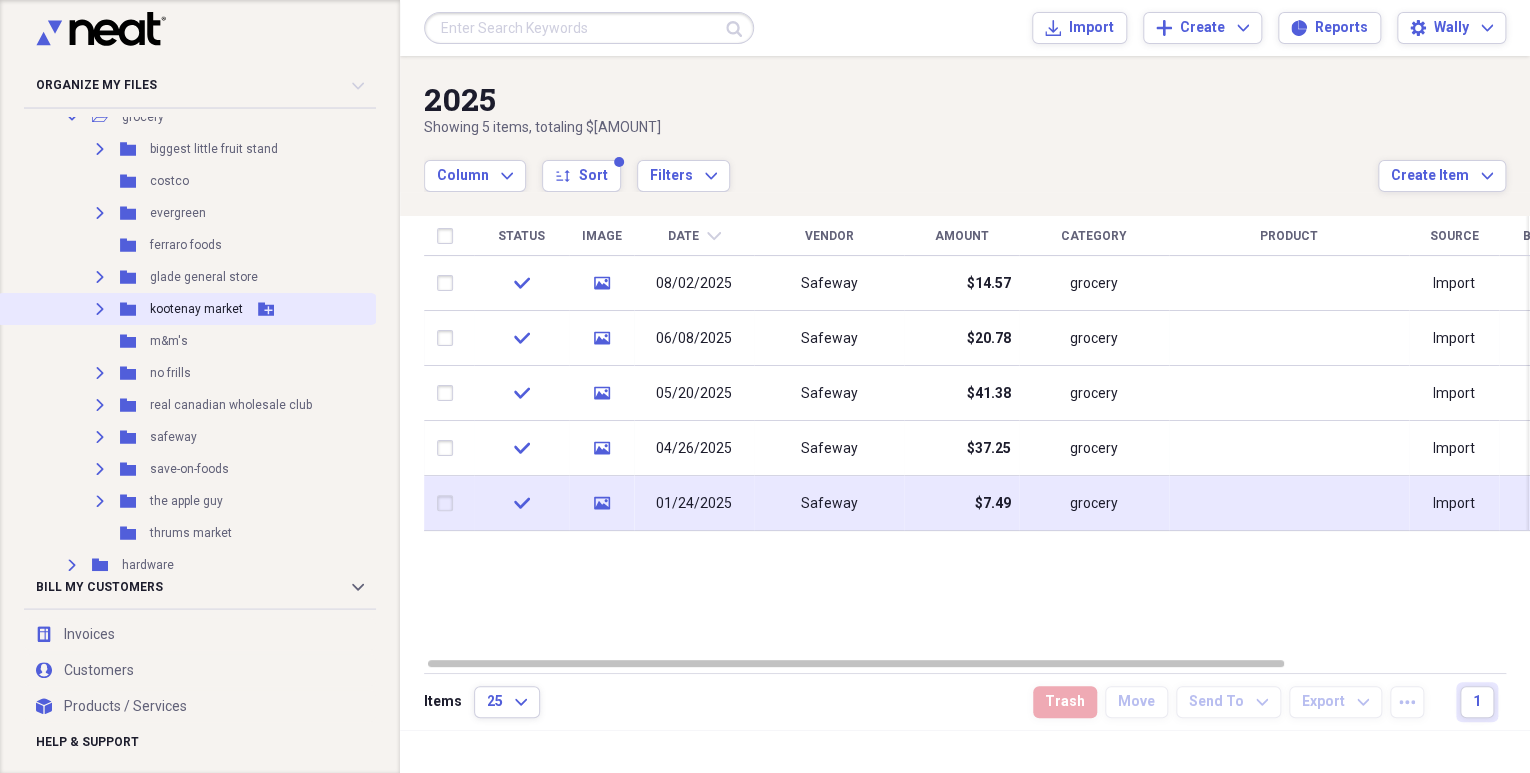 click on "Expand" 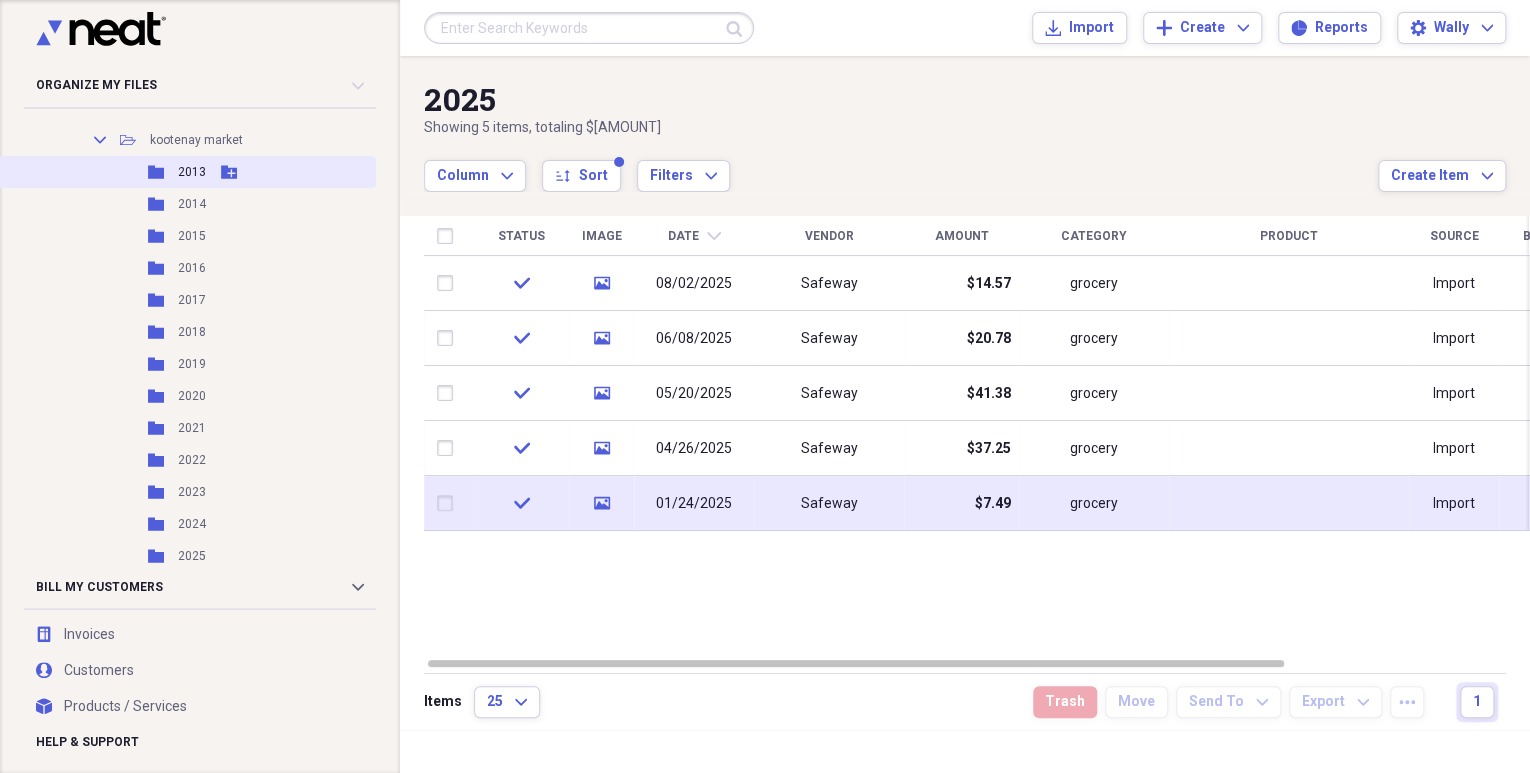 scroll, scrollTop: 800, scrollLeft: 0, axis: vertical 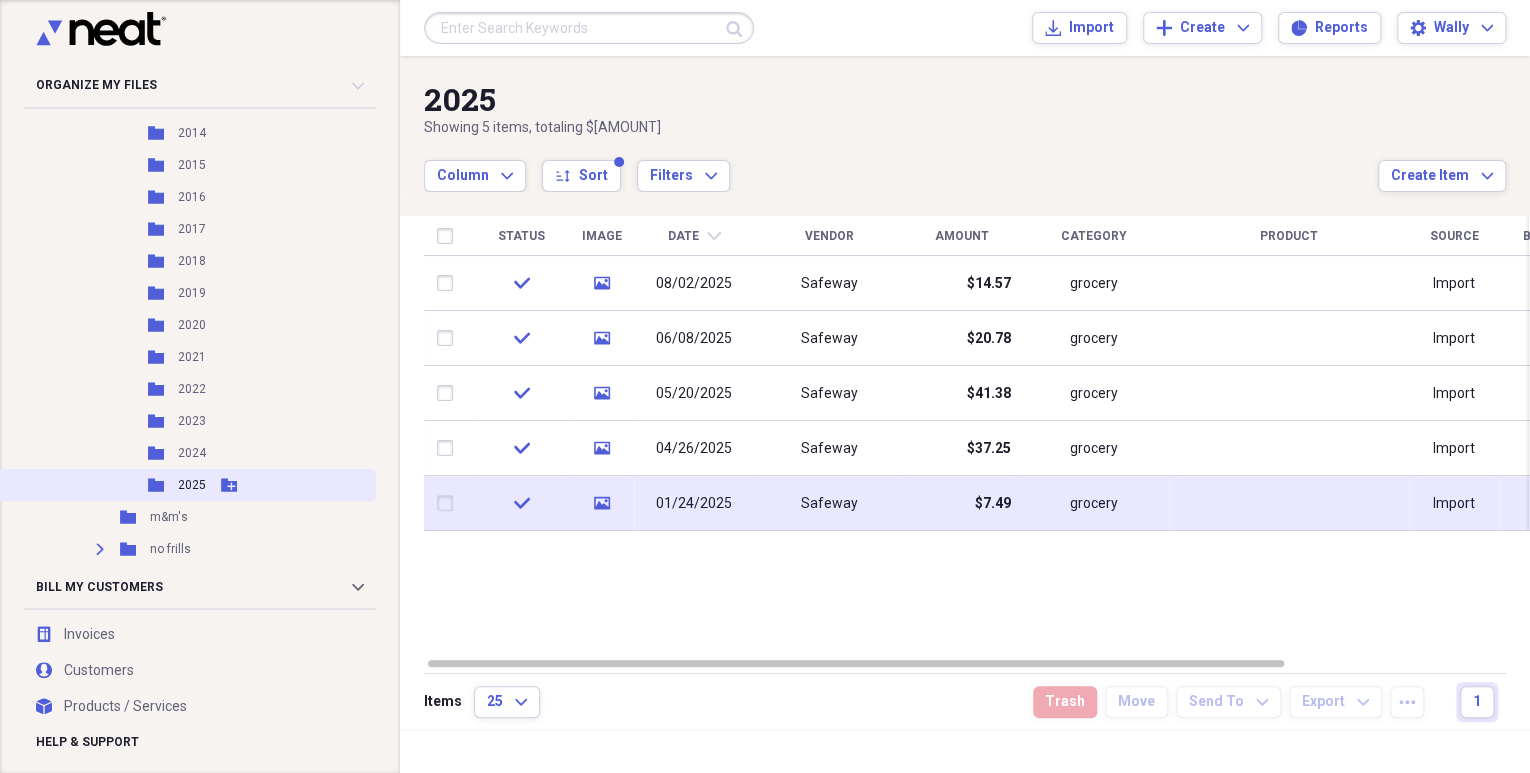 click on "Folder 2025 Add Folder" at bounding box center [186, 485] 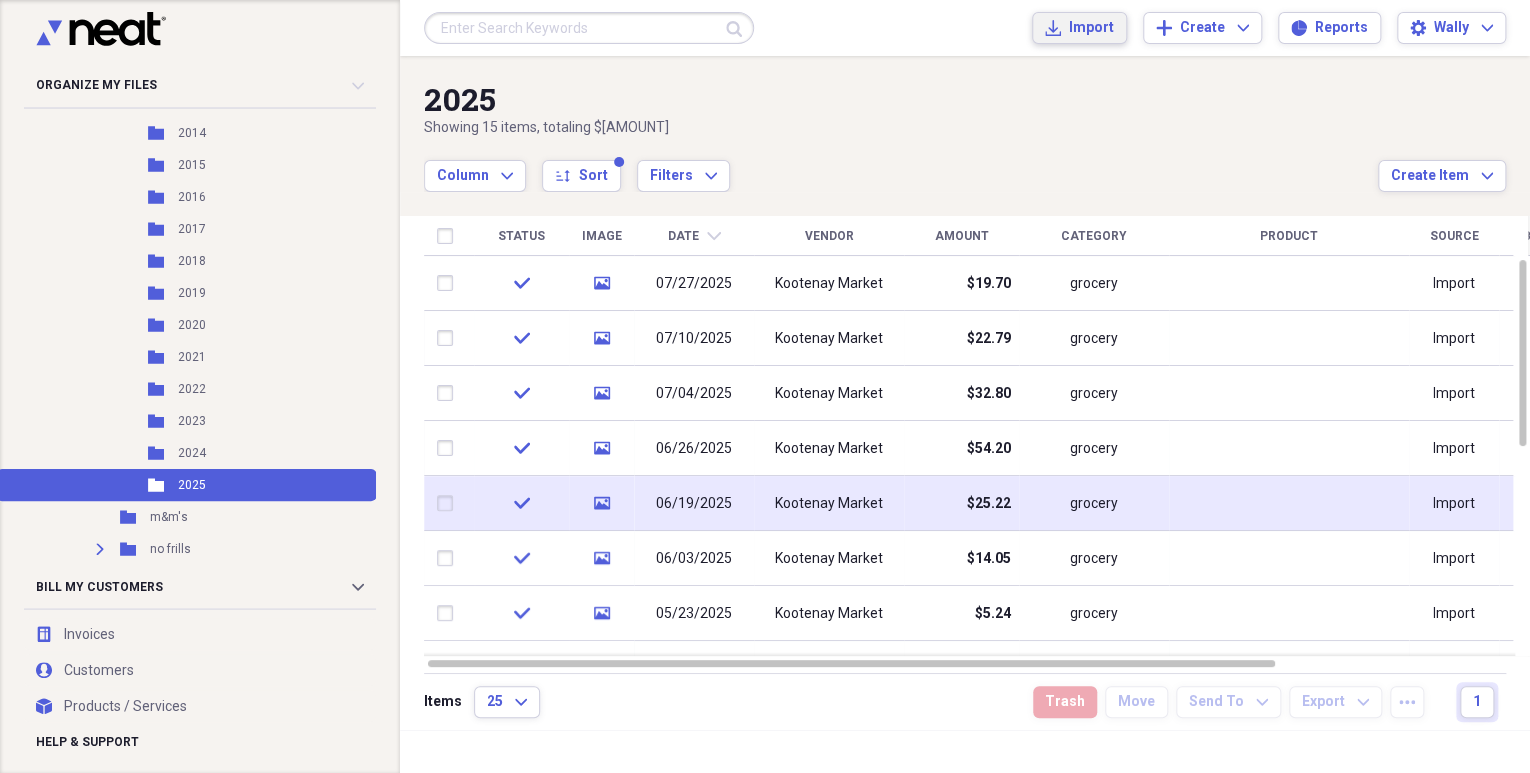 click on "Import" at bounding box center (1091, 28) 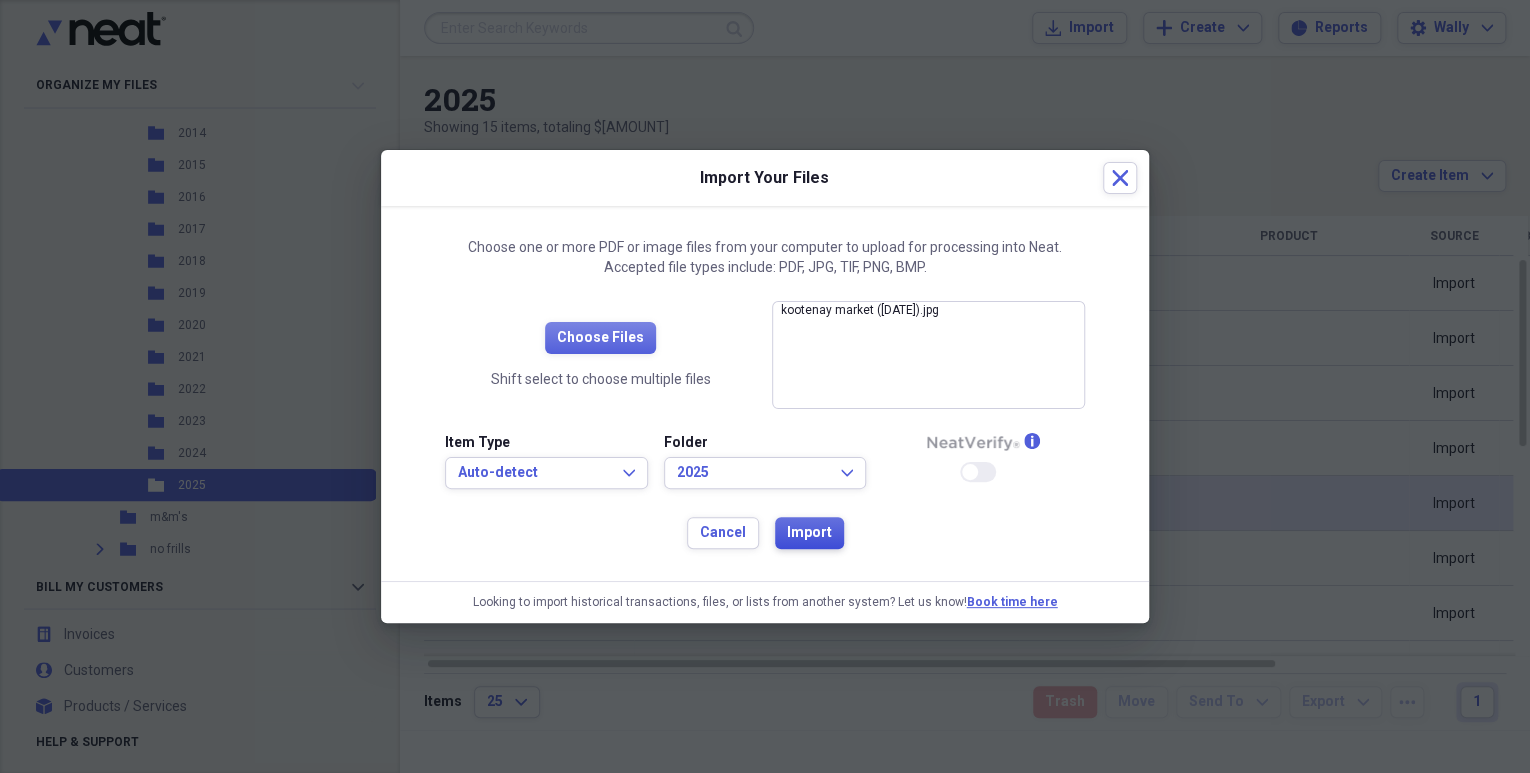 click on "Import" at bounding box center (809, 533) 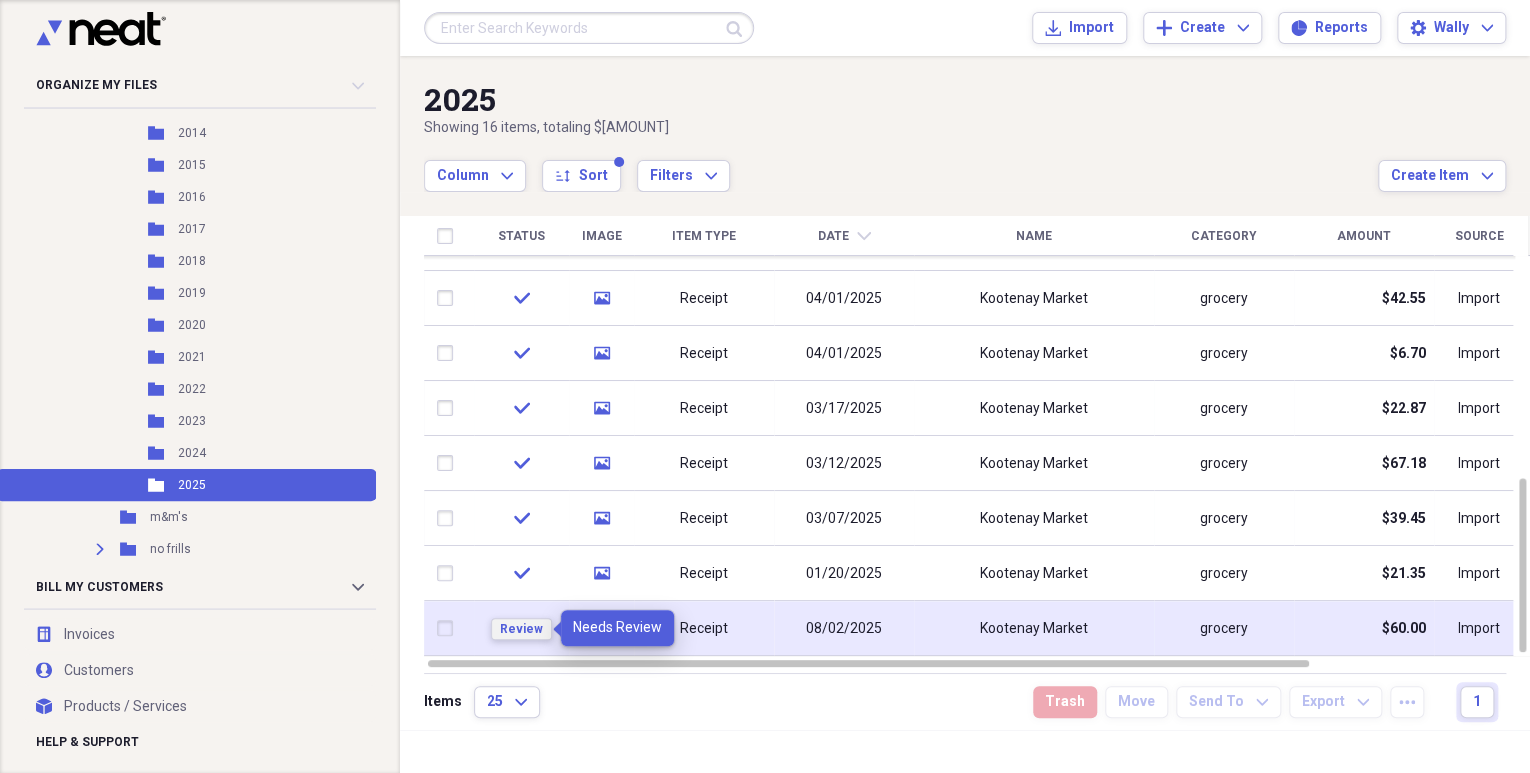 click on "Review" at bounding box center [521, 629] 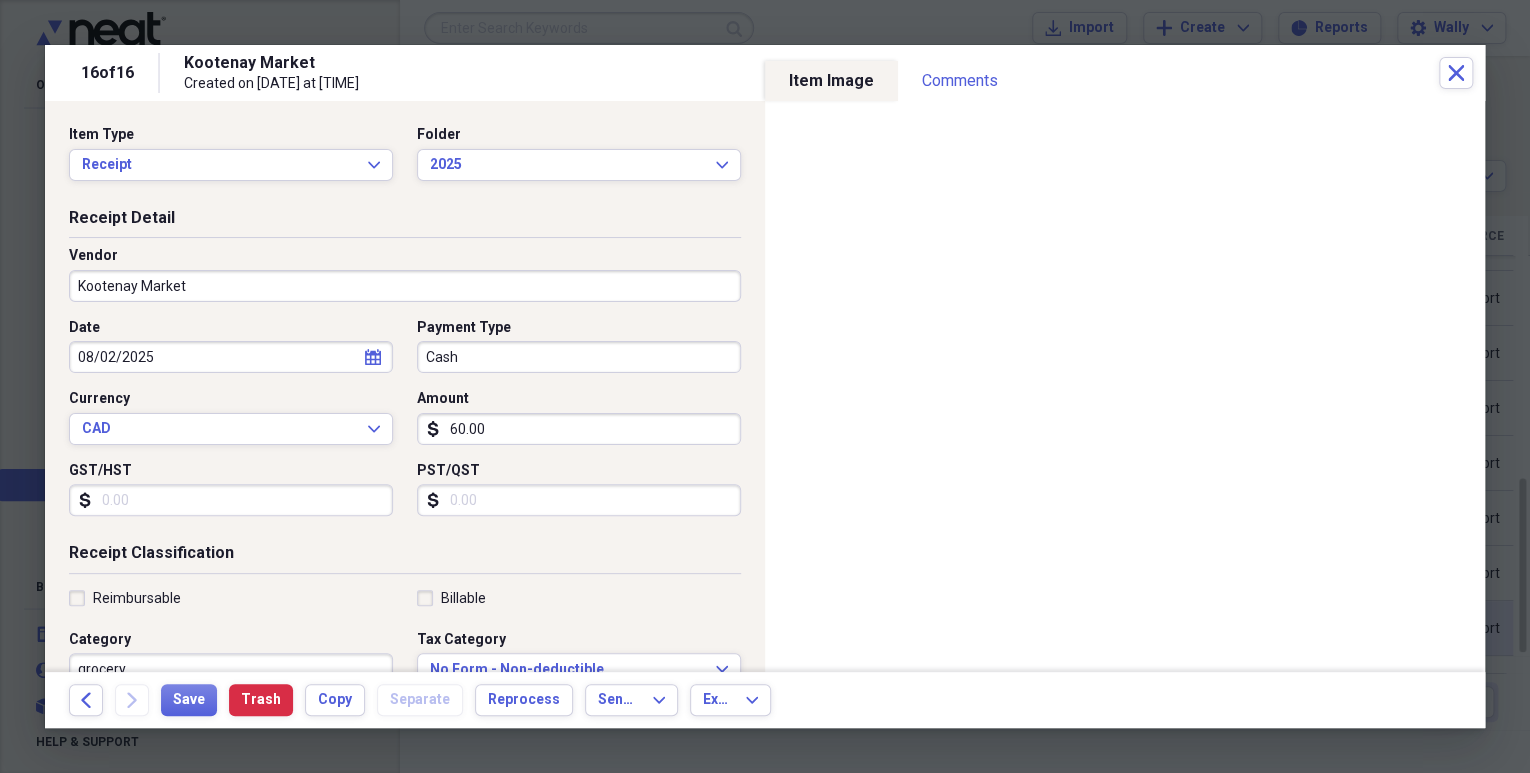 click on "60.00" at bounding box center [579, 429] 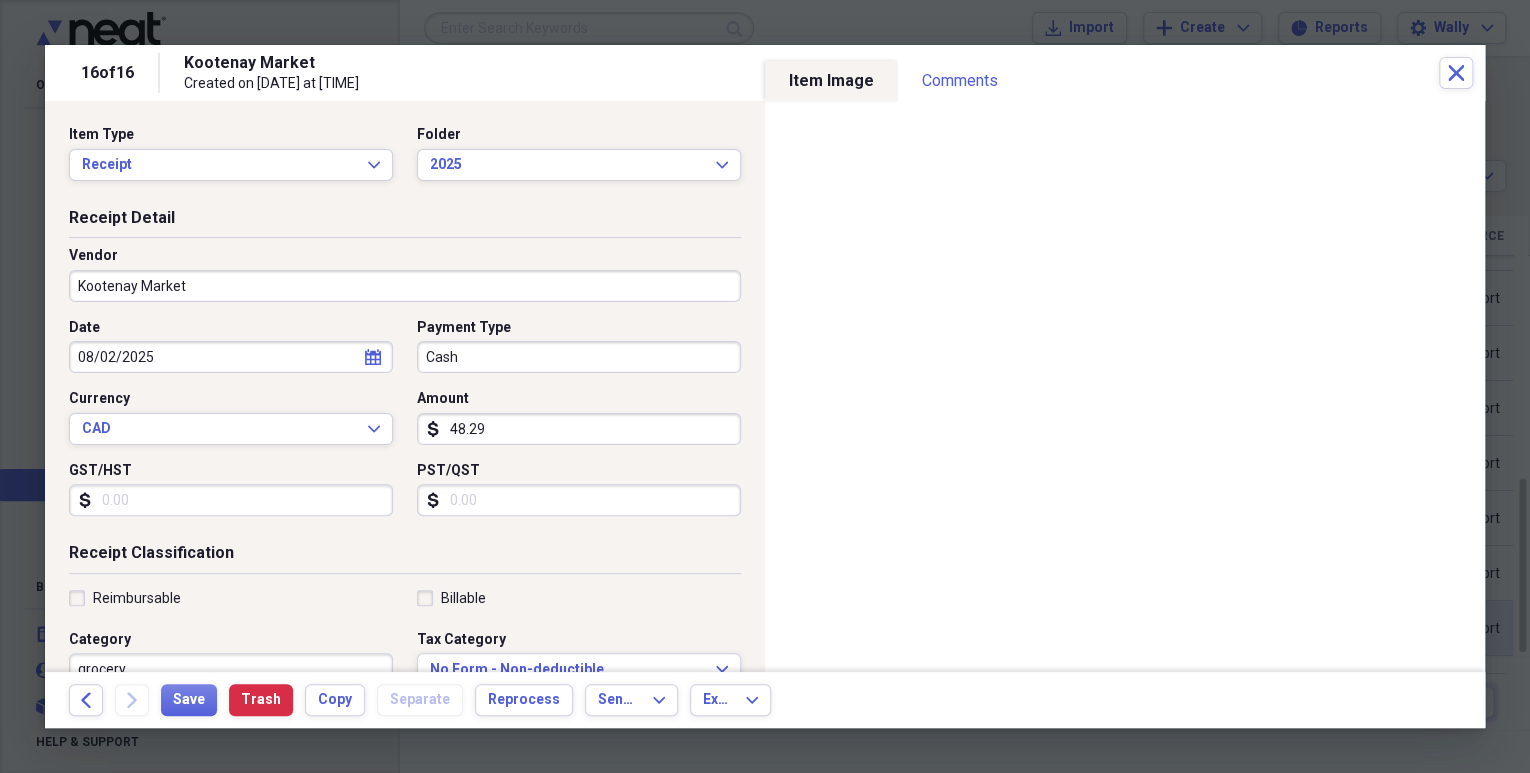 type on "48.29" 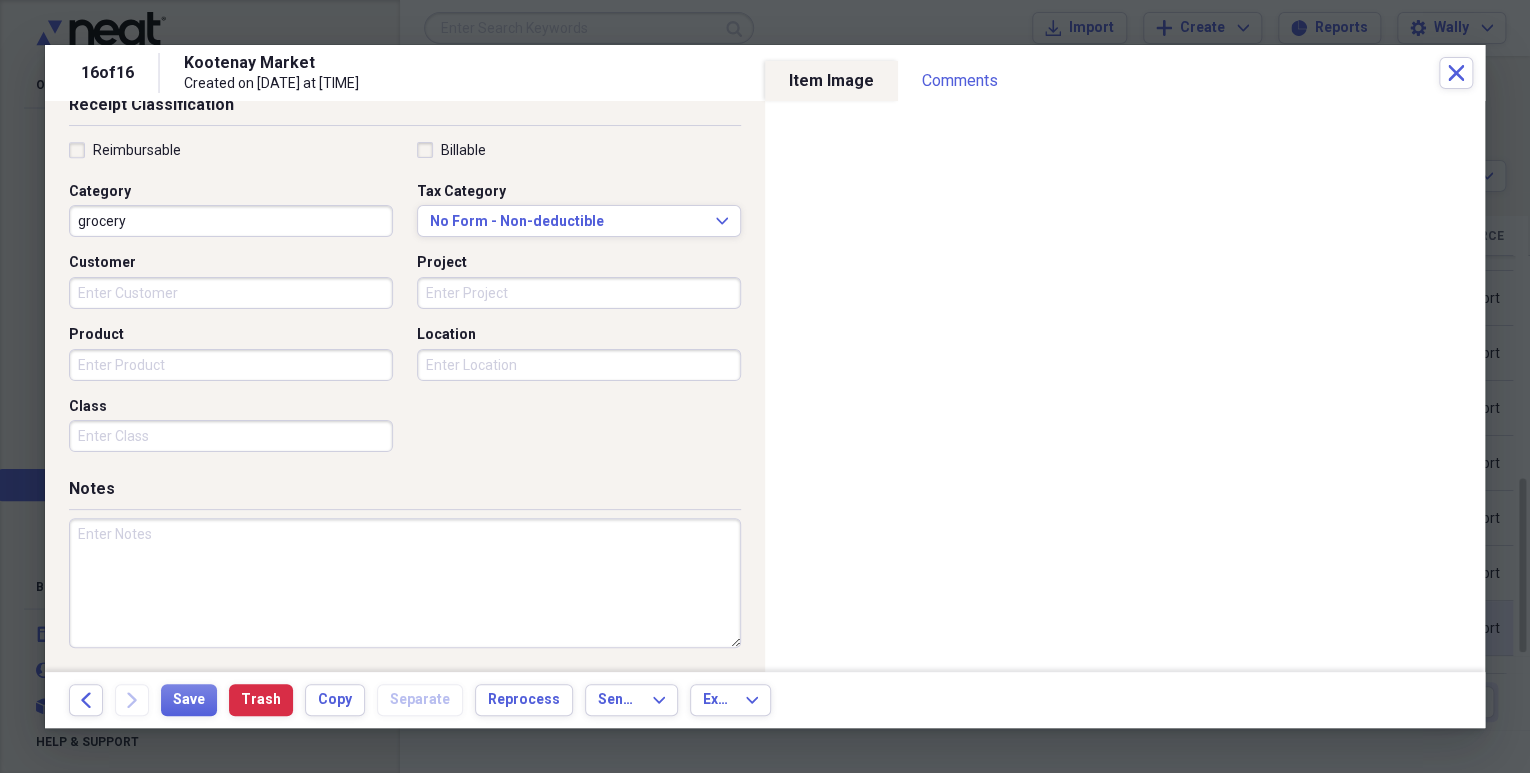 scroll, scrollTop: 448, scrollLeft: 0, axis: vertical 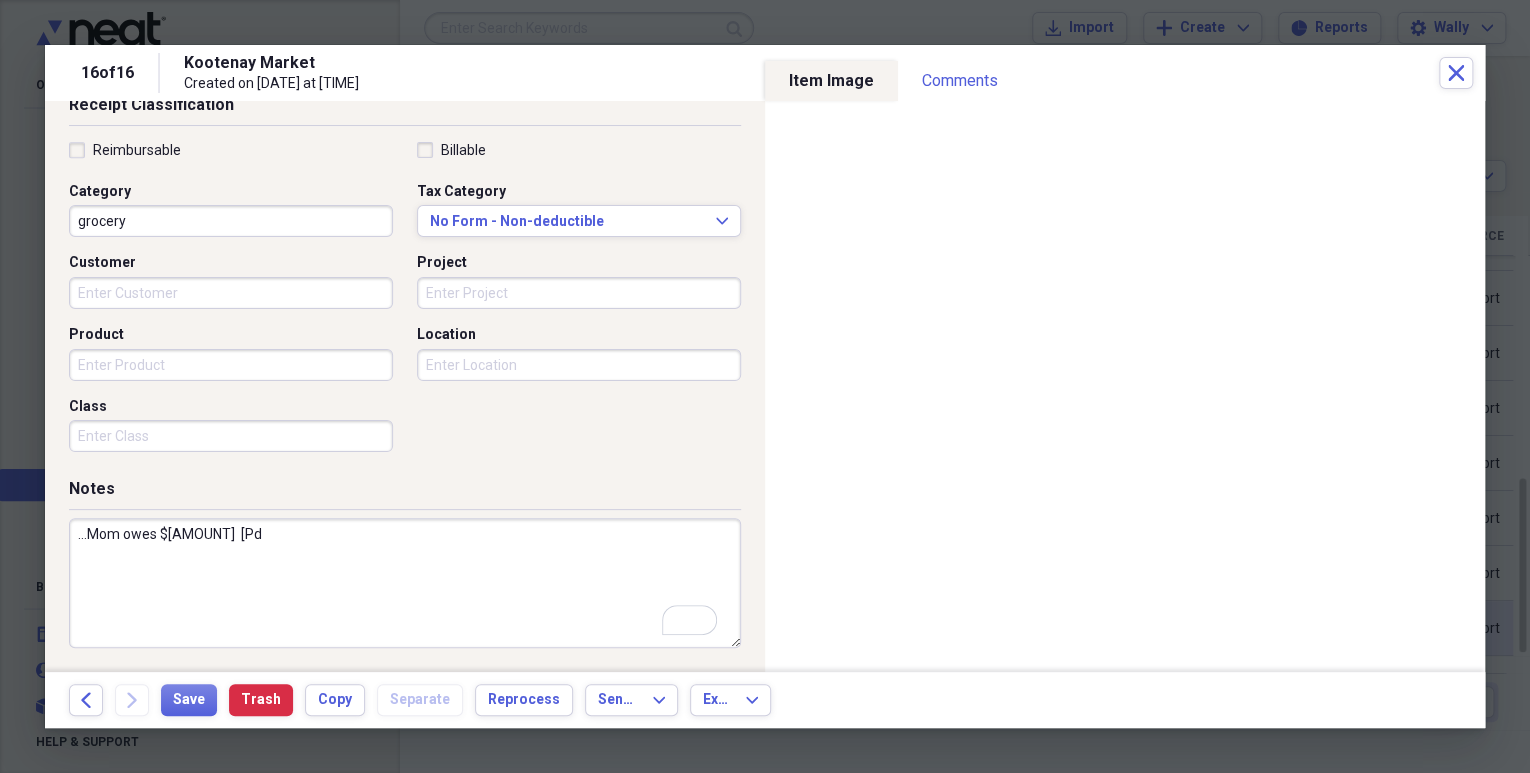 click on "...Mom owes $[AMOUNT]  [Pd" at bounding box center (405, 583) 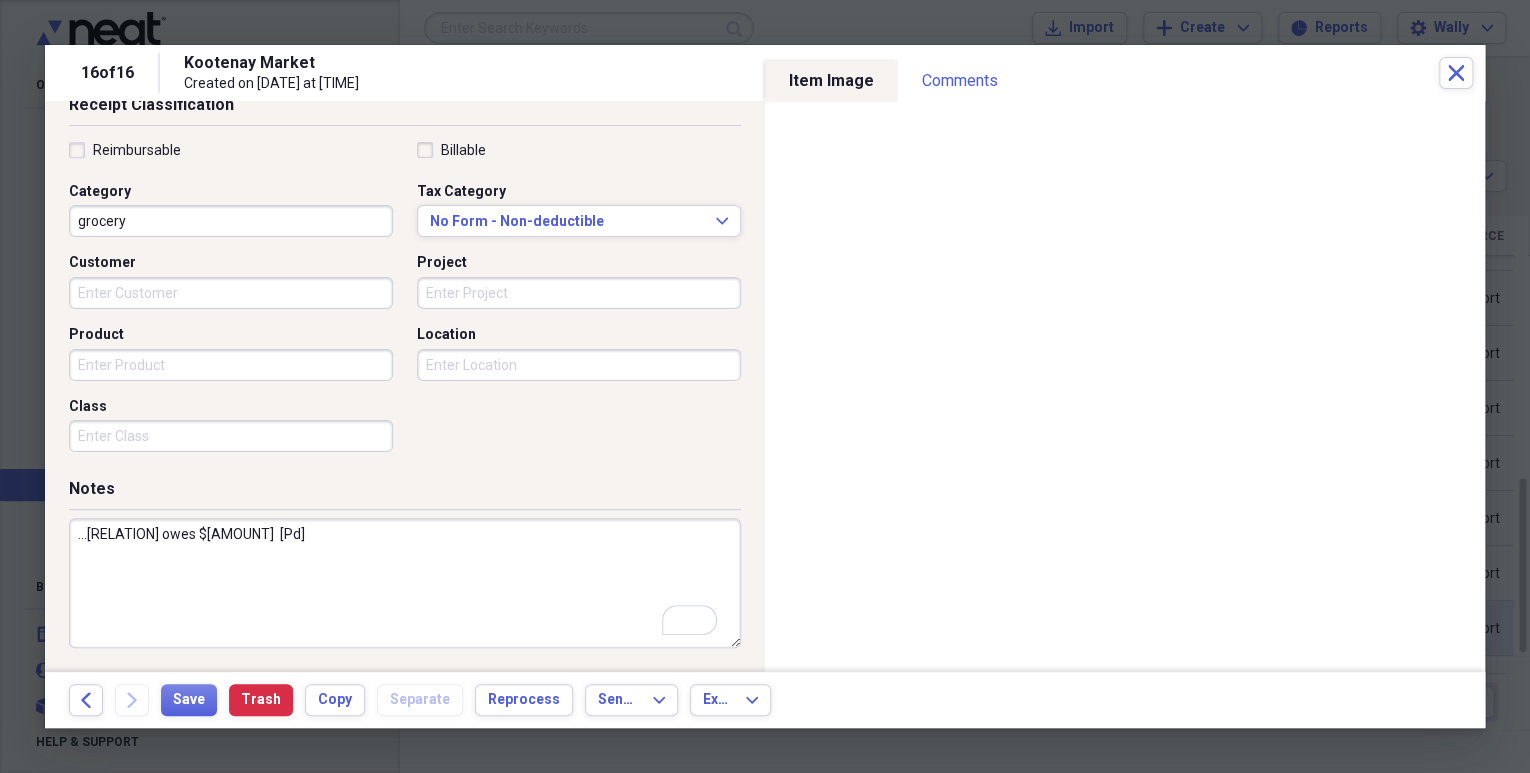 click on "...[RELATION] owes $[AMOUNT]  [Pd]" at bounding box center [405, 583] 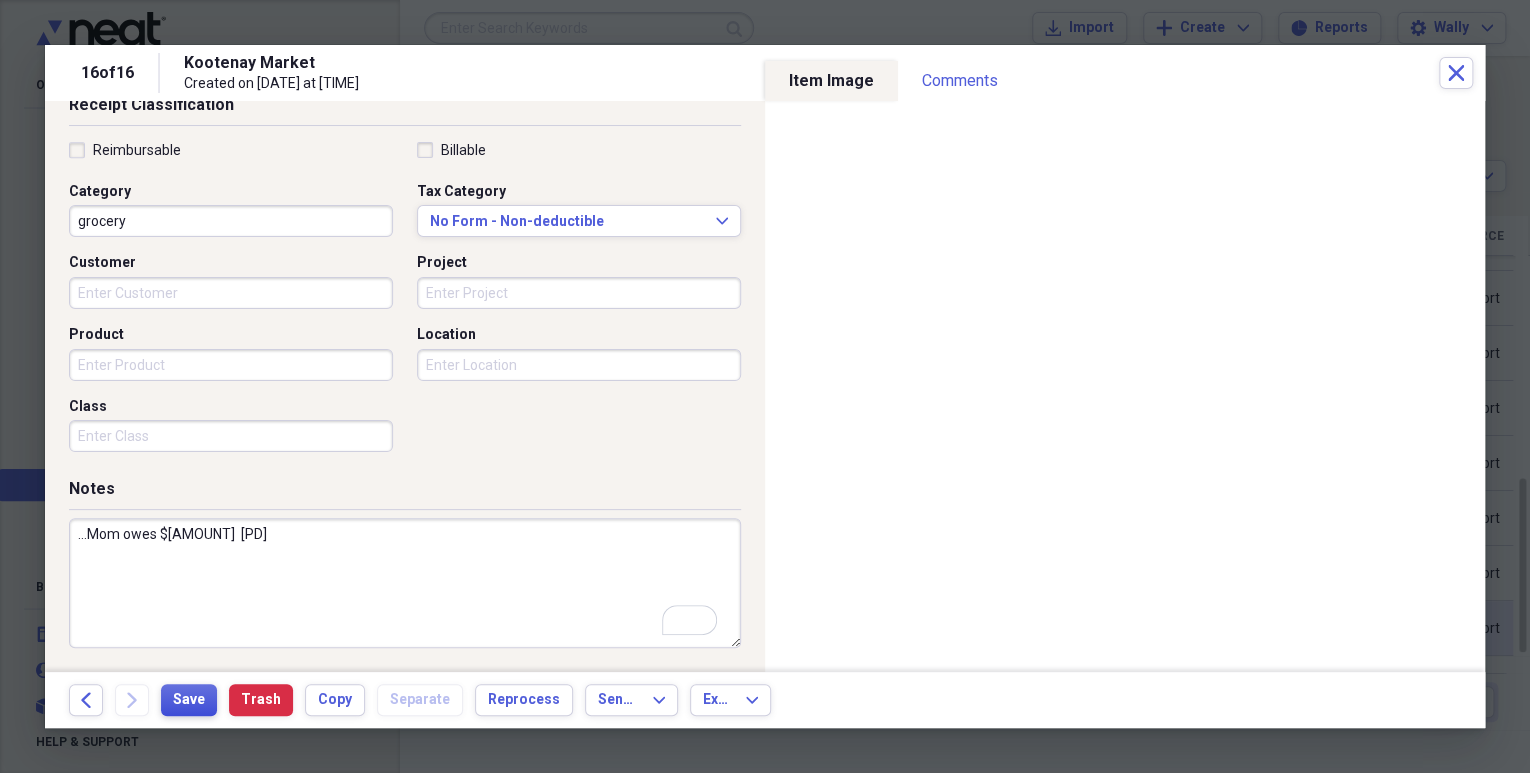 type on "...Mom owes $[AMOUNT]  [PD]" 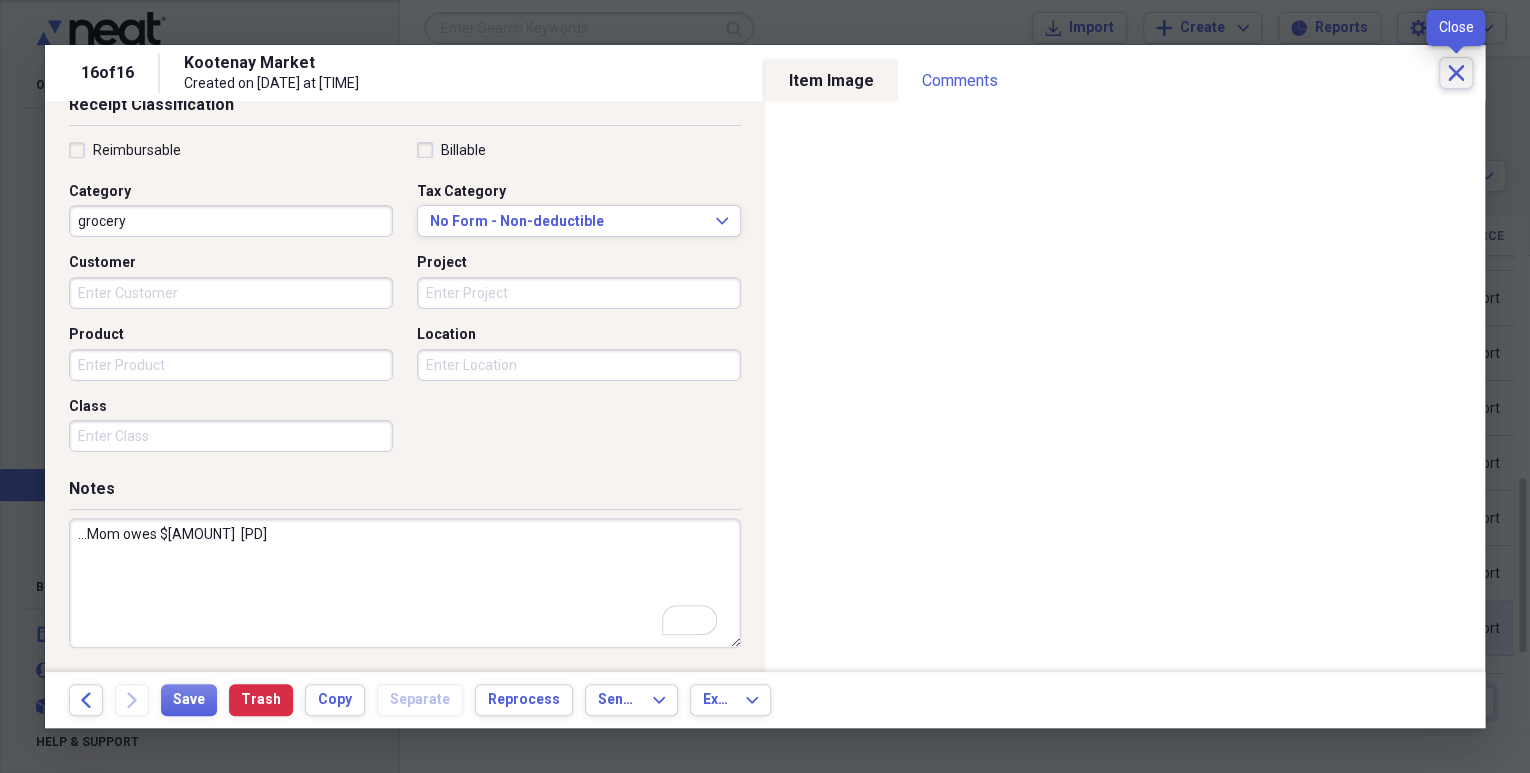 click on "Close" 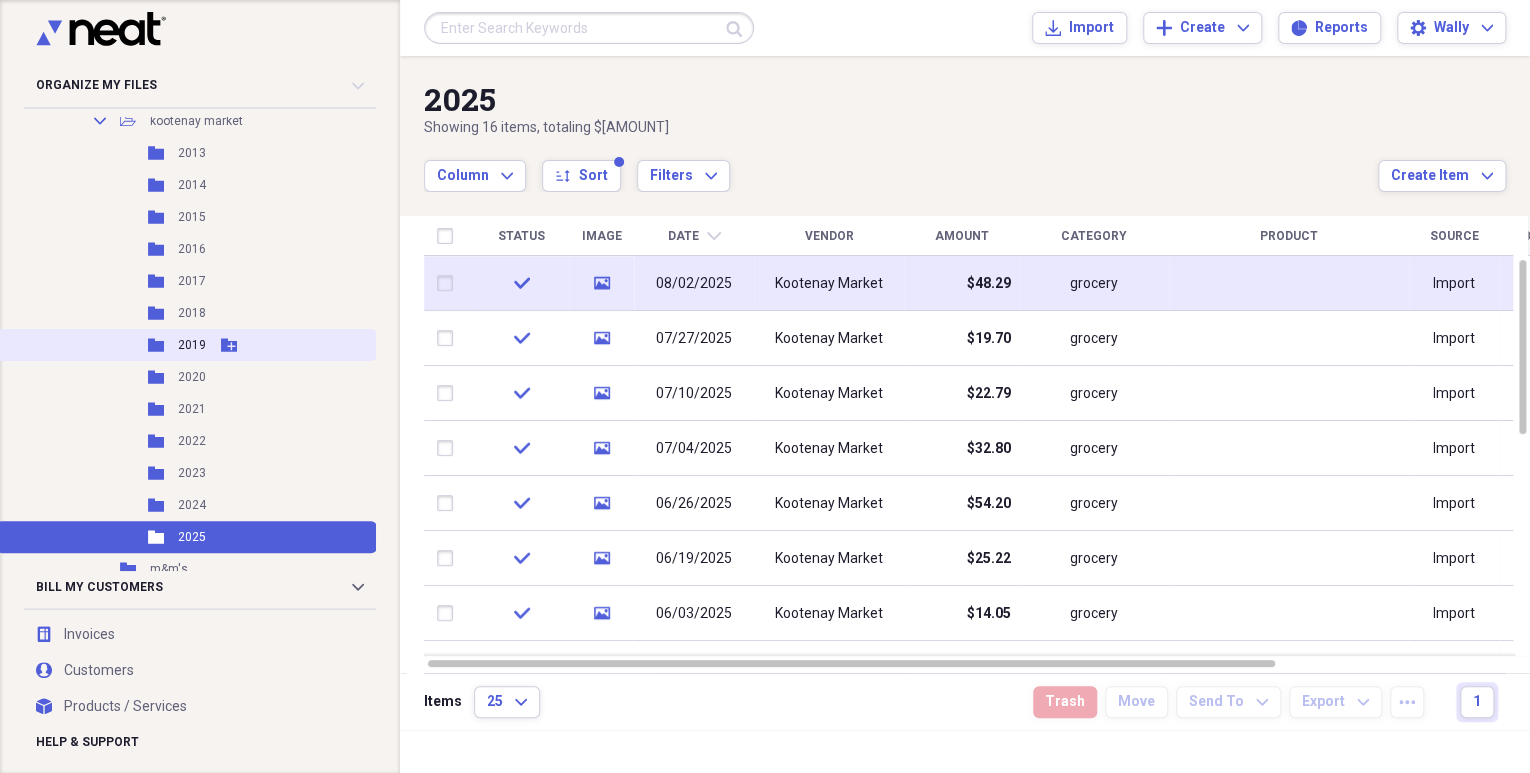 scroll, scrollTop: 640, scrollLeft: 0, axis: vertical 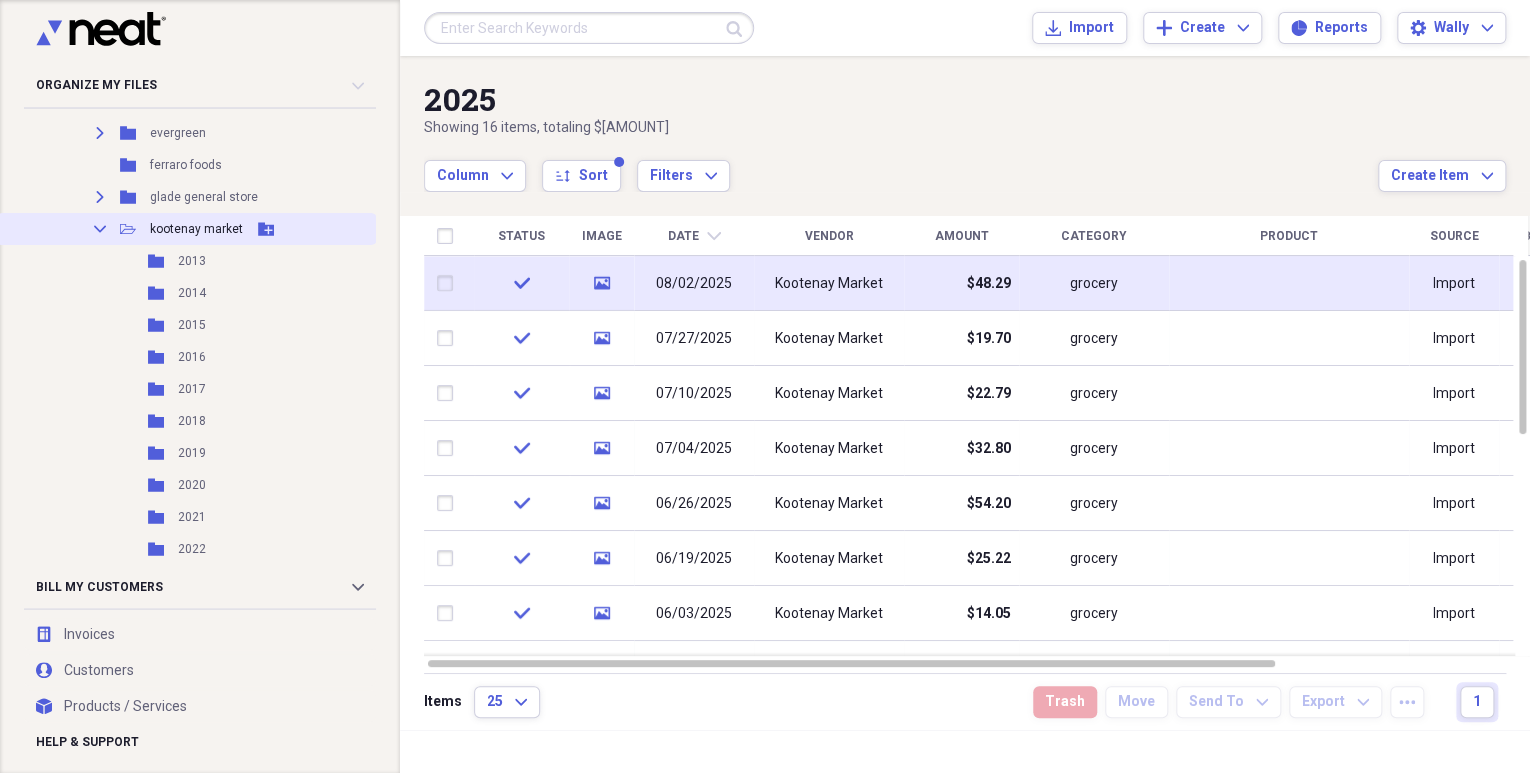 click on "Collapse" 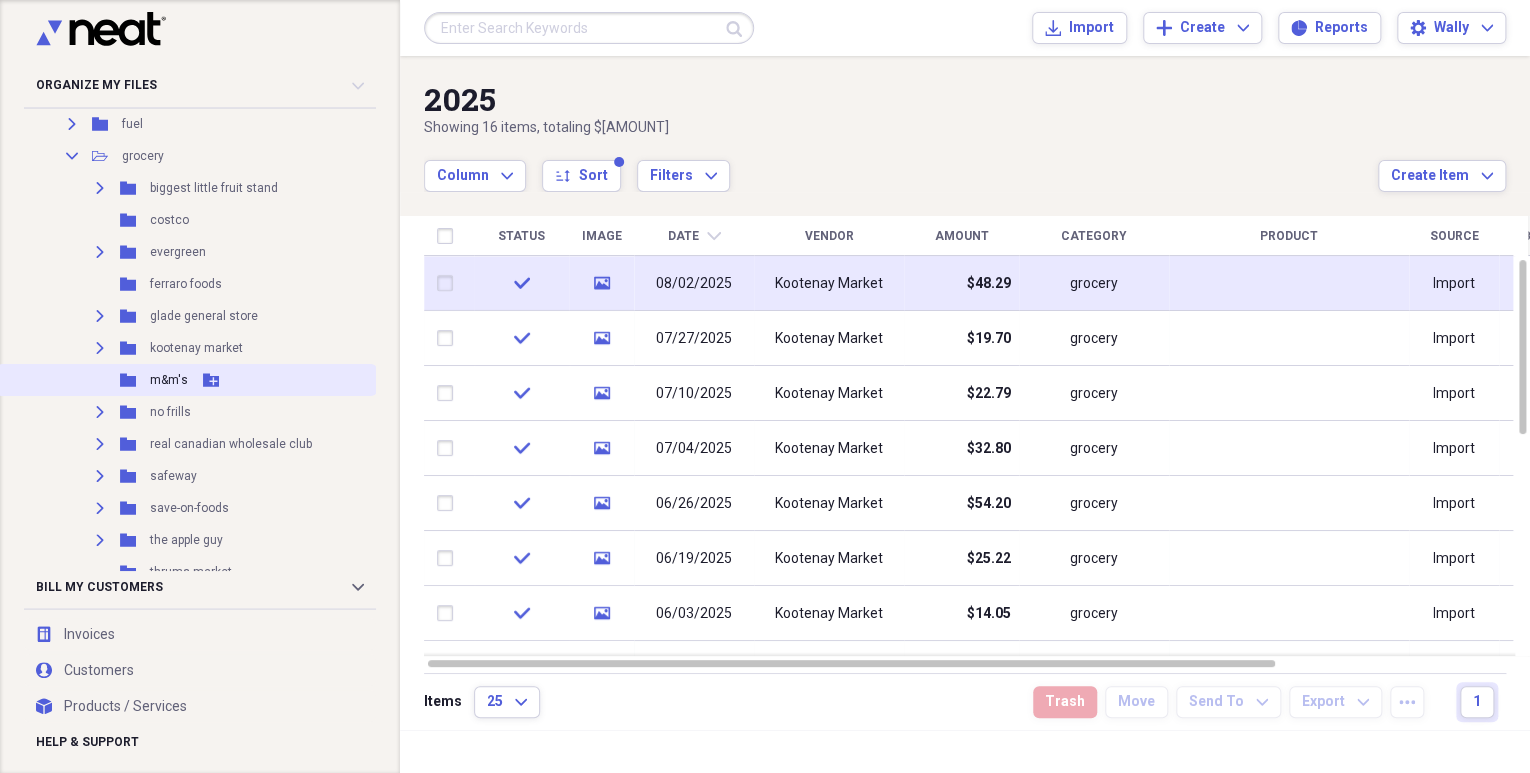 scroll, scrollTop: 480, scrollLeft: 0, axis: vertical 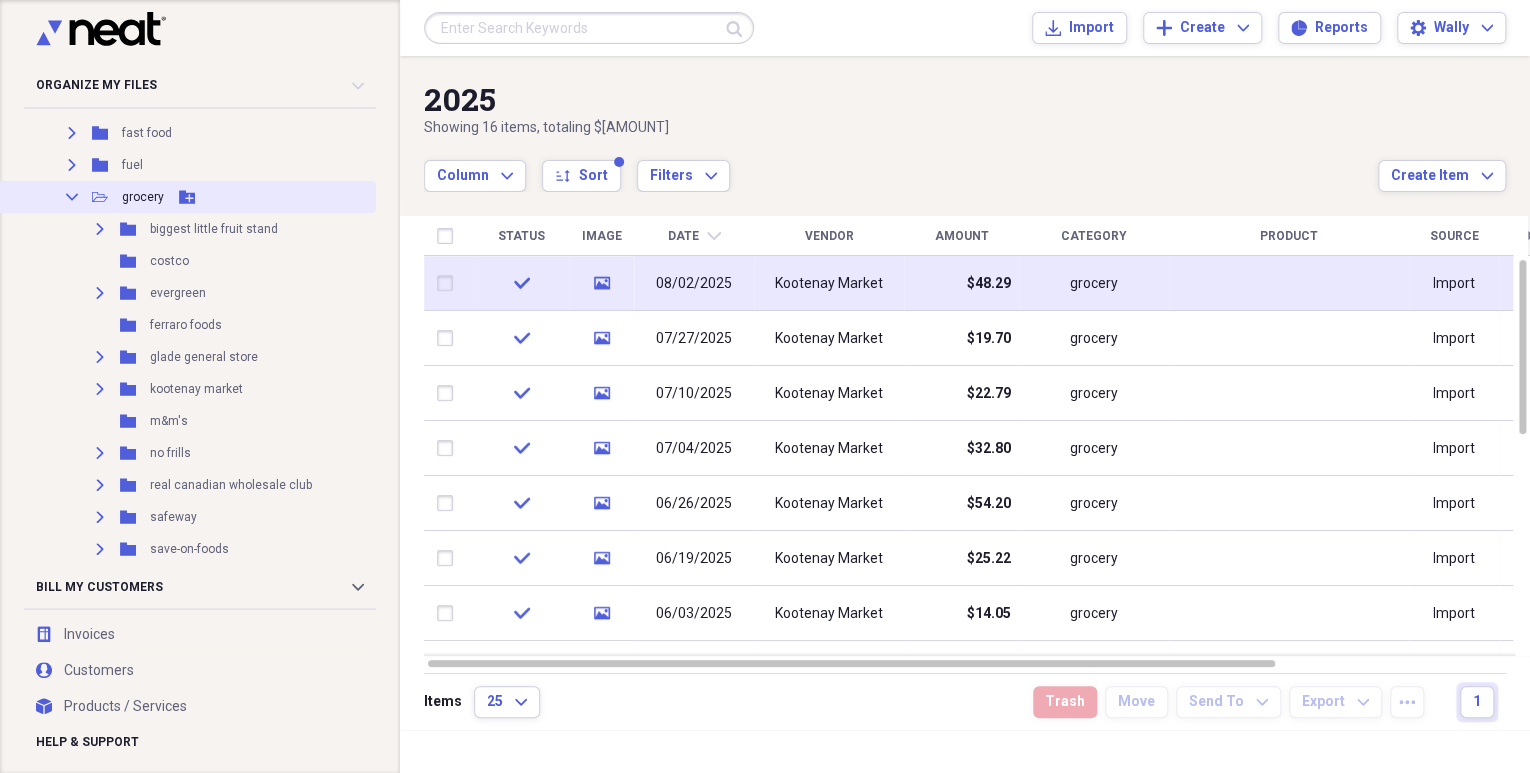 click on "Collapse" 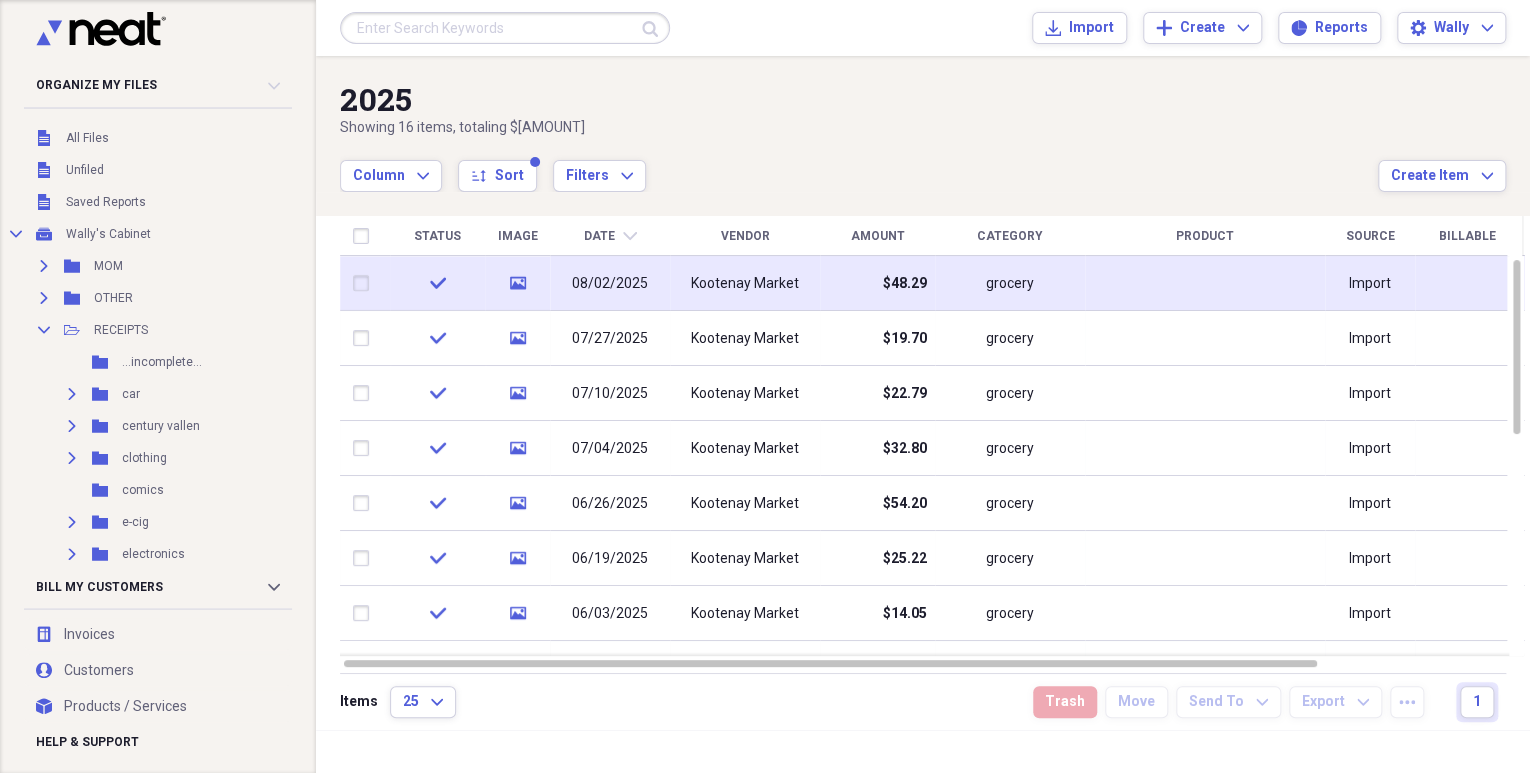 scroll, scrollTop: 0, scrollLeft: 0, axis: both 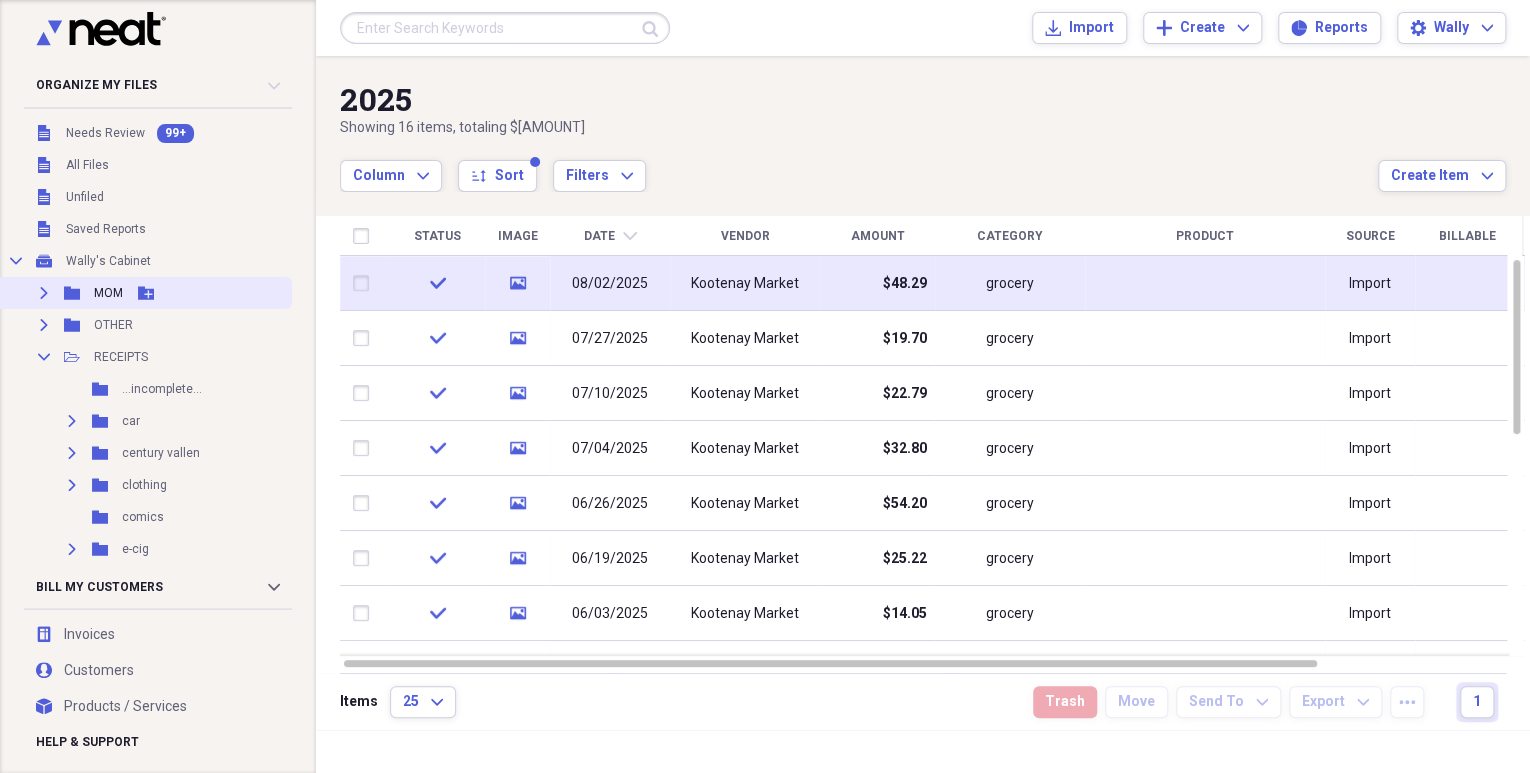 click 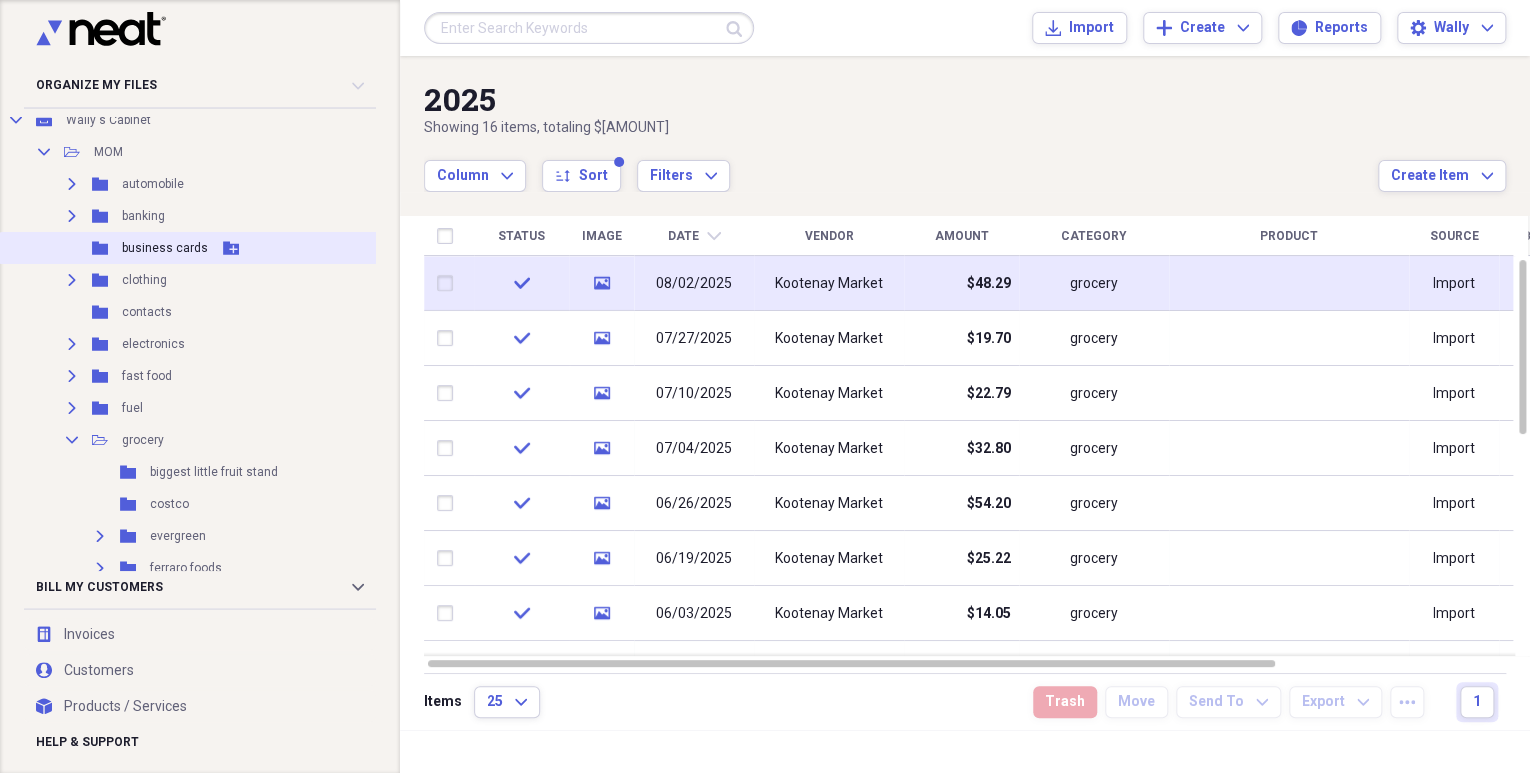 scroll, scrollTop: 160, scrollLeft: 0, axis: vertical 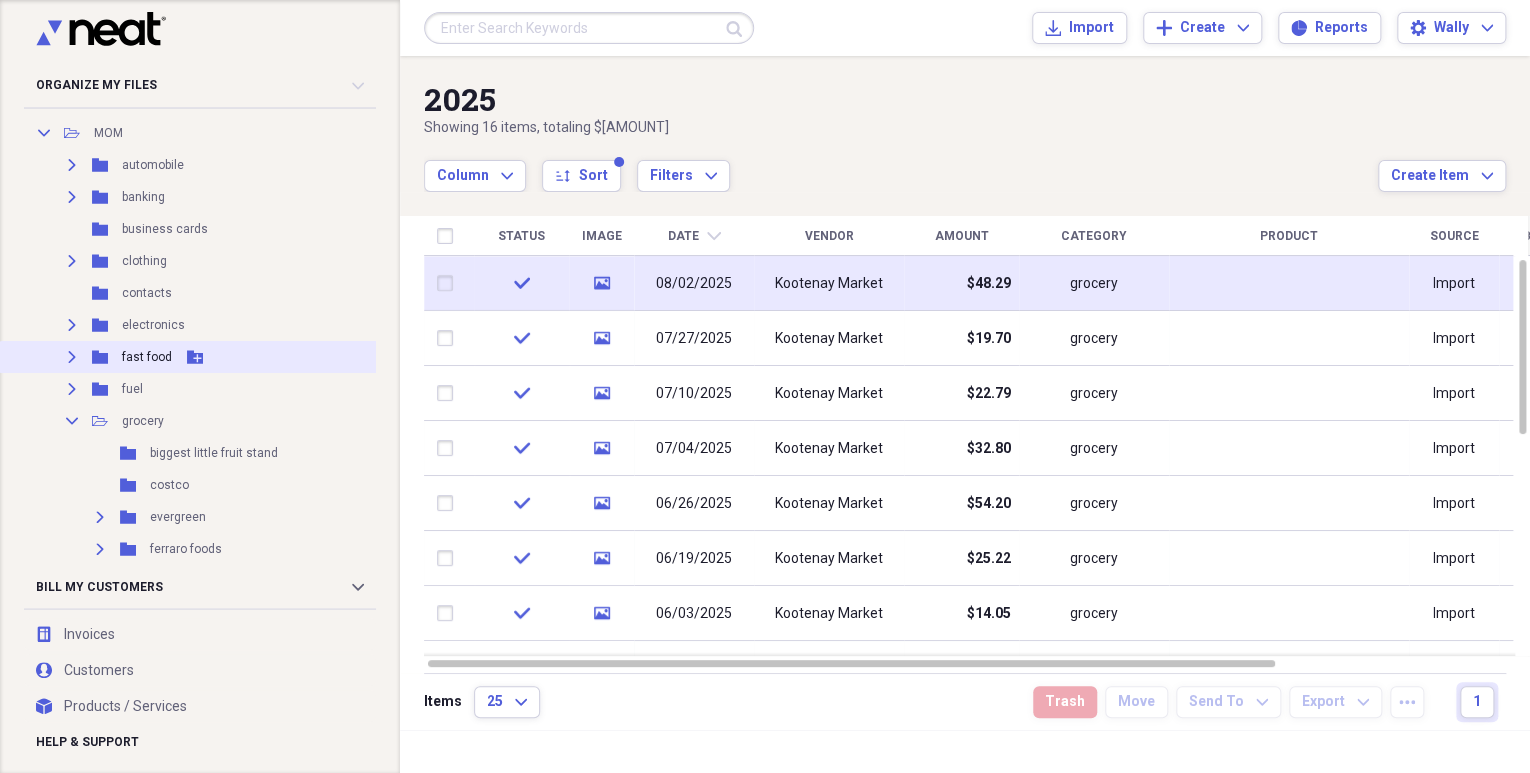 click on "Expand" 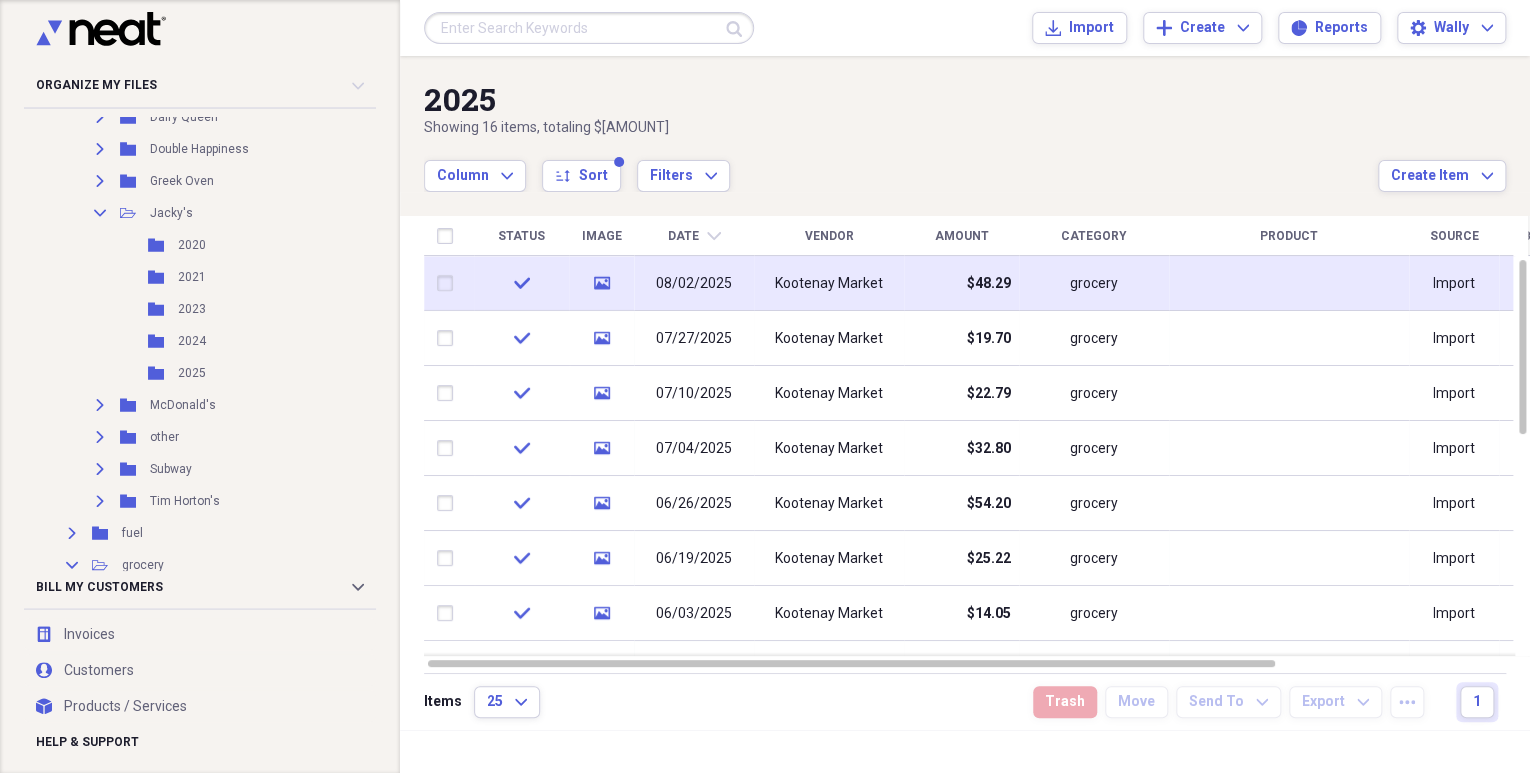 scroll, scrollTop: 640, scrollLeft: 0, axis: vertical 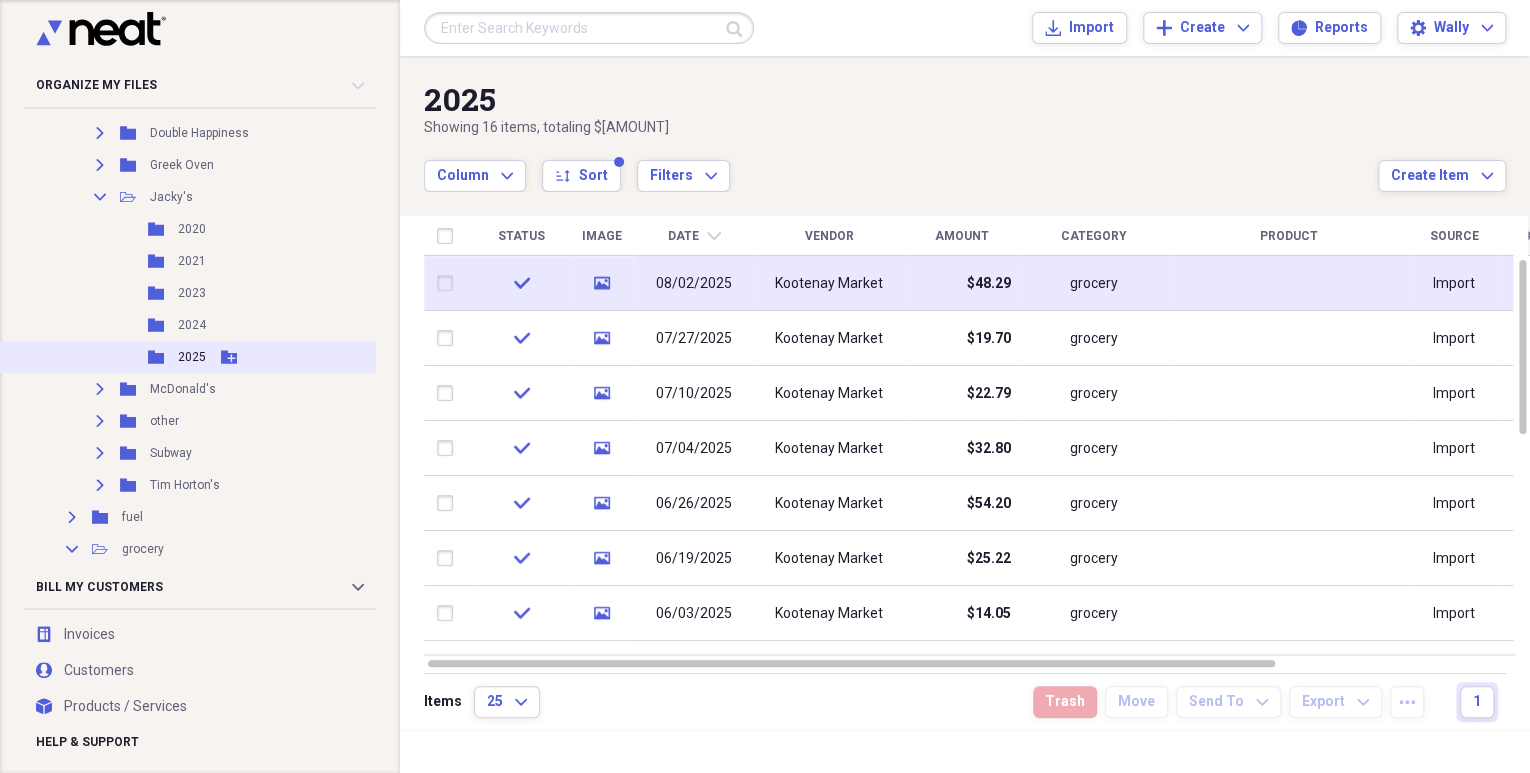 click on "Folder 2025 Add Folder" at bounding box center [204, 357] 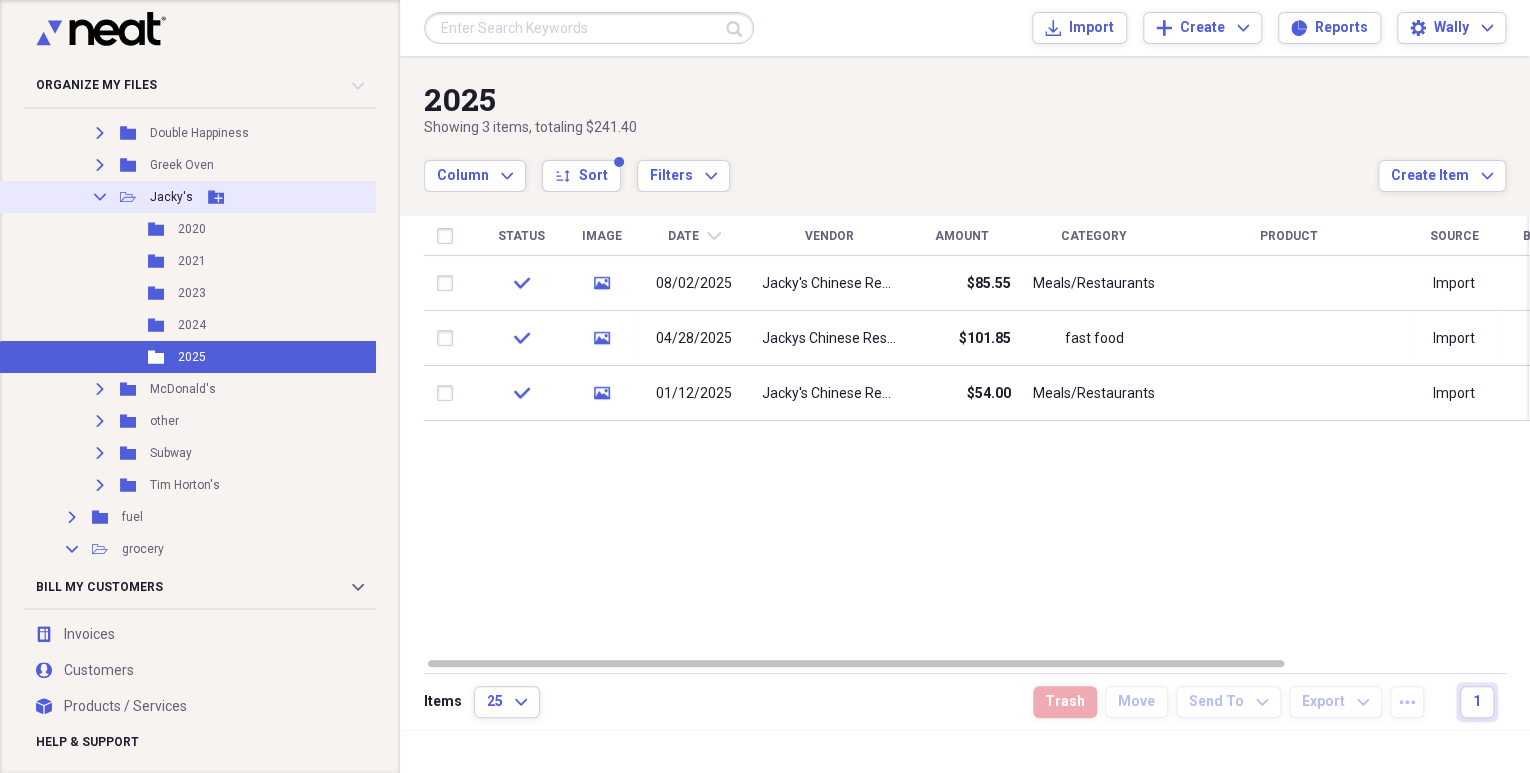 click on "Collapse" 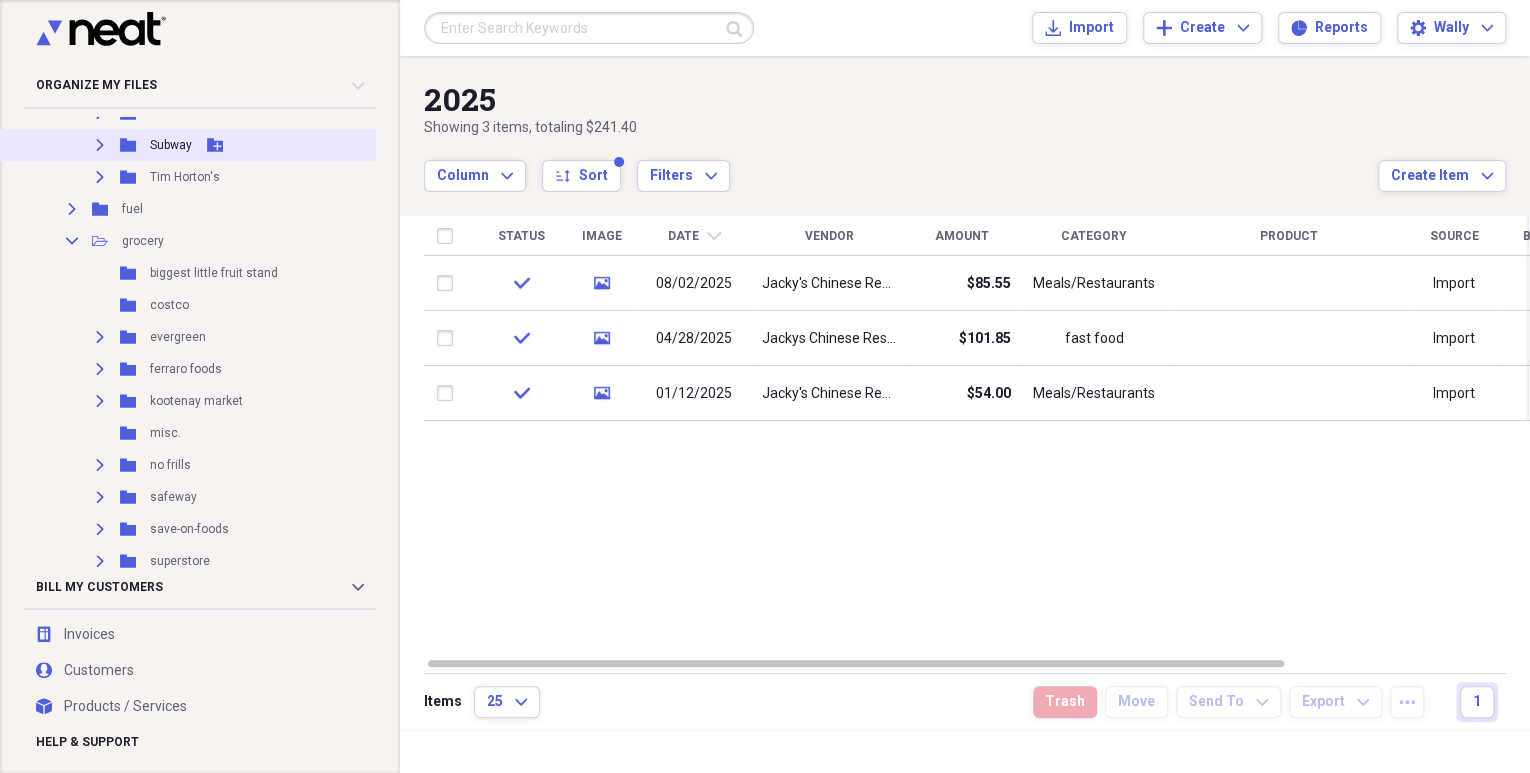 scroll, scrollTop: 880, scrollLeft: 0, axis: vertical 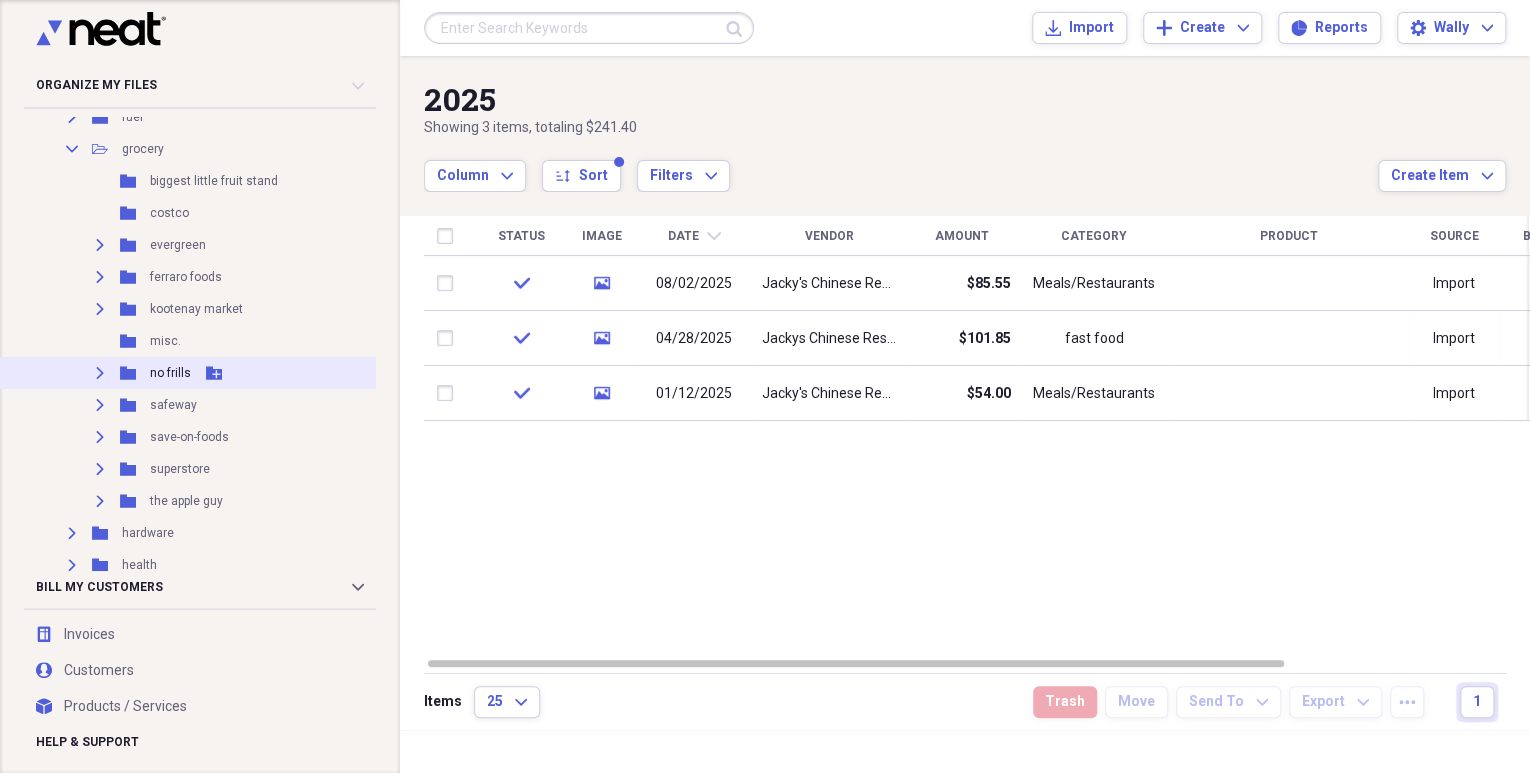 click 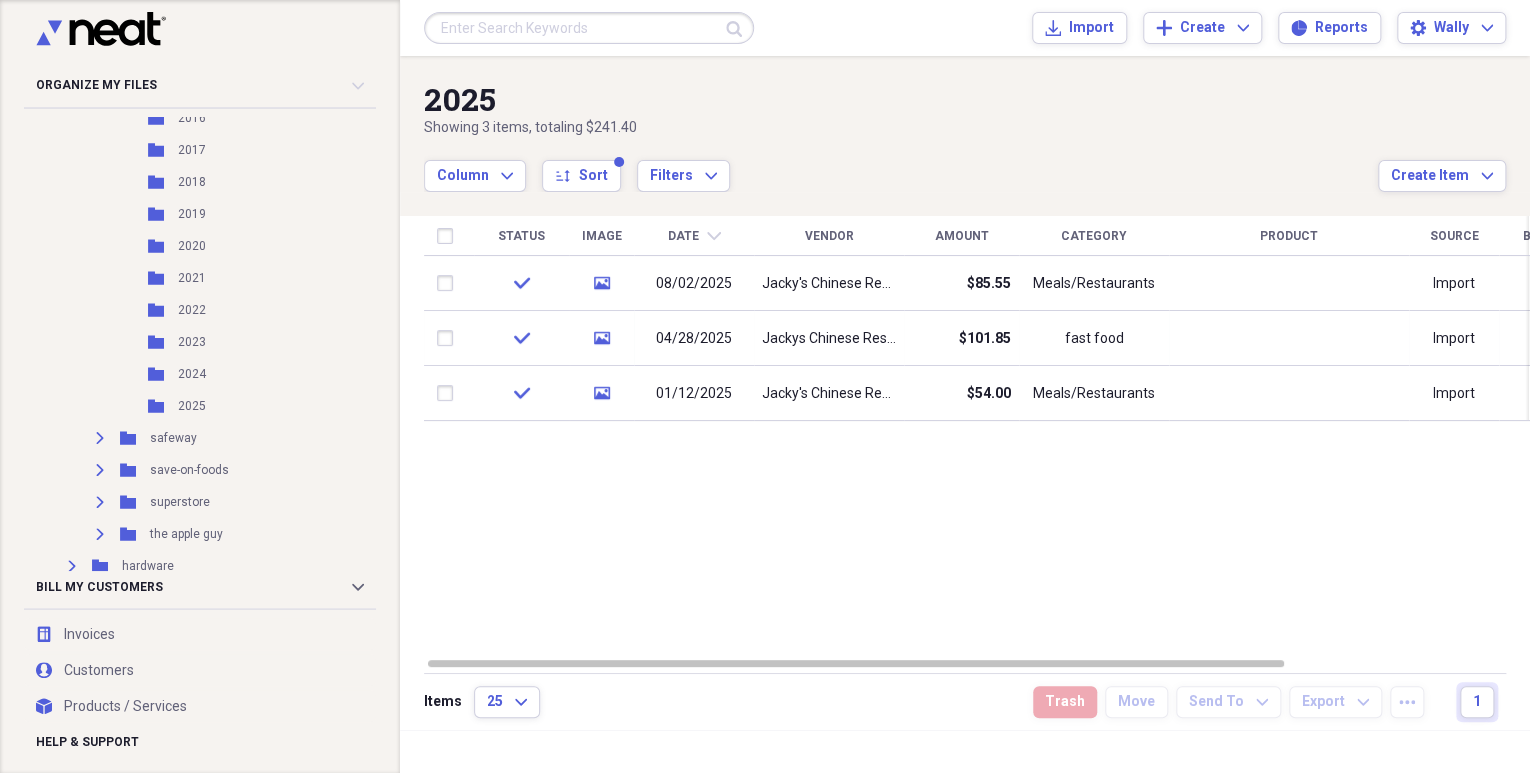 scroll, scrollTop: 1200, scrollLeft: 0, axis: vertical 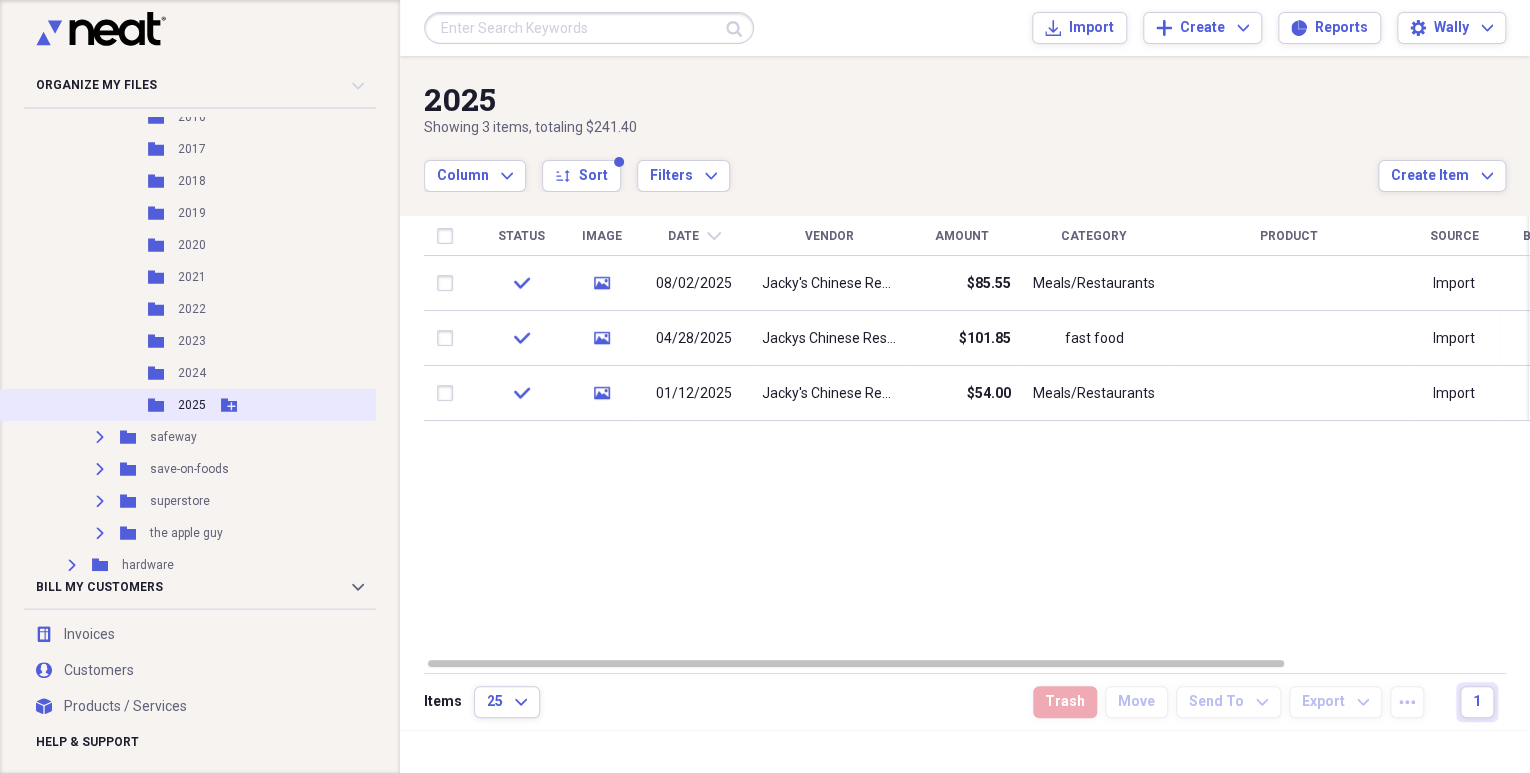 click on "Folder 2025 Add Folder" at bounding box center (204, 405) 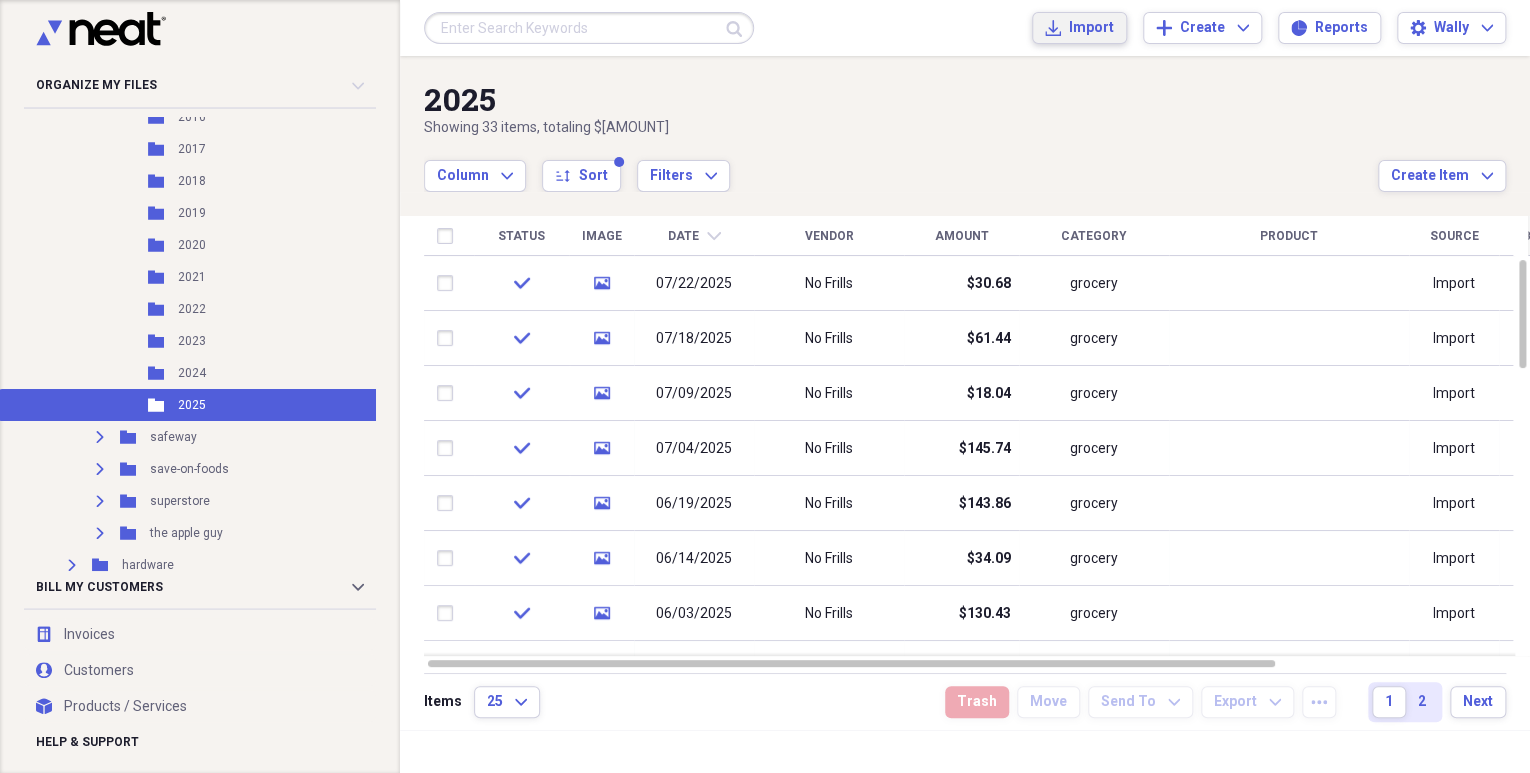 click on "Import" at bounding box center [1091, 28] 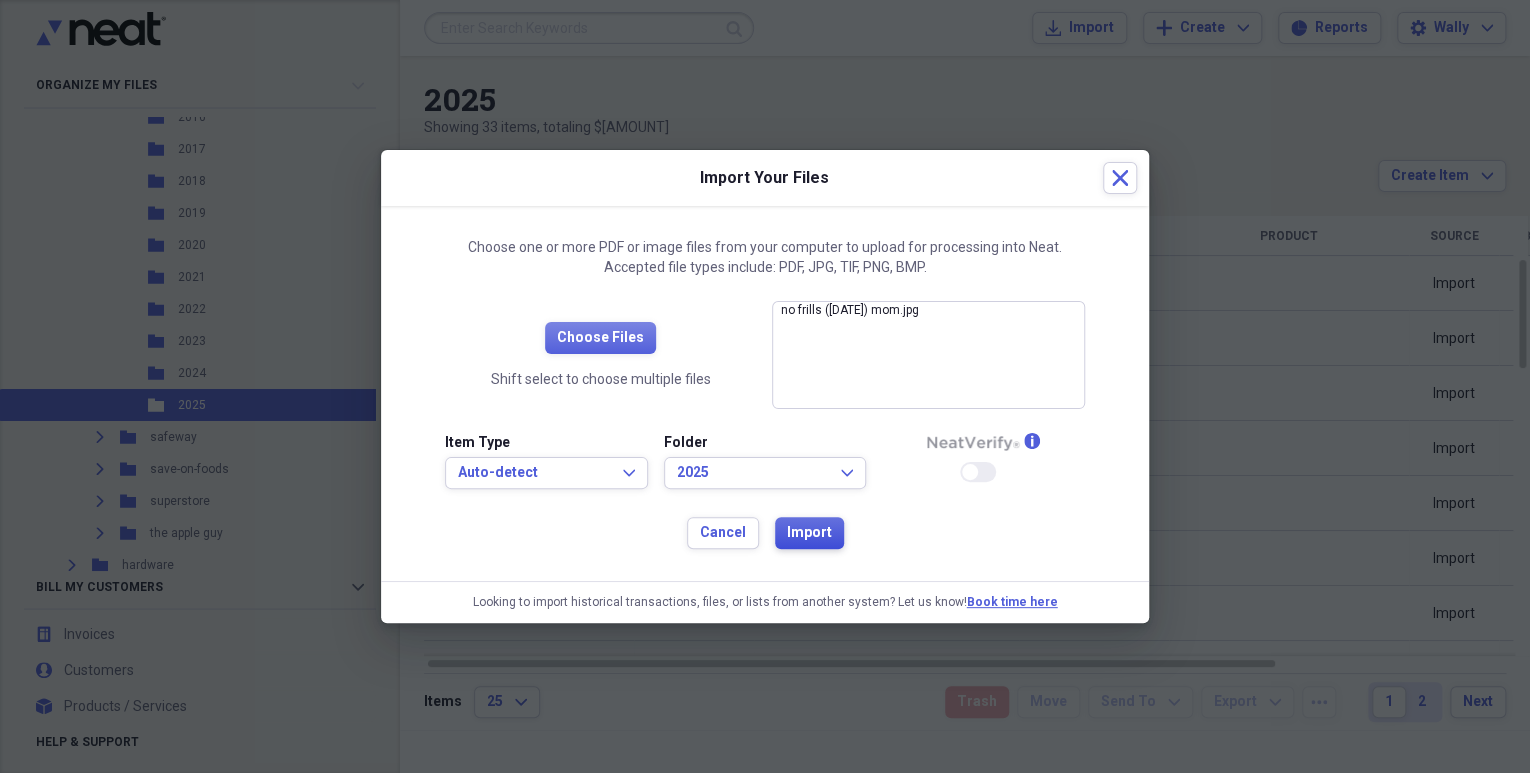 click on "Import" at bounding box center [809, 533] 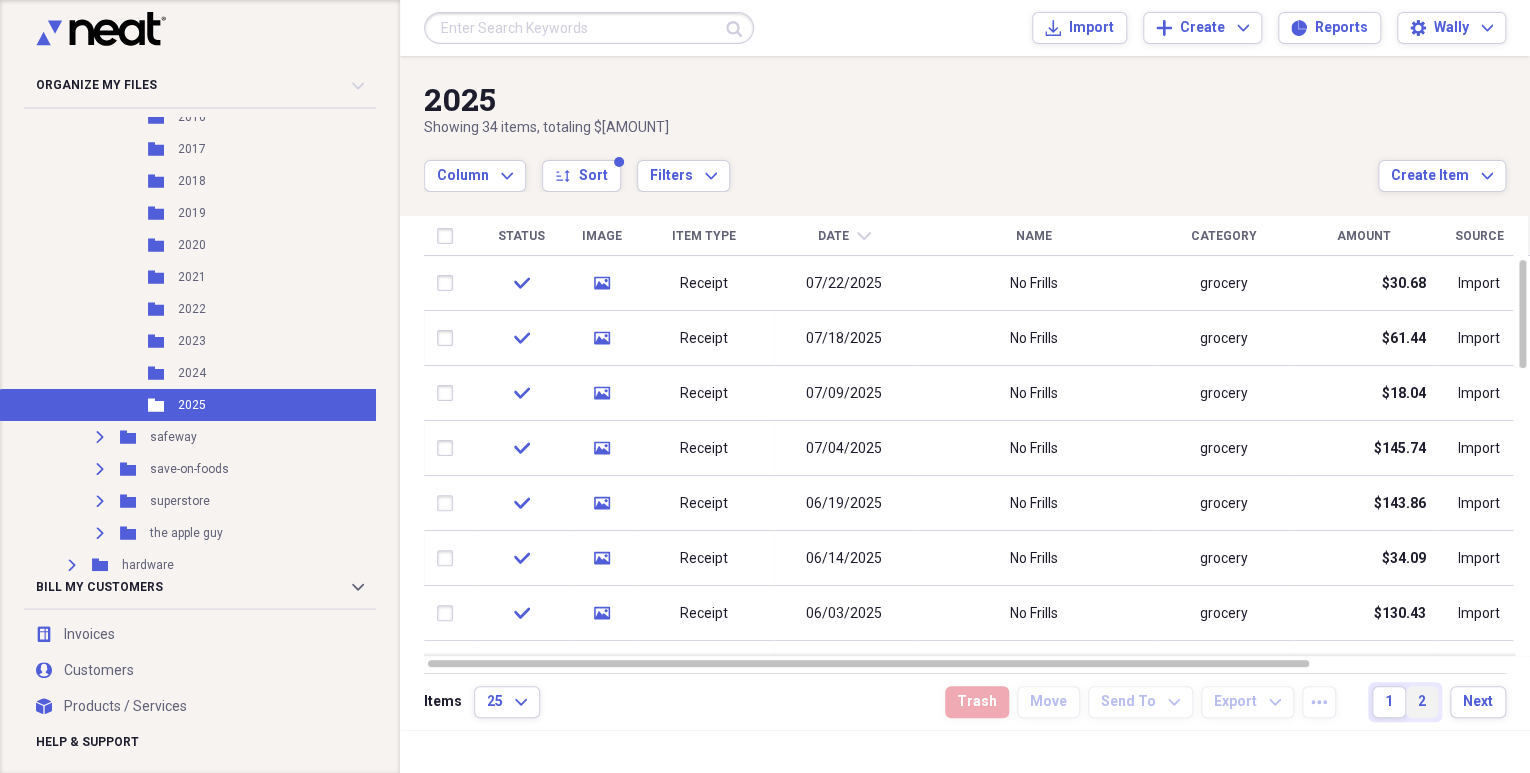 click on "2" at bounding box center [1422, 702] 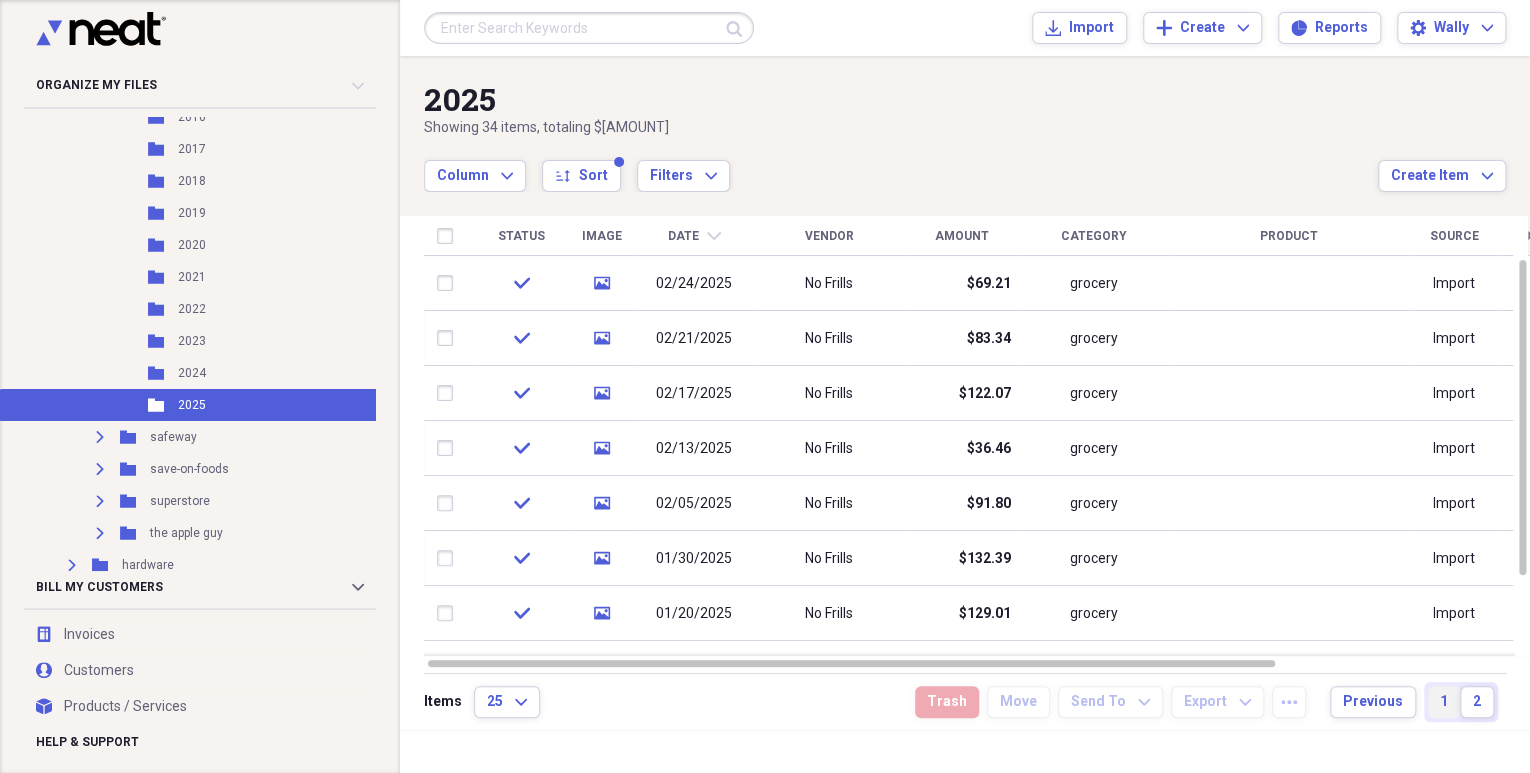 click on "1" at bounding box center [1444, 702] 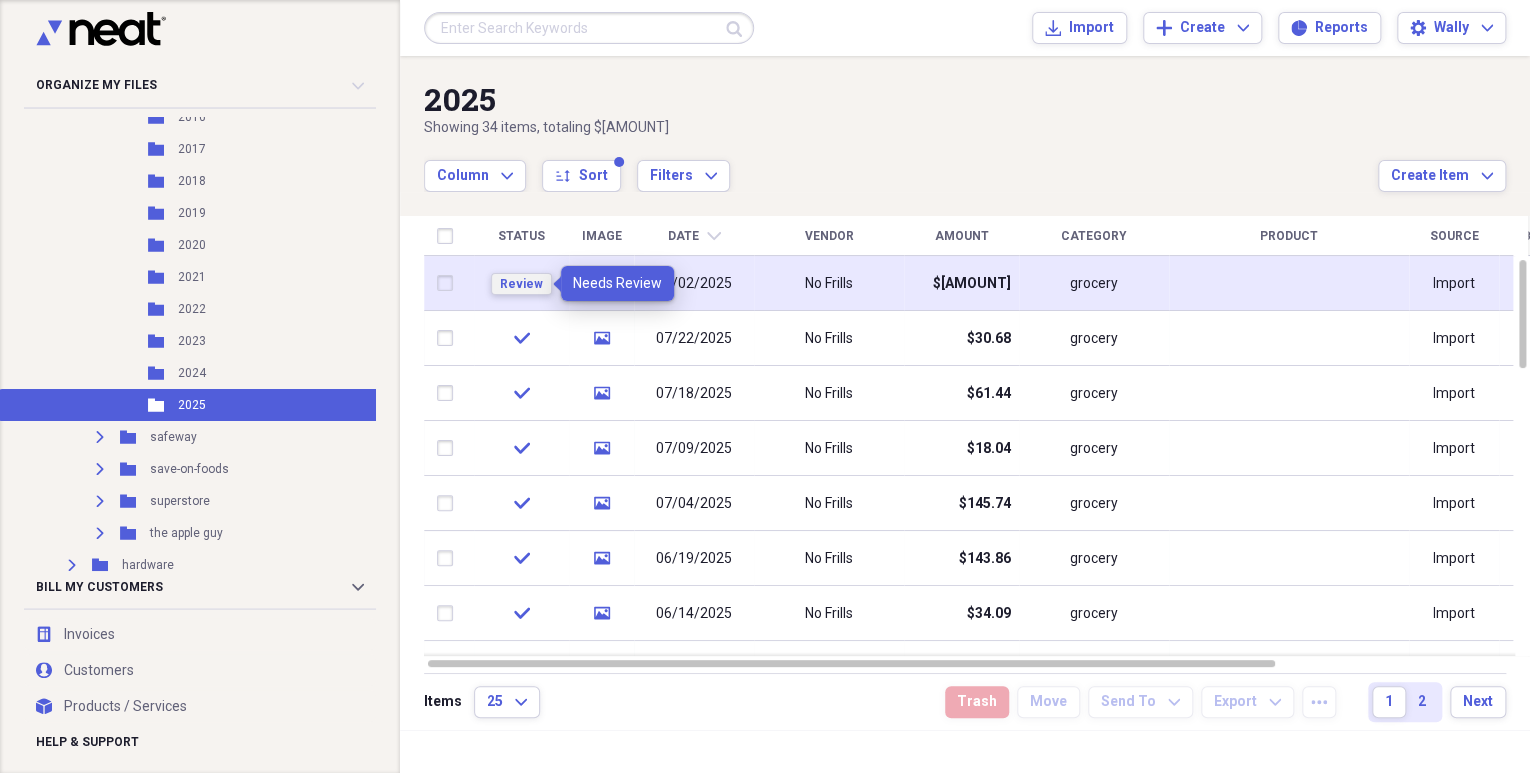 click on "Review" at bounding box center [521, 284] 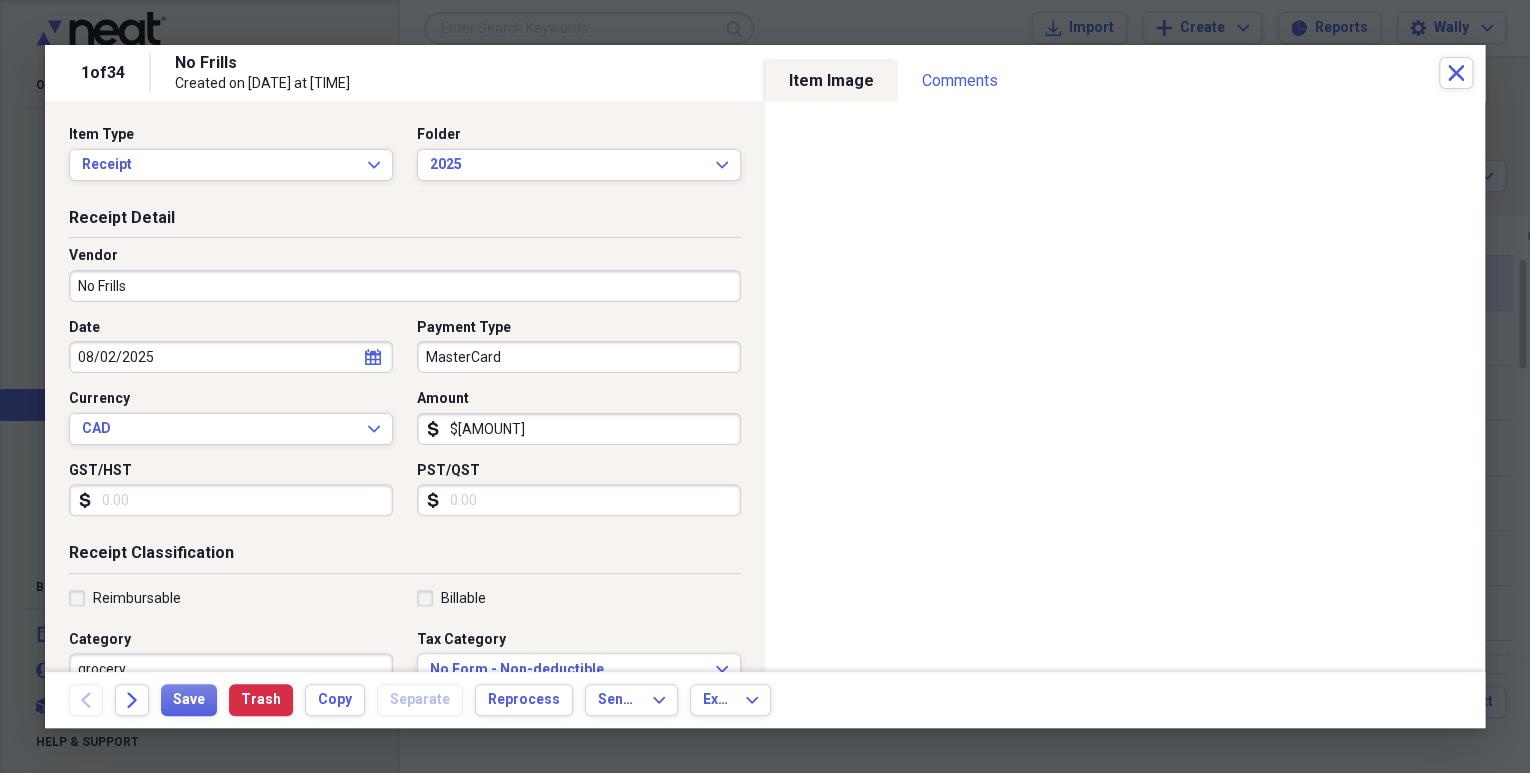 click on "MasterCard" at bounding box center [579, 357] 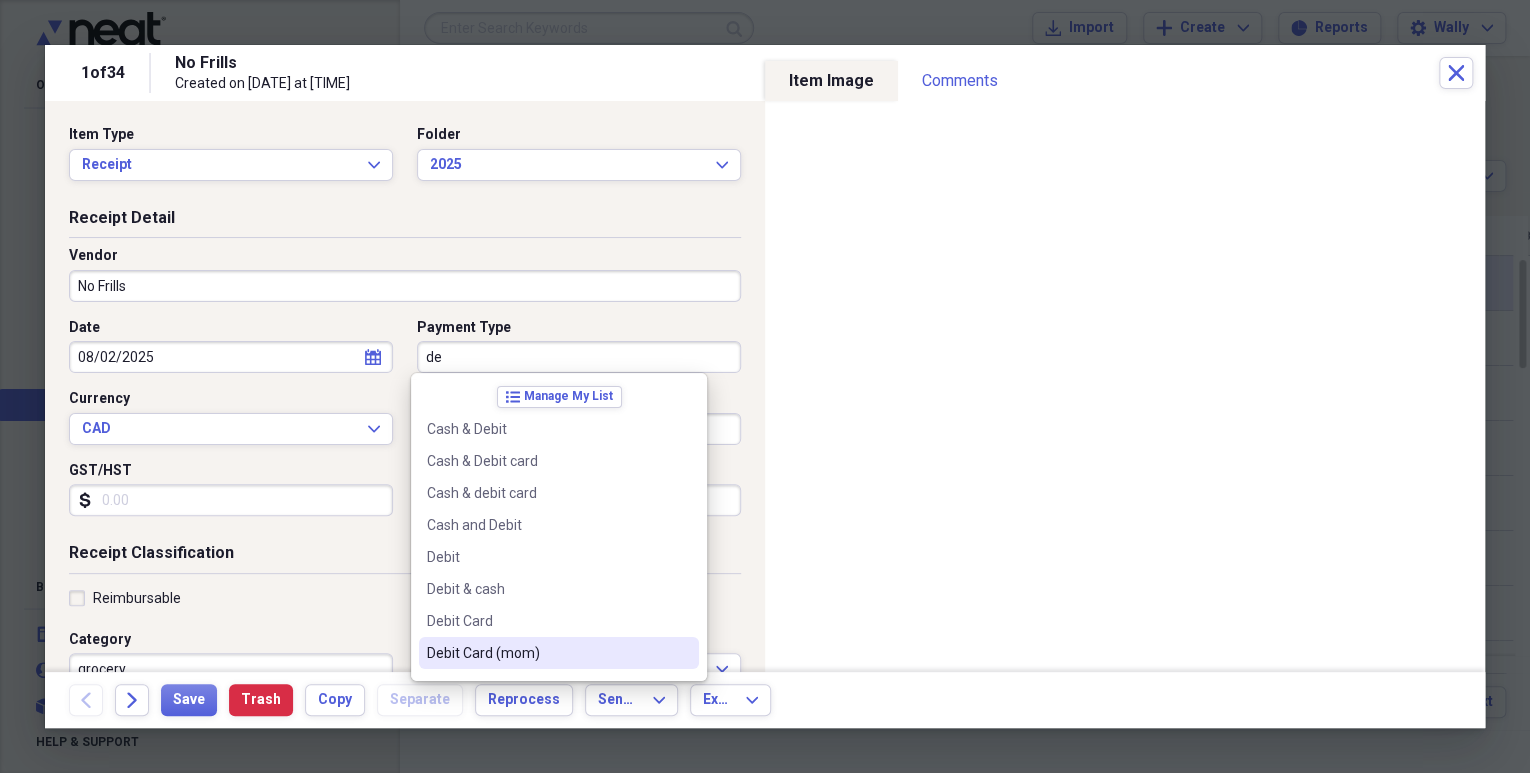 click on "Debit Card (mom)" at bounding box center [547, 653] 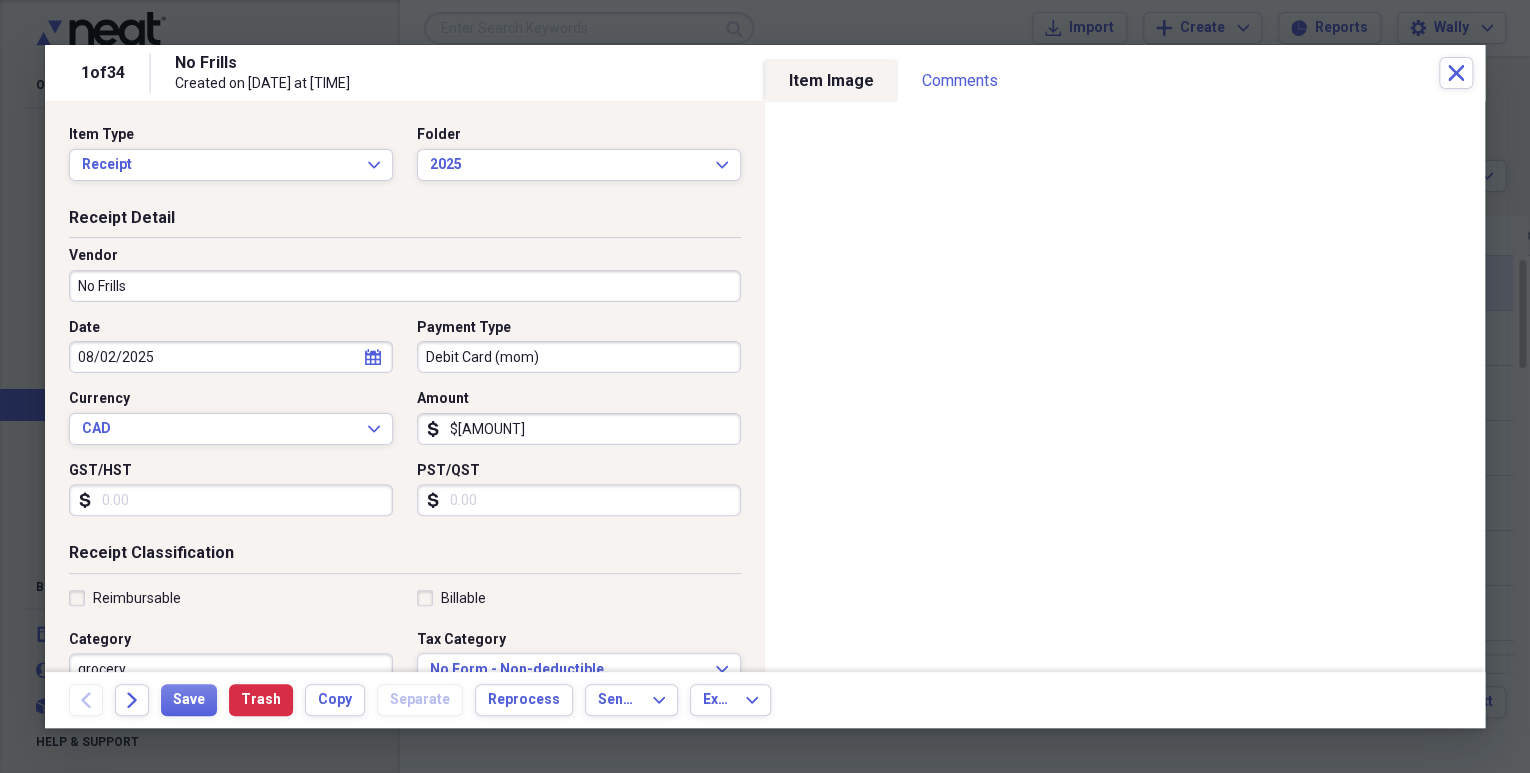 click on "GST/HST" at bounding box center [231, 500] 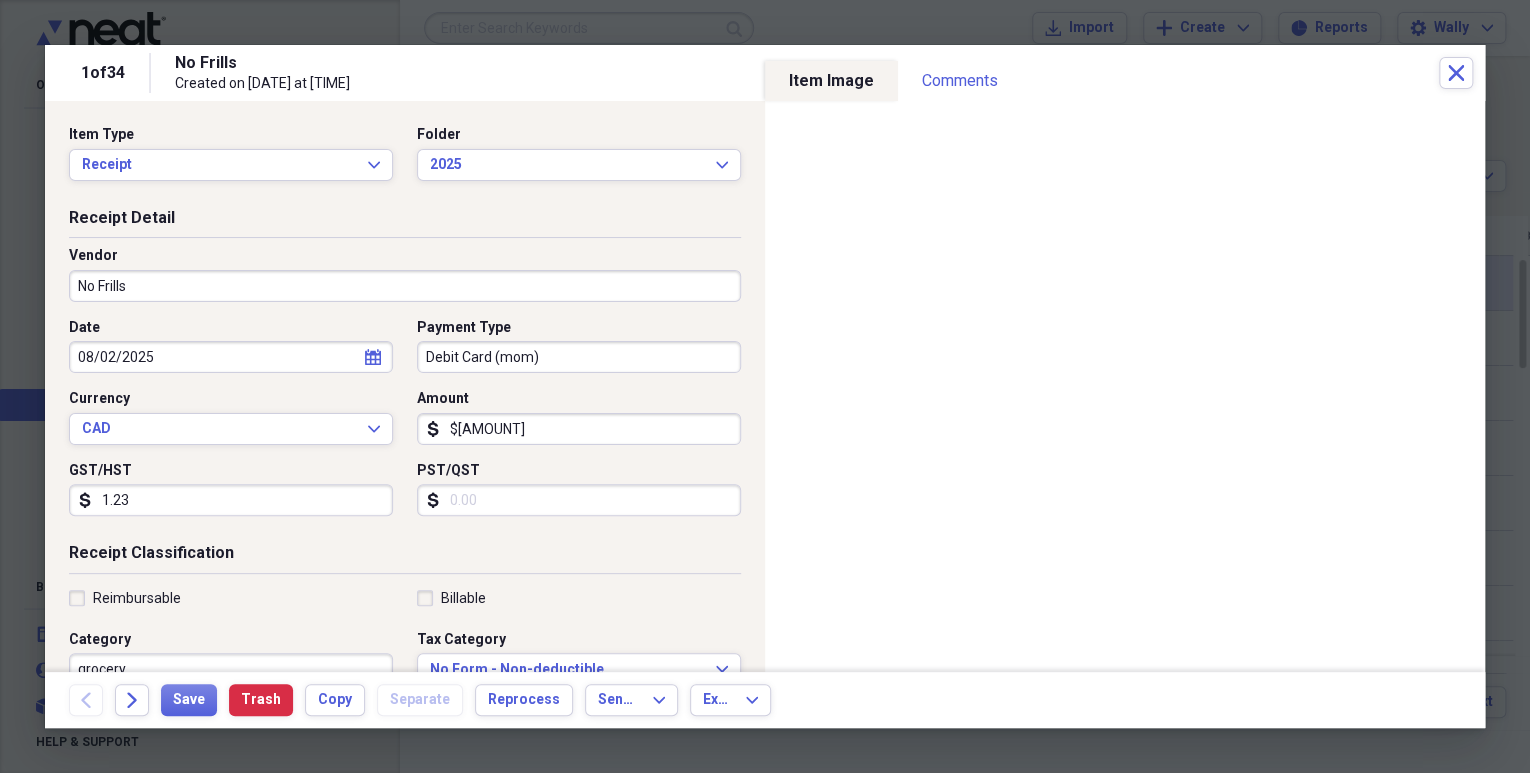 type on "1.23" 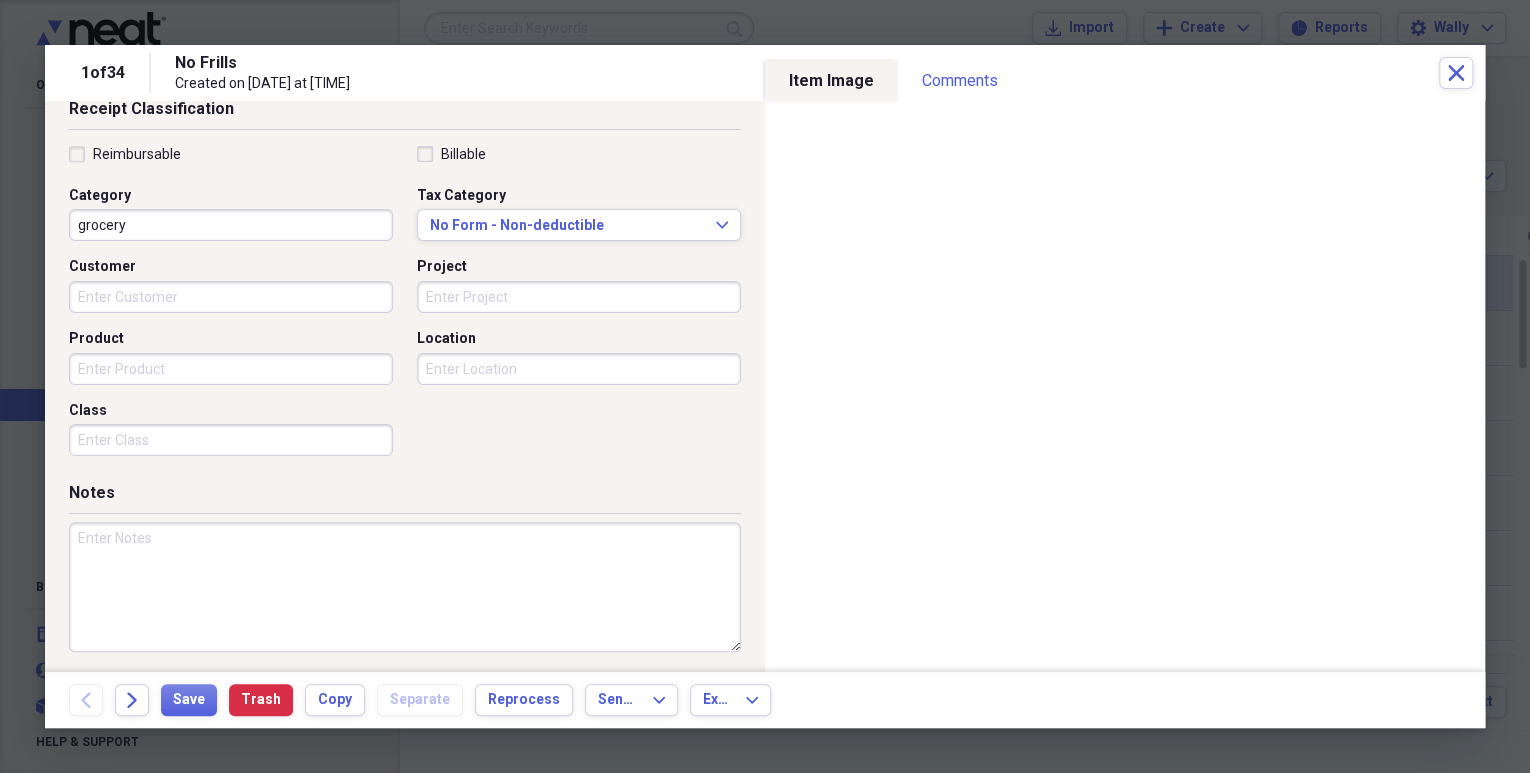 scroll, scrollTop: 448, scrollLeft: 0, axis: vertical 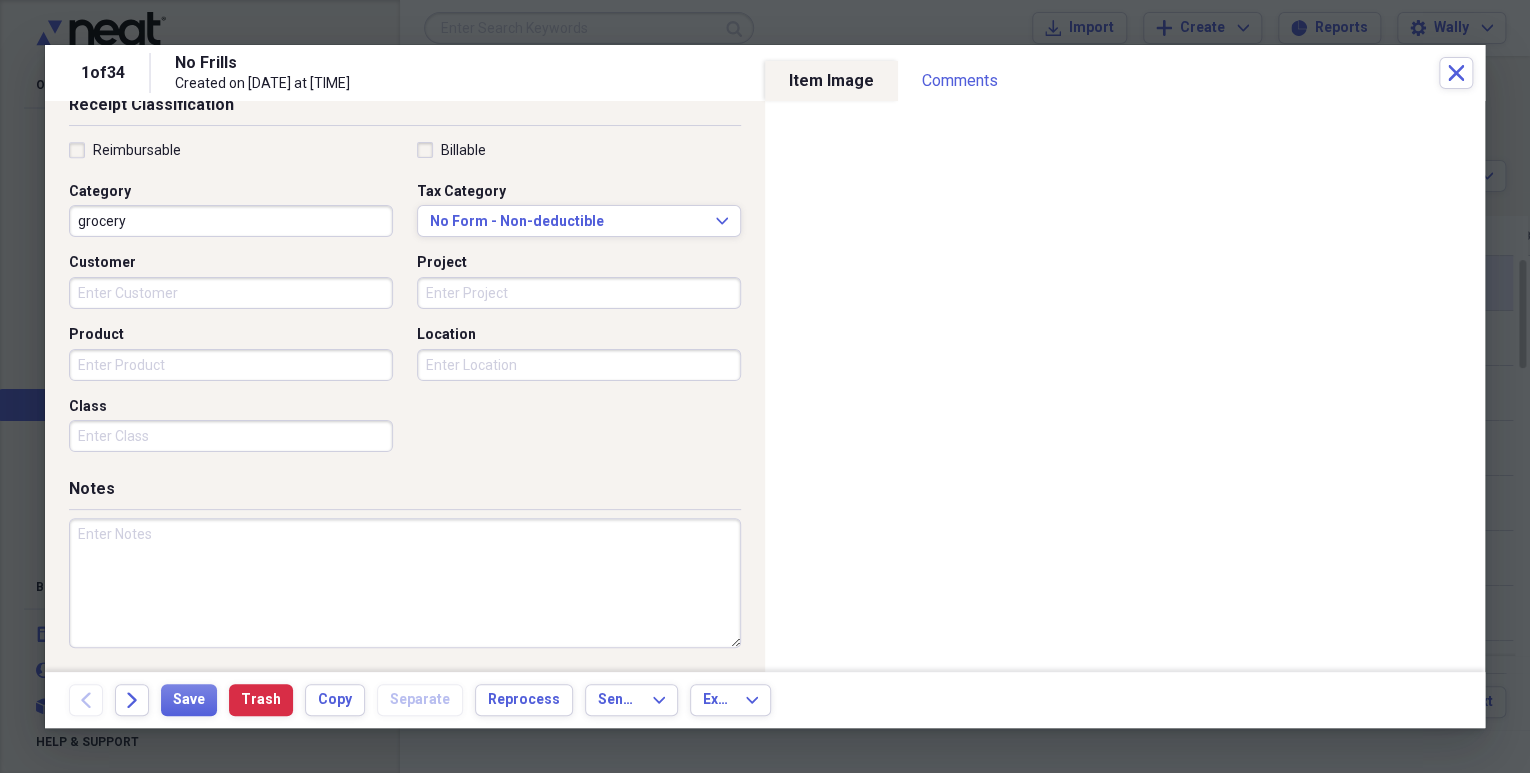 type on "0.88" 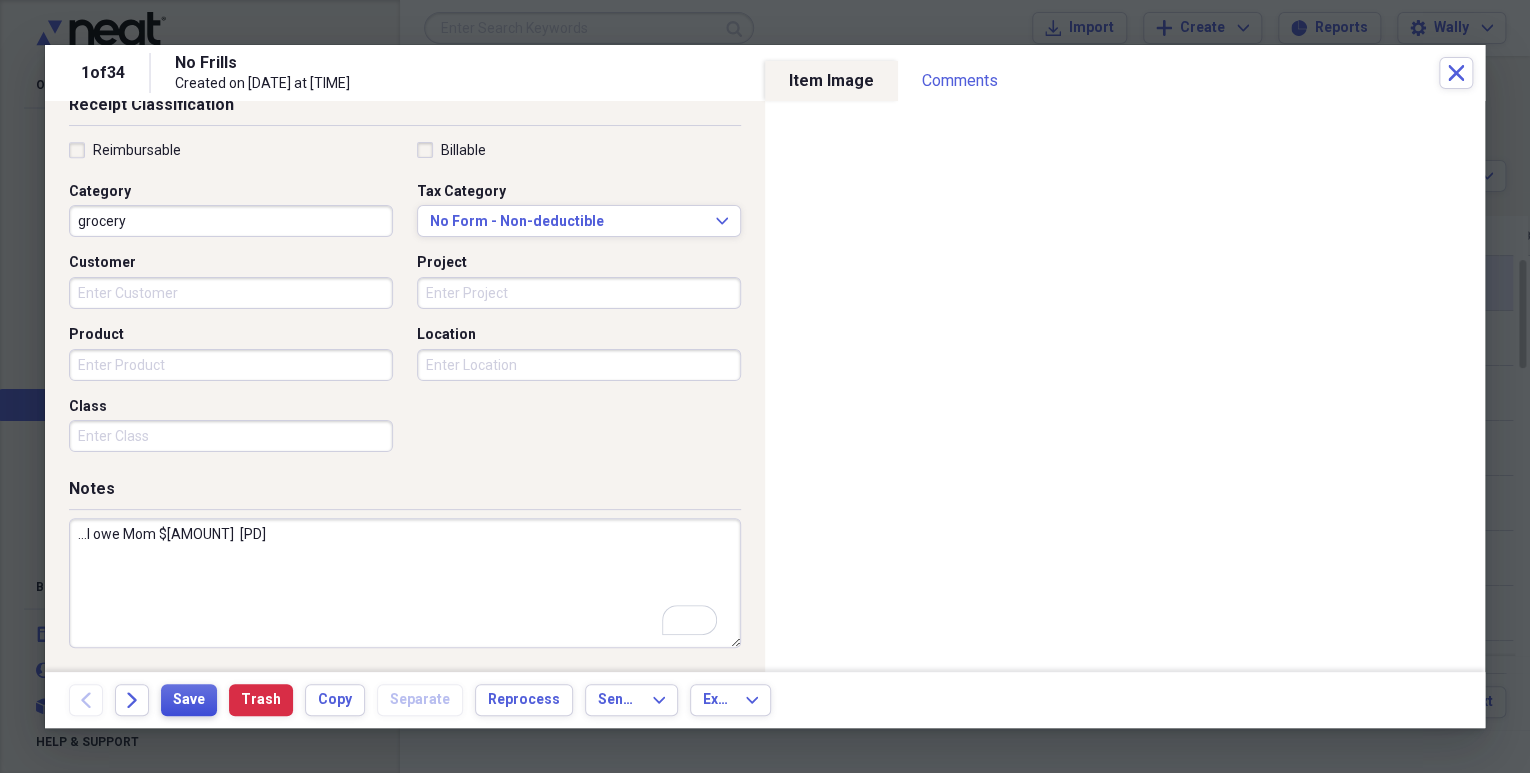 type on "...I owe Mom $[AMOUNT]  [PD]" 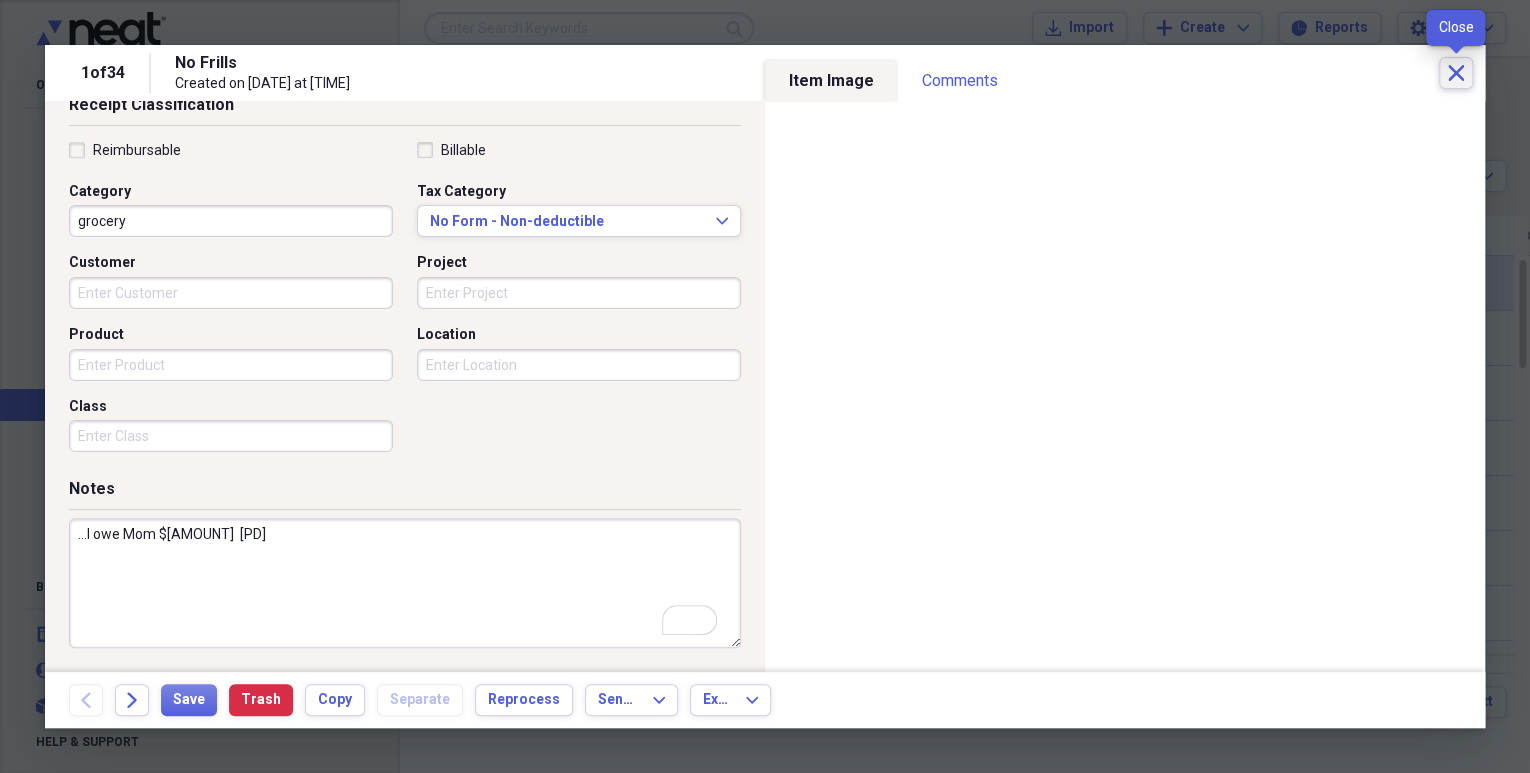 click on "Close" 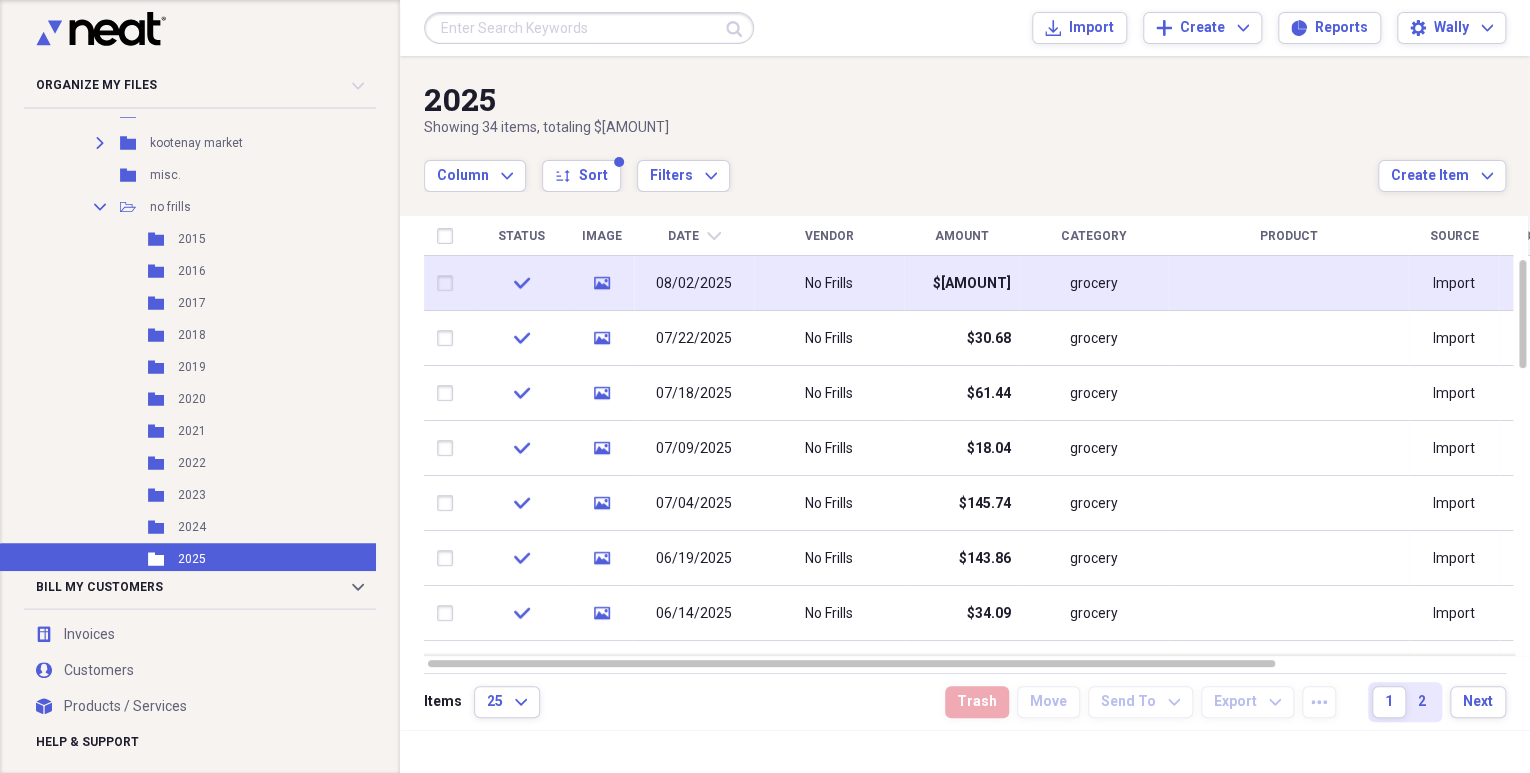 scroll, scrollTop: 960, scrollLeft: 0, axis: vertical 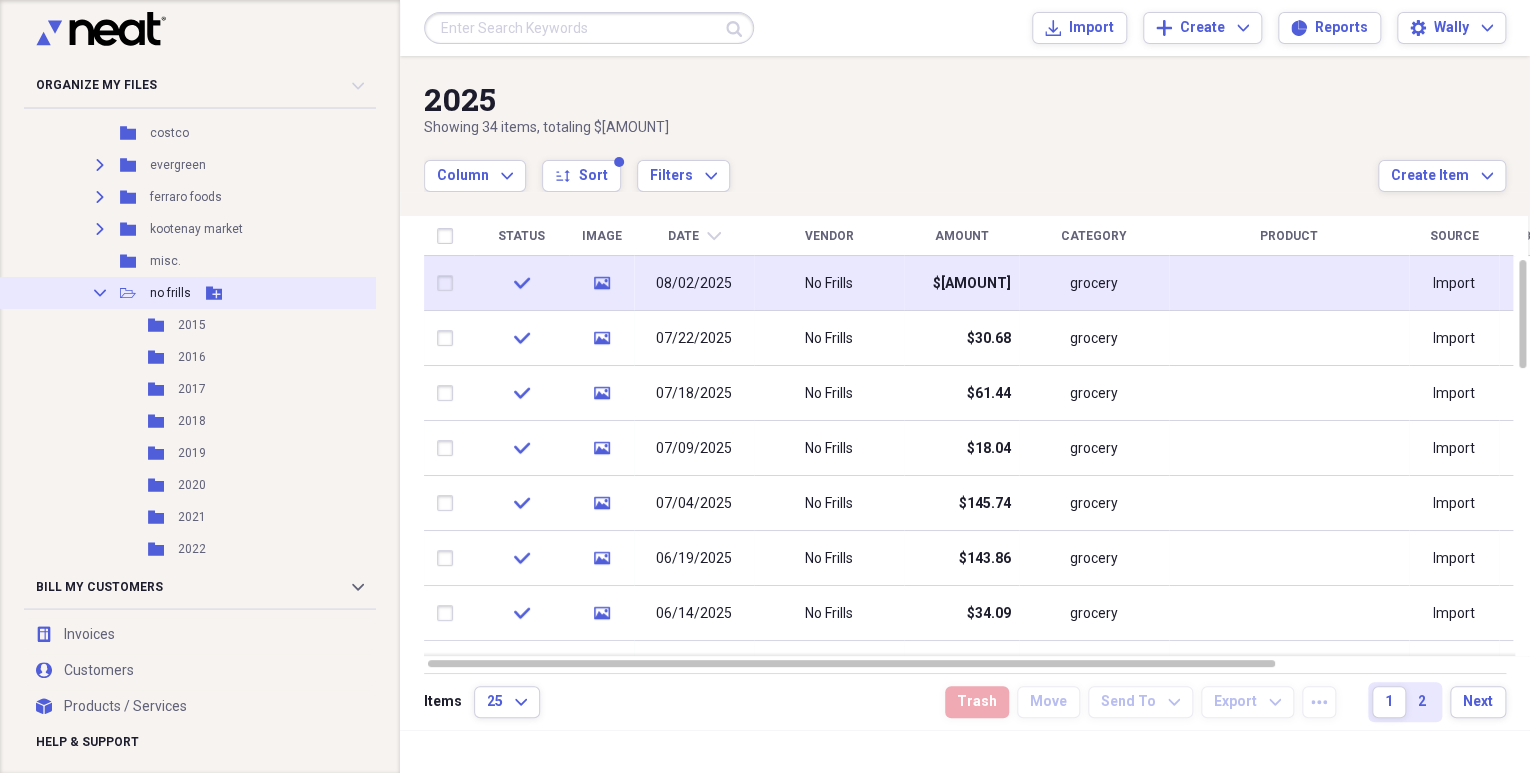 click on "Collapse" 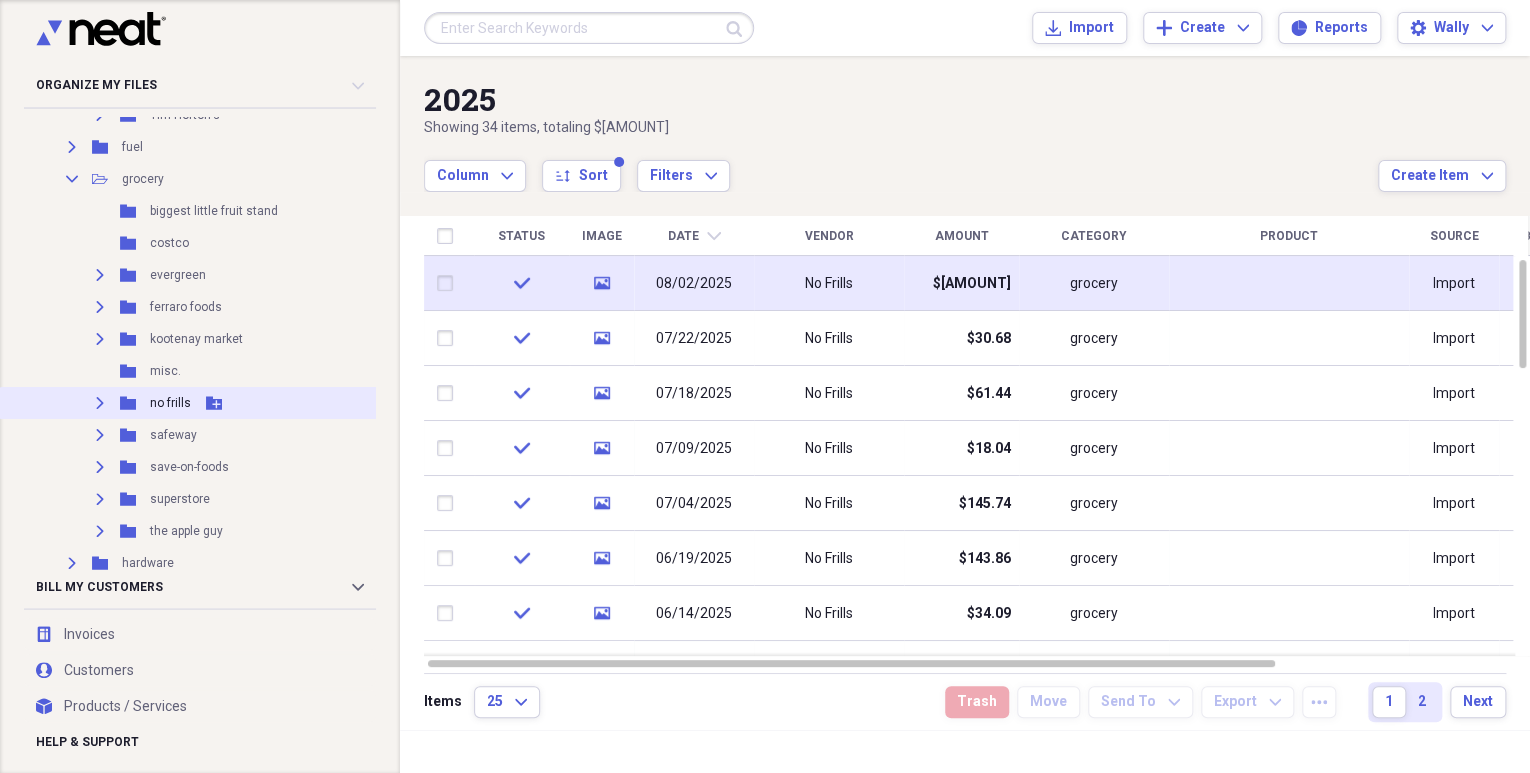 scroll, scrollTop: 800, scrollLeft: 0, axis: vertical 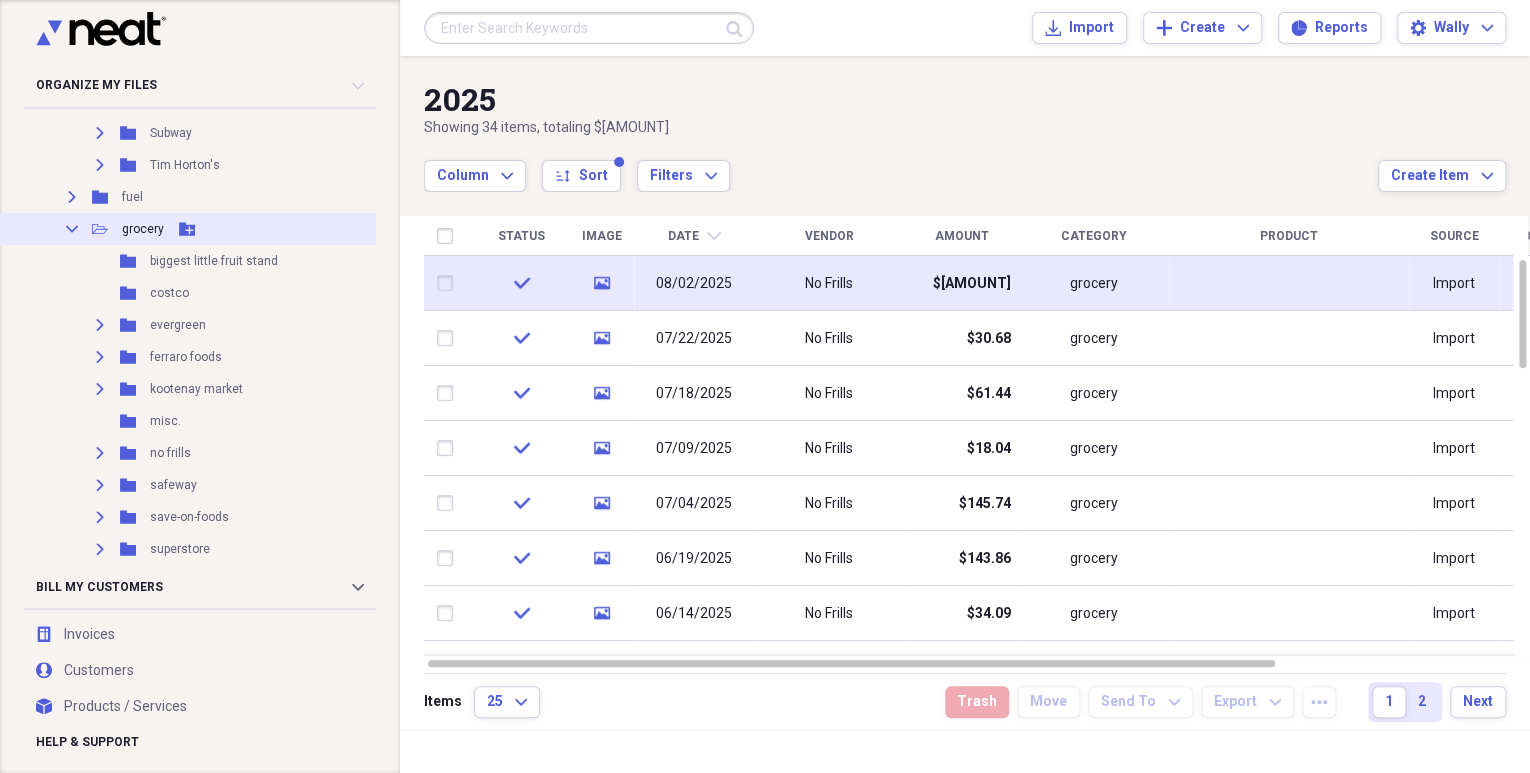 click on "Collapse" 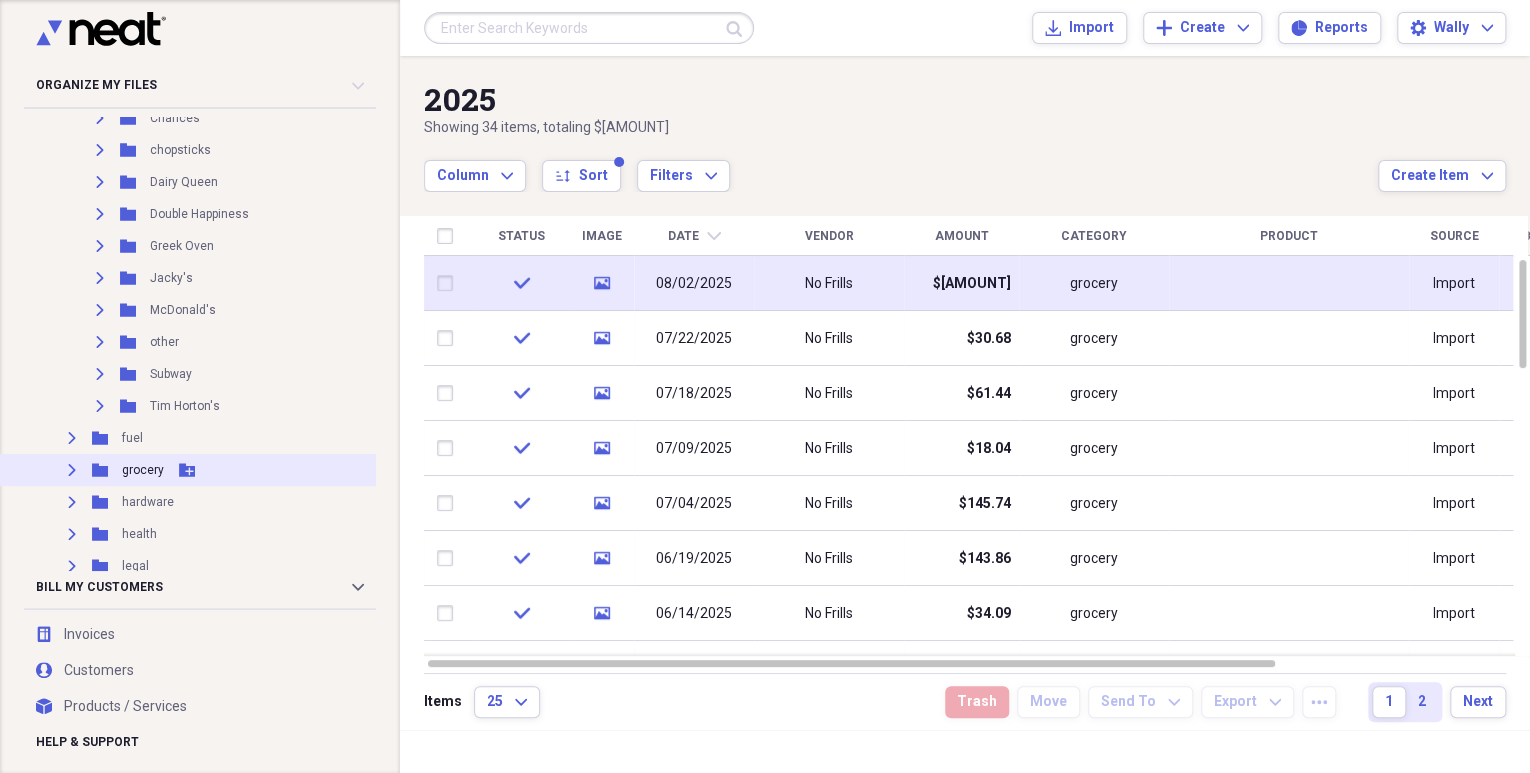 scroll, scrollTop: 480, scrollLeft: 0, axis: vertical 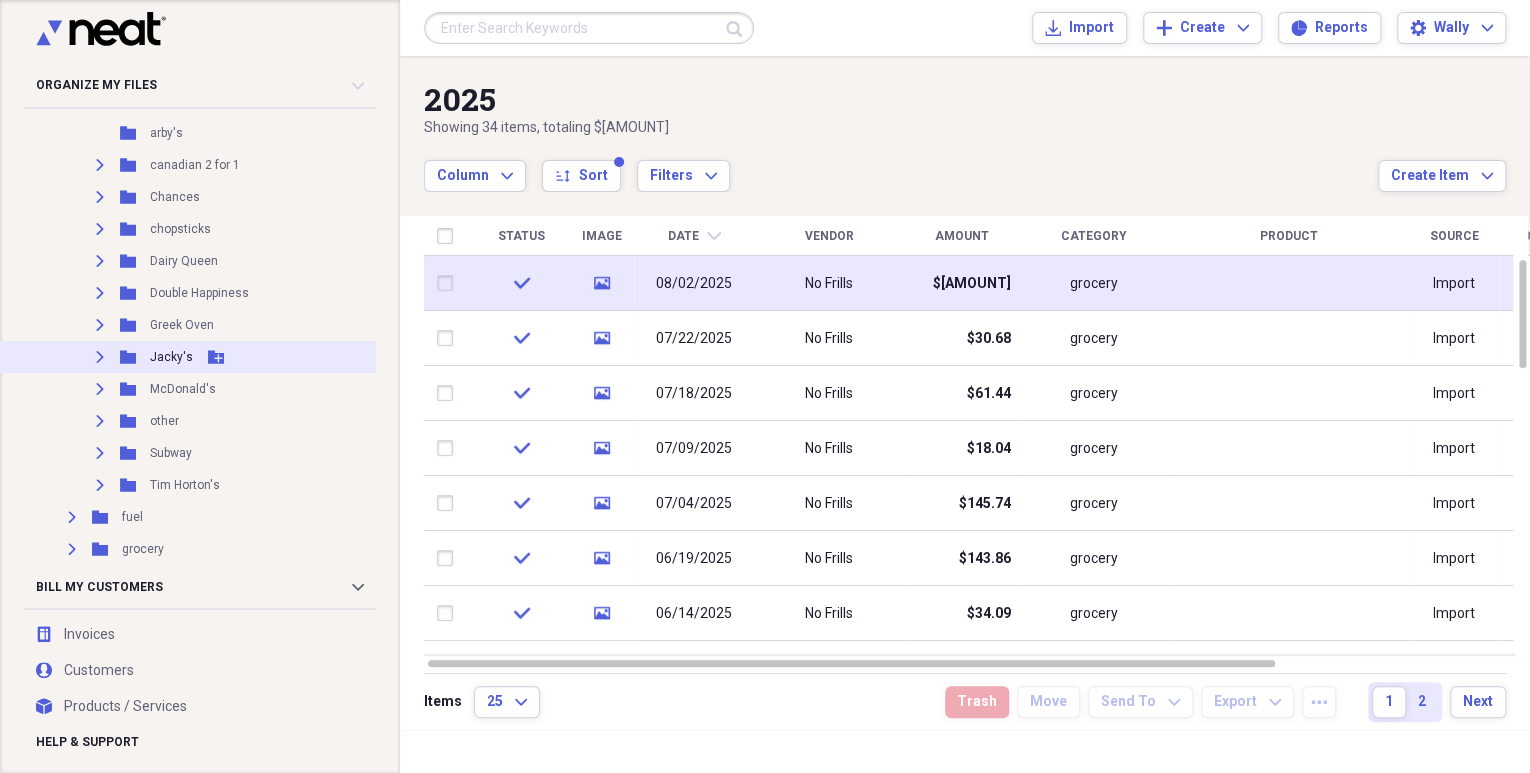 click on "Expand" 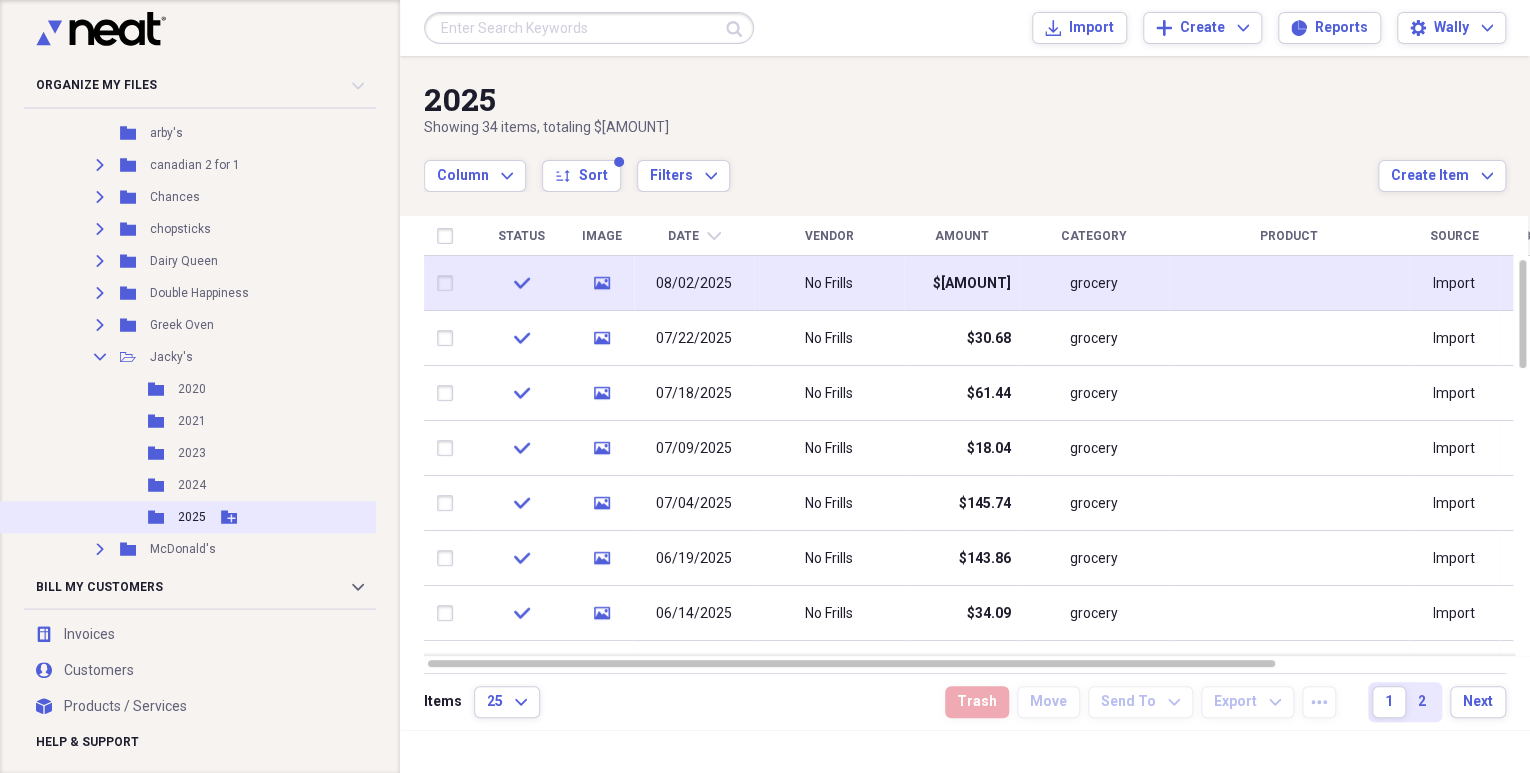 click on "2025" at bounding box center [192, 517] 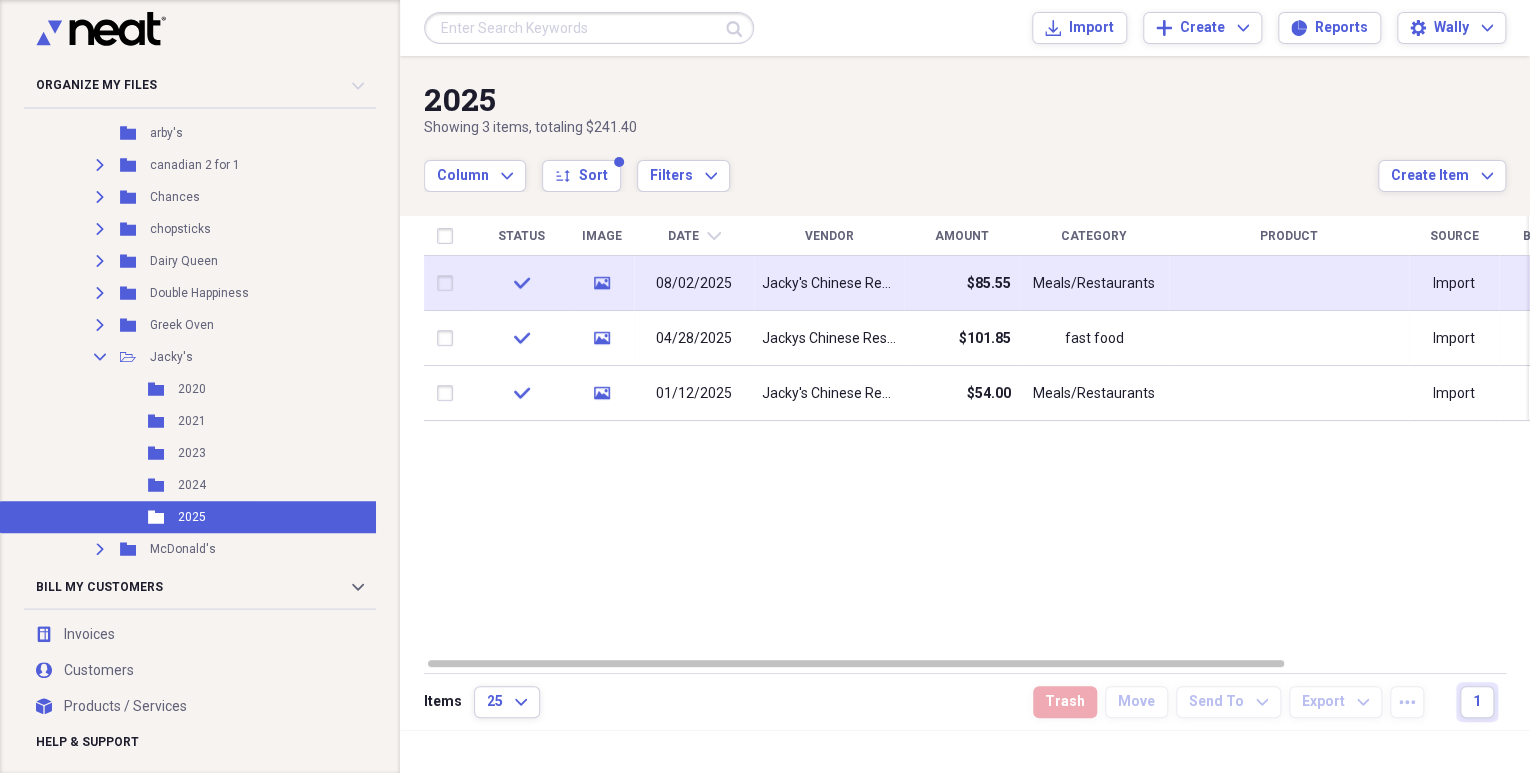 click on "media" at bounding box center (601, 283) 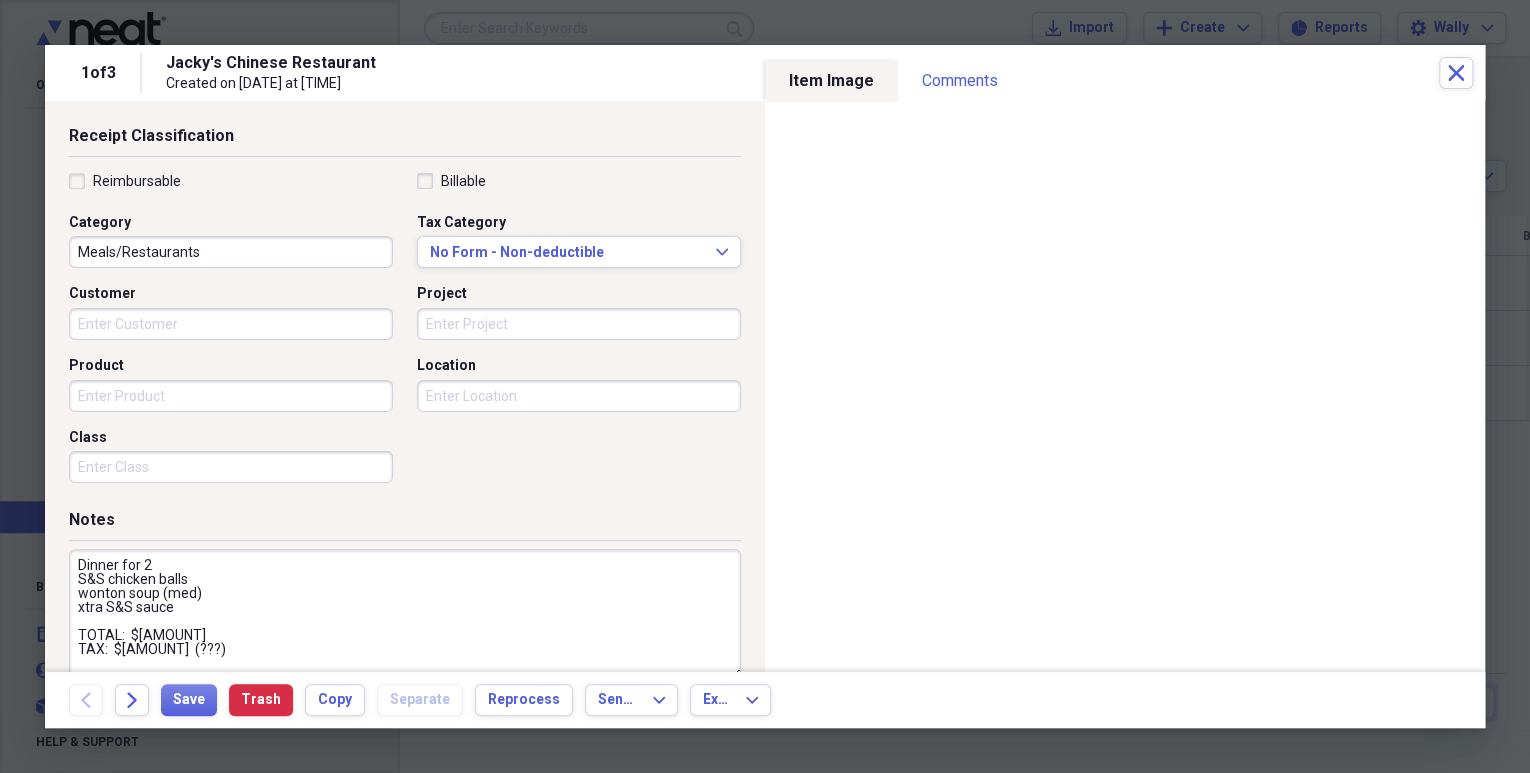 scroll, scrollTop: 448, scrollLeft: 0, axis: vertical 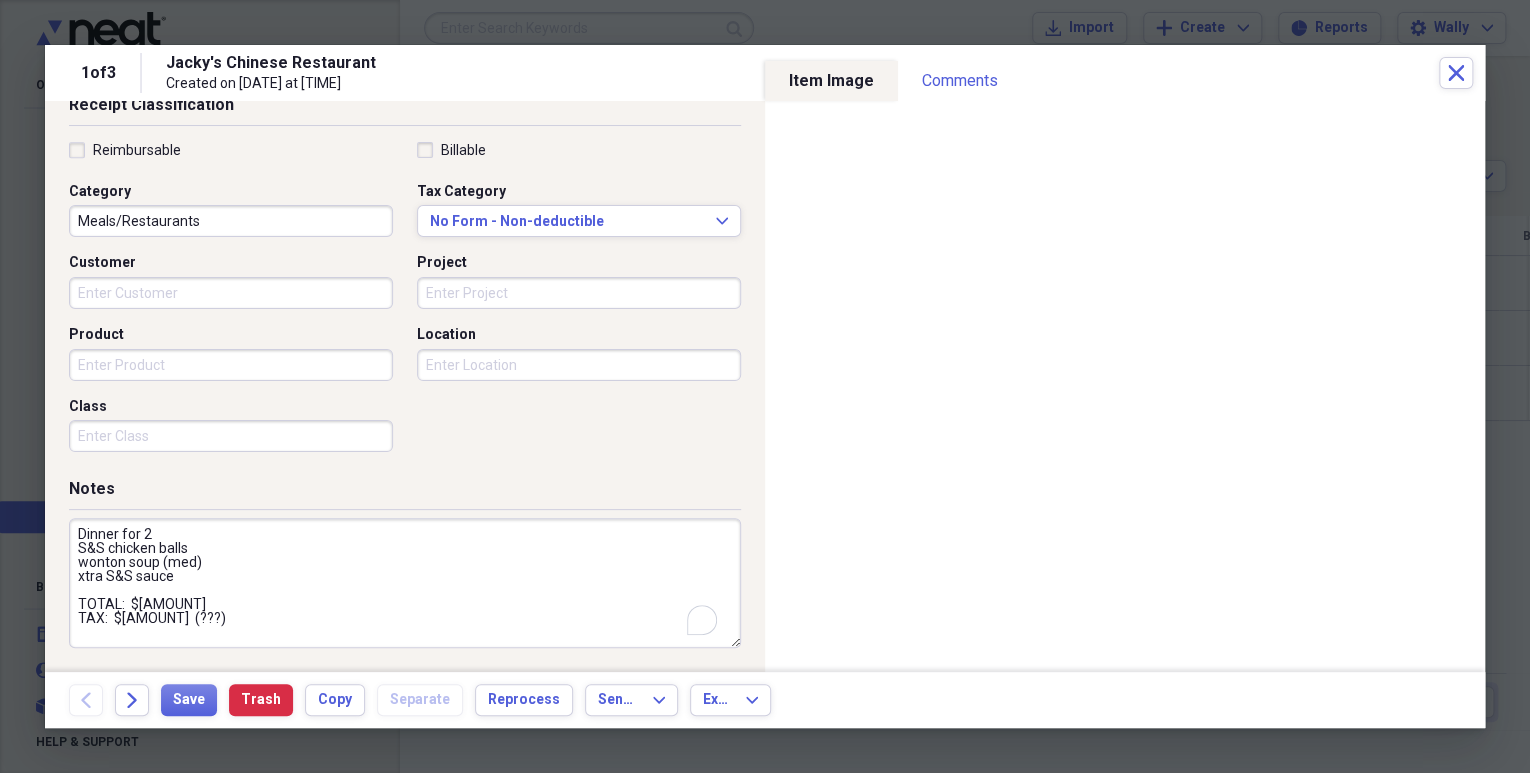 click on "Dinner for 2
S&S chicken balls
wonton soup (med)
xtra S&S sauce
TOTAL:  $[AMOUNT]
TAX:  $[AMOUNT]  (???)" at bounding box center (405, 583) 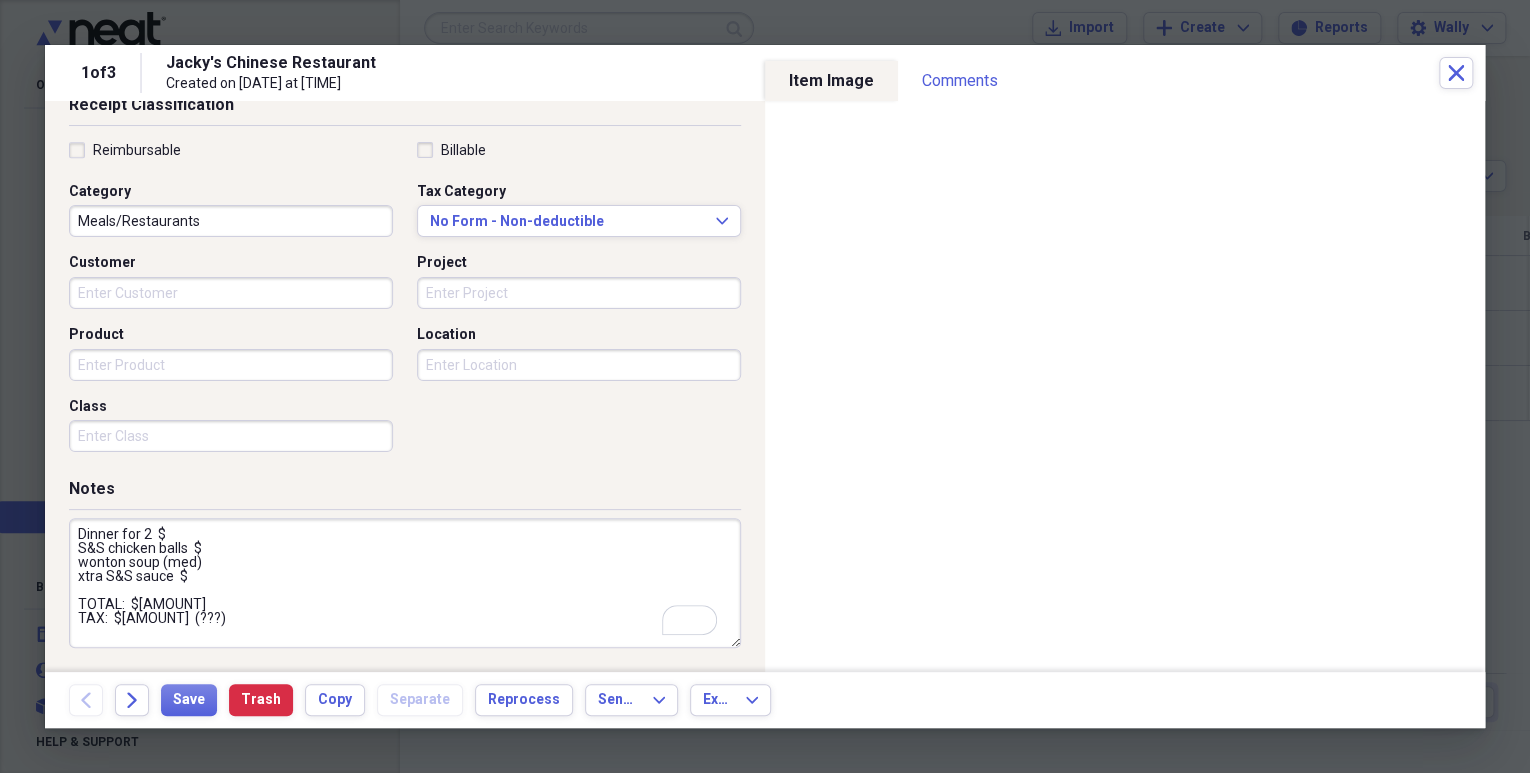 drag, startPoint x: 188, startPoint y: 528, endPoint x: 149, endPoint y: 532, distance: 39.20459 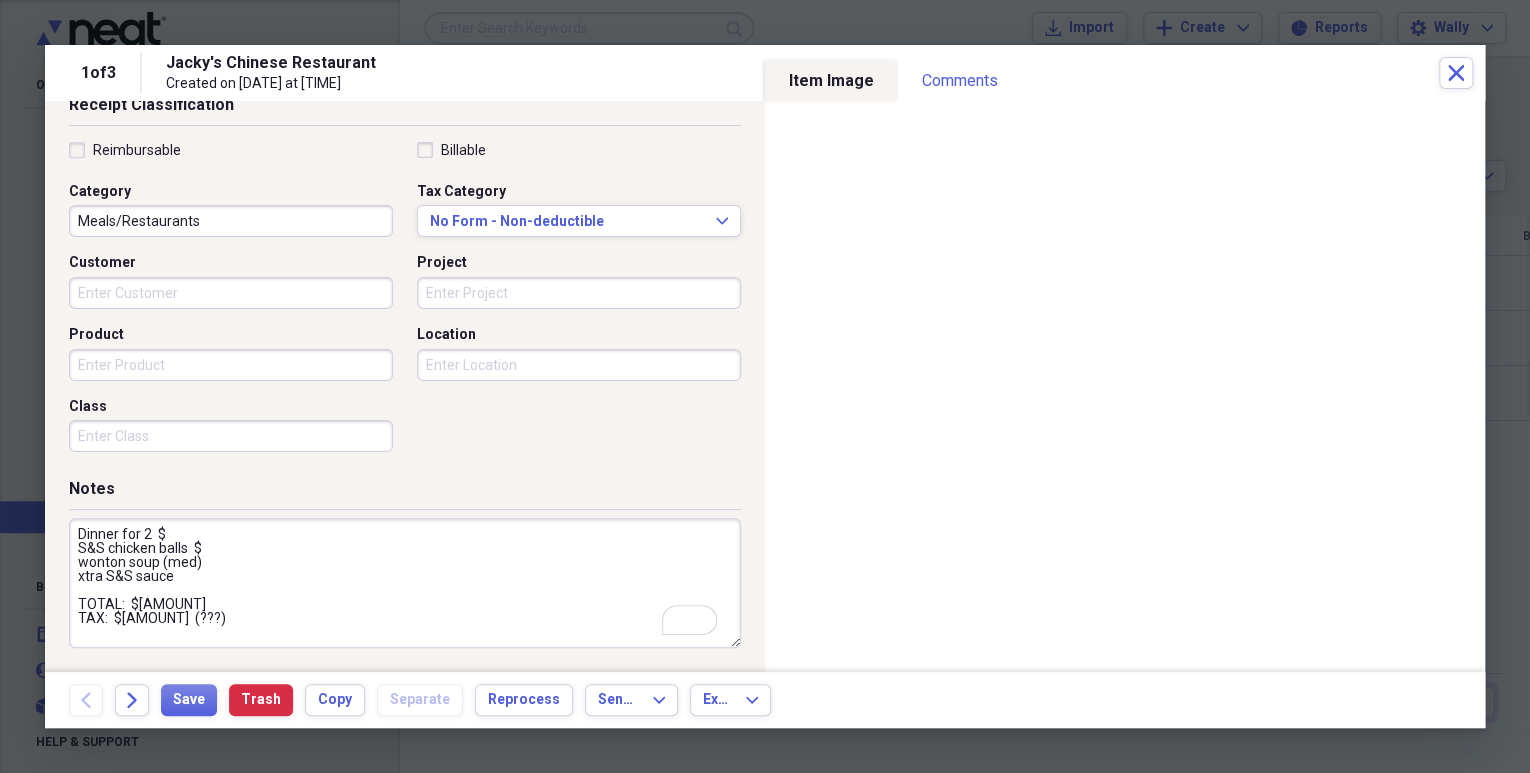 click on "Dinner for 2  $
S&S chicken balls  $
wonton soup (med)
xtra S&S sauce
TOTAL:  $[AMOUNT]
TAX:  $[AMOUNT]  (???)" at bounding box center [405, 583] 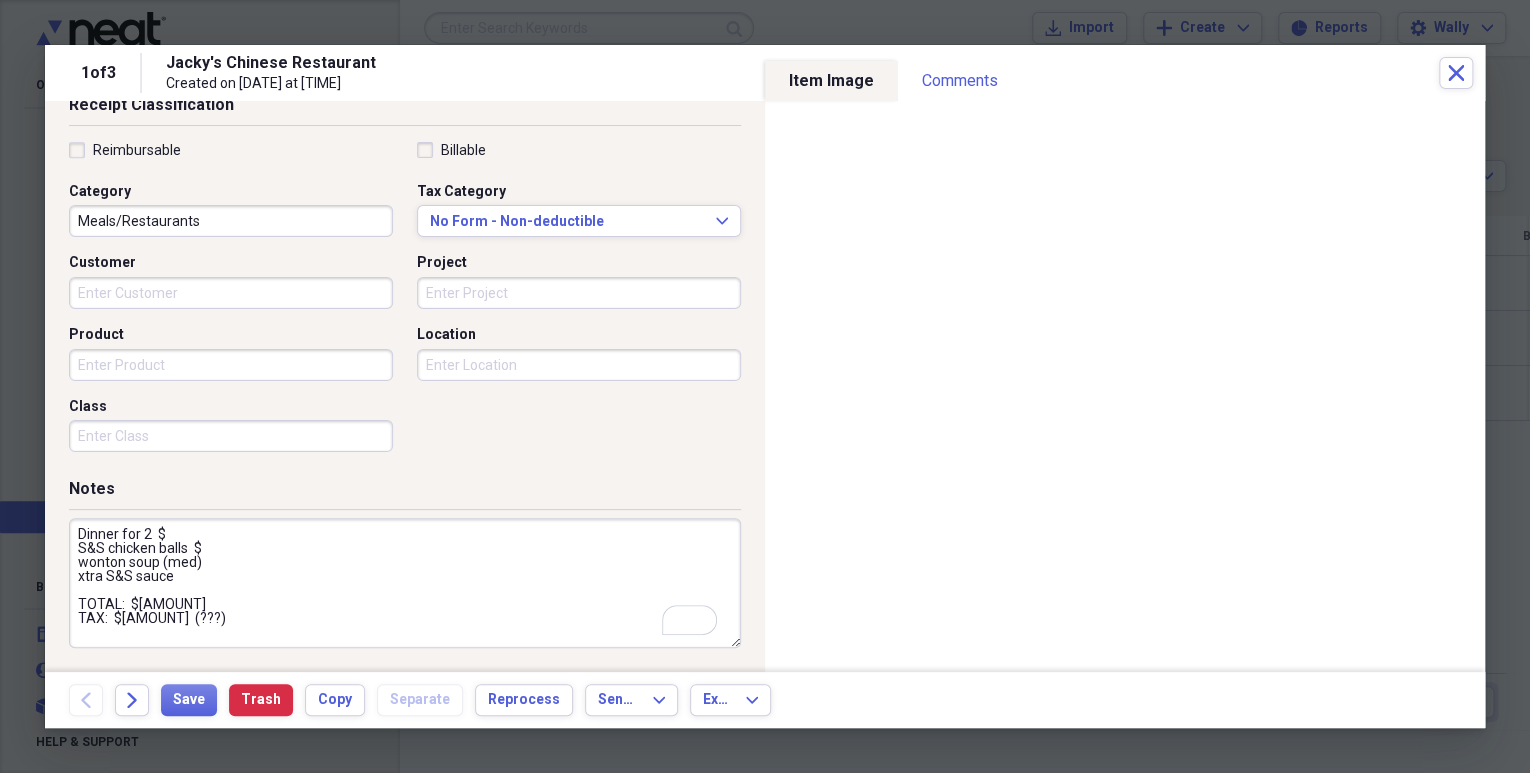 drag, startPoint x: 214, startPoint y: 562, endPoint x: 270, endPoint y: 603, distance: 69.40461 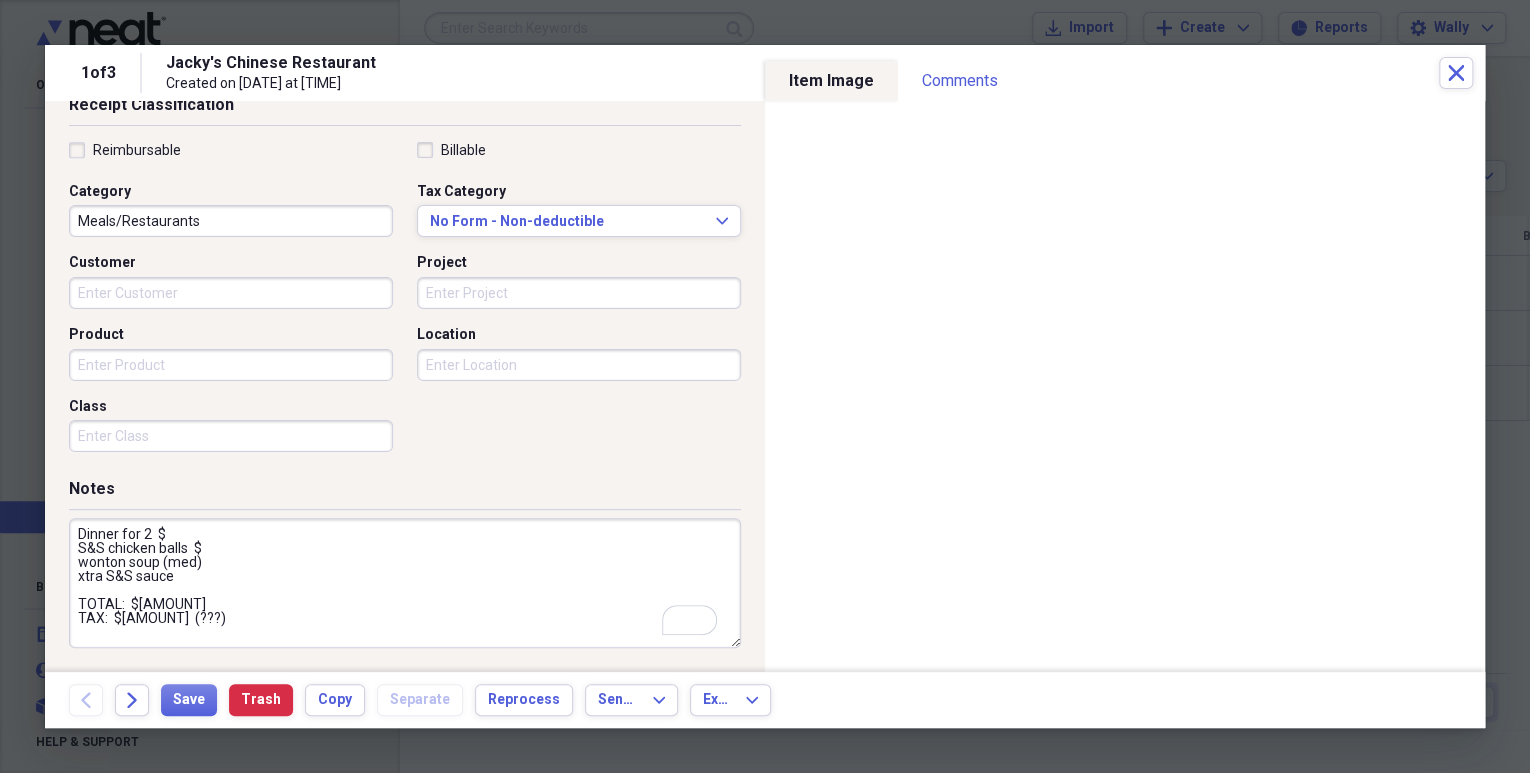 click on "Dinner for 2  $
S&S chicken balls  $
wonton soup (med)
xtra S&S sauce
TOTAL:  $[AMOUNT]
TAX:  $[AMOUNT]  (???)" at bounding box center [405, 583] 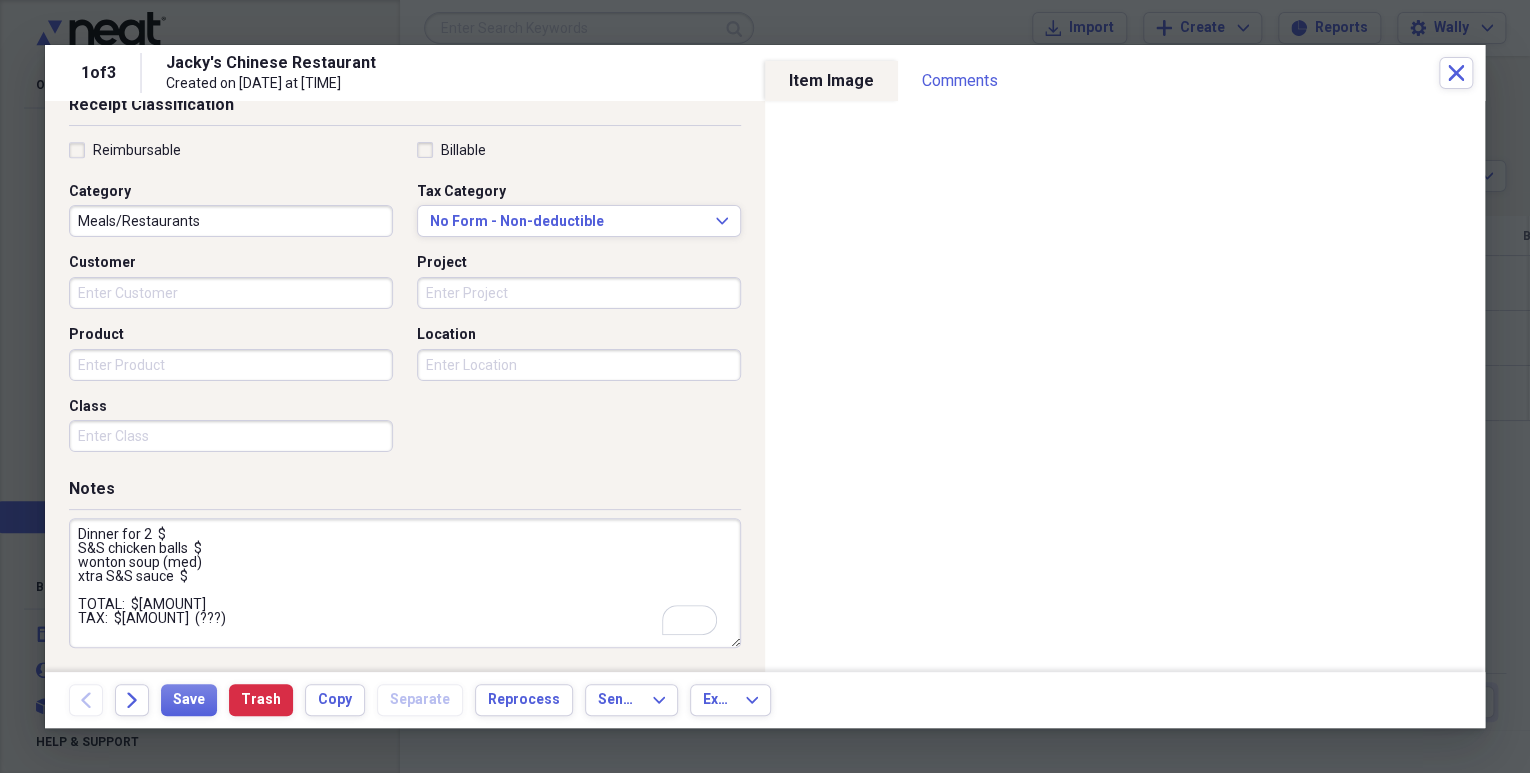 click on "Dinner for 2  $
S&S chicken balls  $
wonton soup (med)
xtra S&S sauce  $
TOTAL:  $[AMOUNT]
TAX:  $[AMOUNT]  (???)" at bounding box center [405, 583] 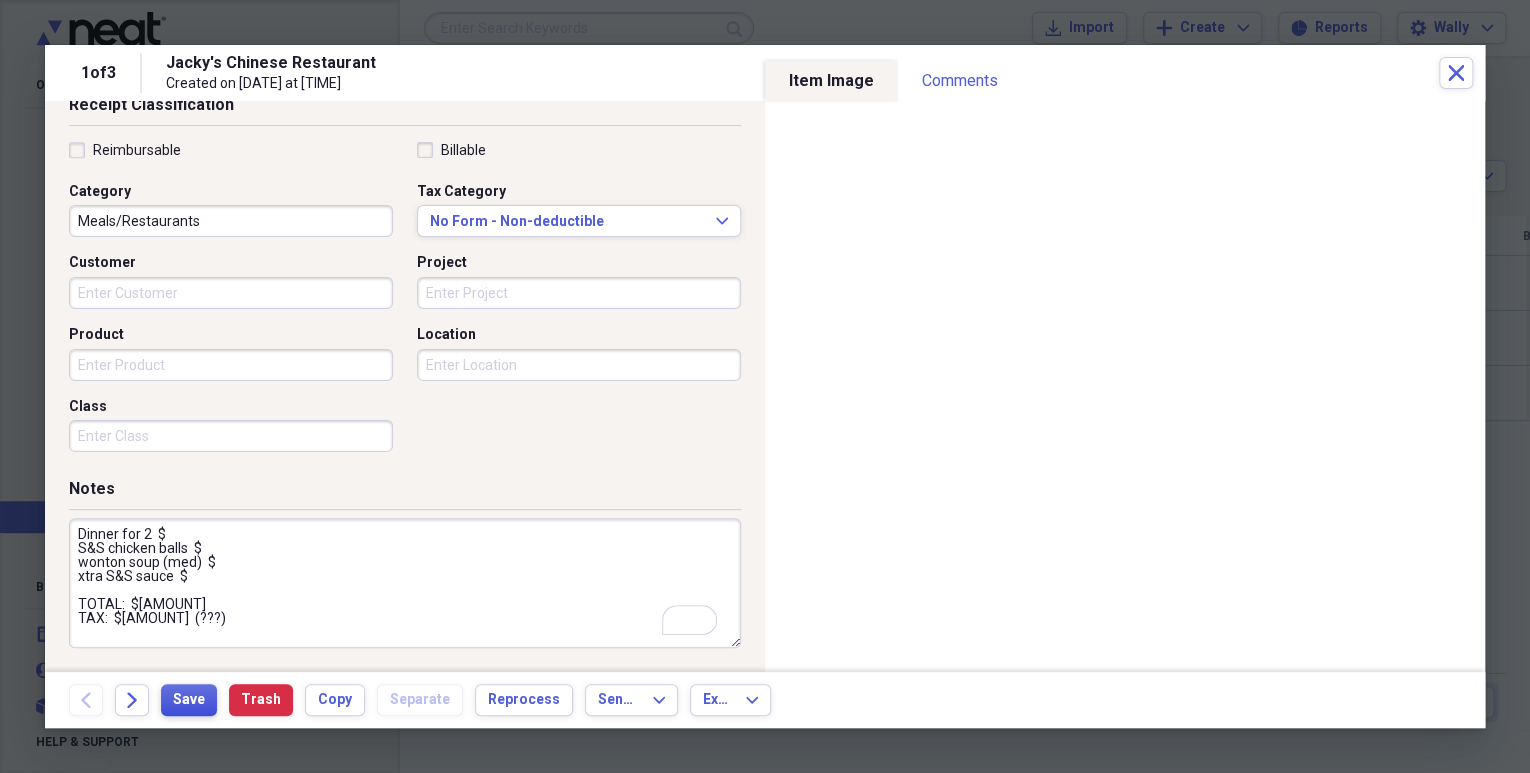 type on "Dinner for 2  $
S&S chicken balls  $
wonton soup (med)  $
xtra S&S sauce  $
TOTAL:  $[AMOUNT]
TAX:  $[AMOUNT]  (???)" 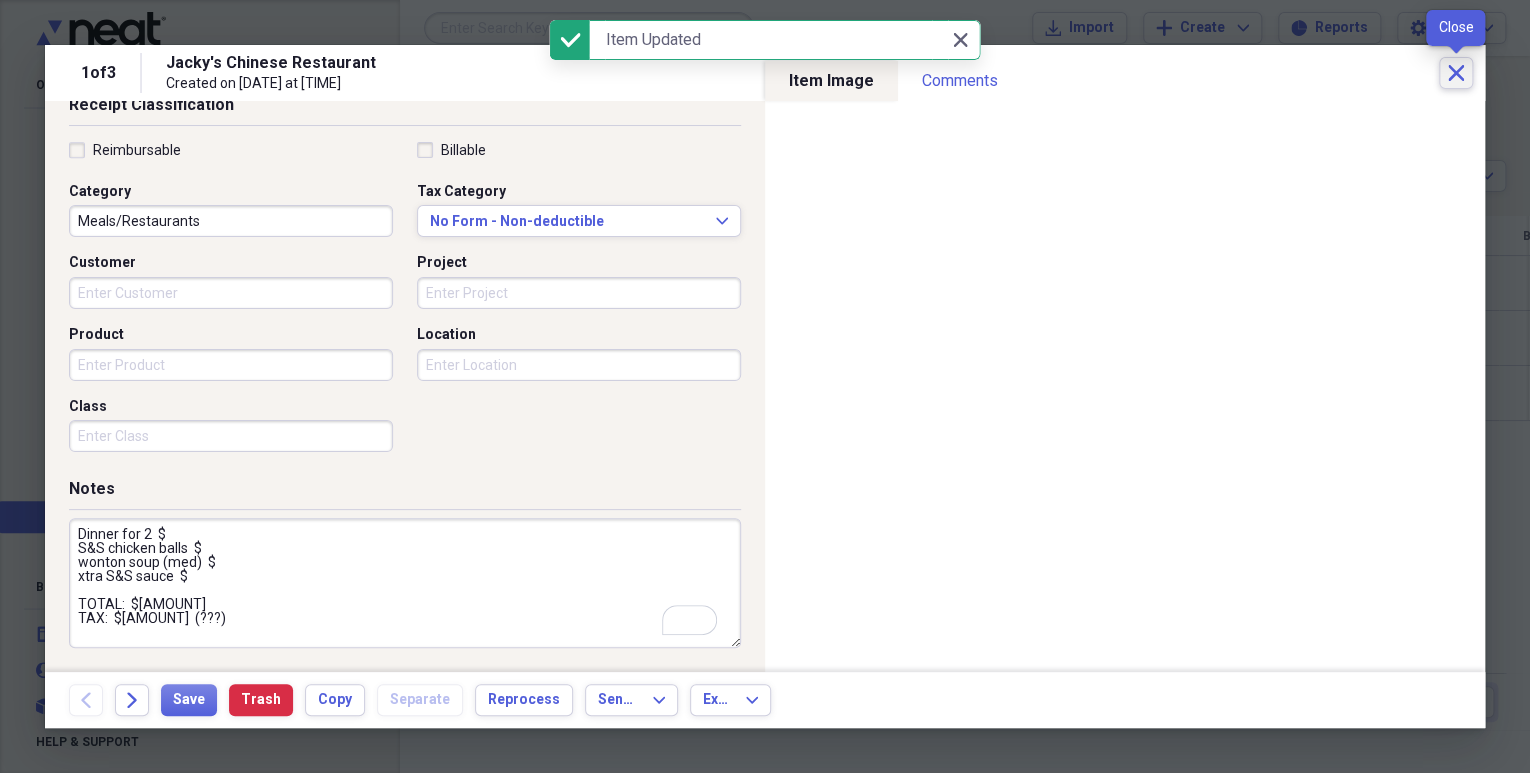 click on "Close" 